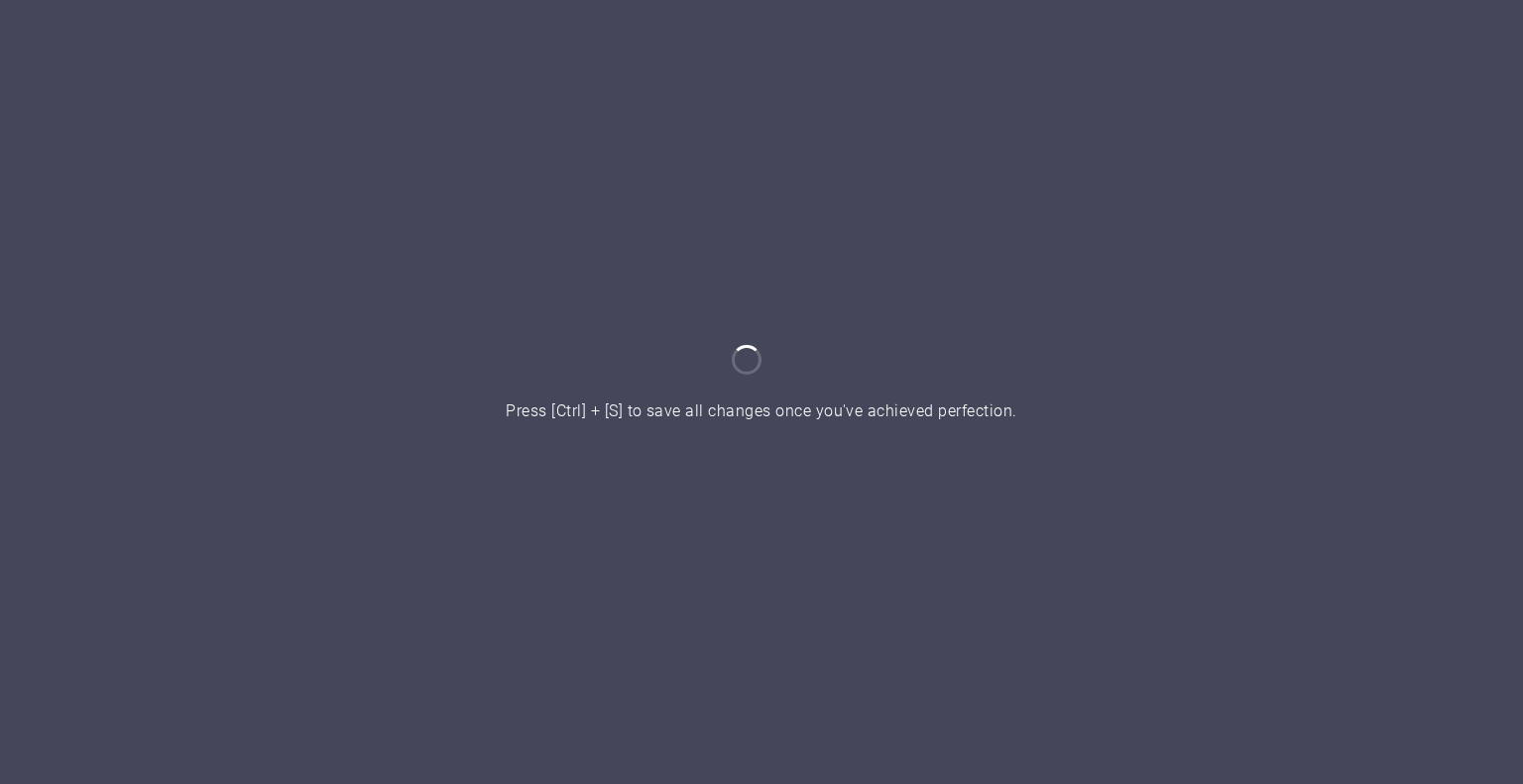 scroll, scrollTop: 0, scrollLeft: 0, axis: both 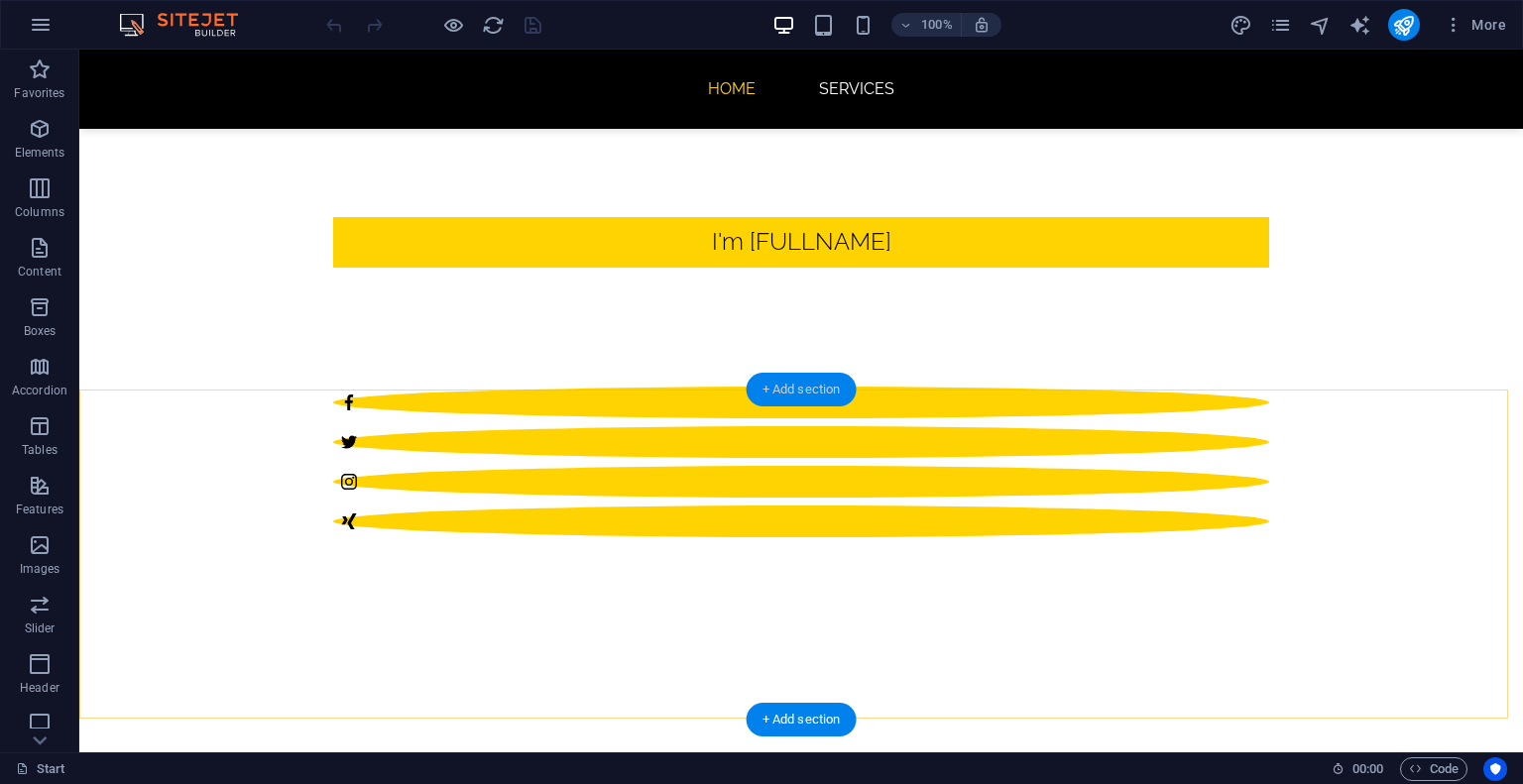 click on "+ Add section" at bounding box center (801, 390) 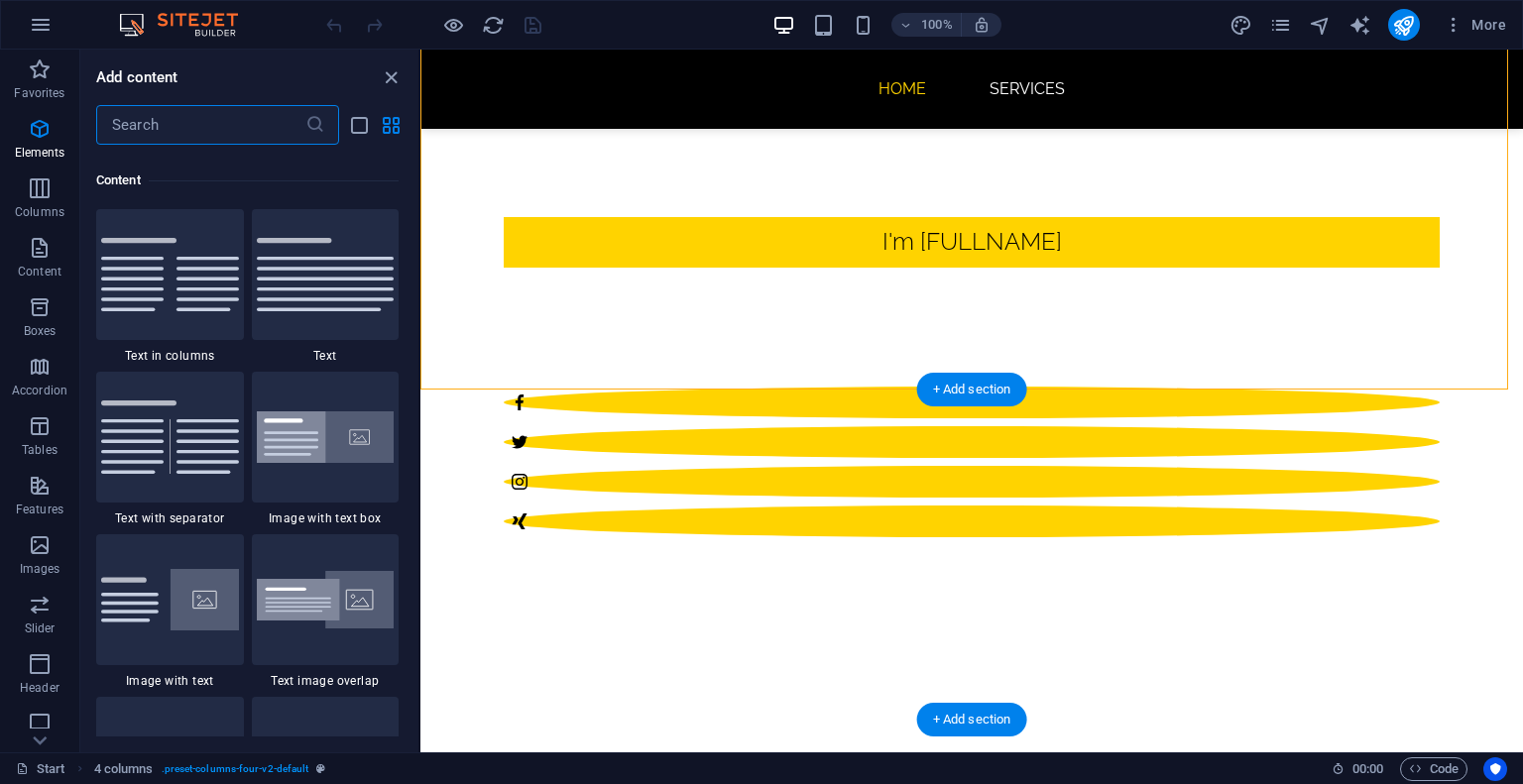 scroll, scrollTop: 3468, scrollLeft: 0, axis: vertical 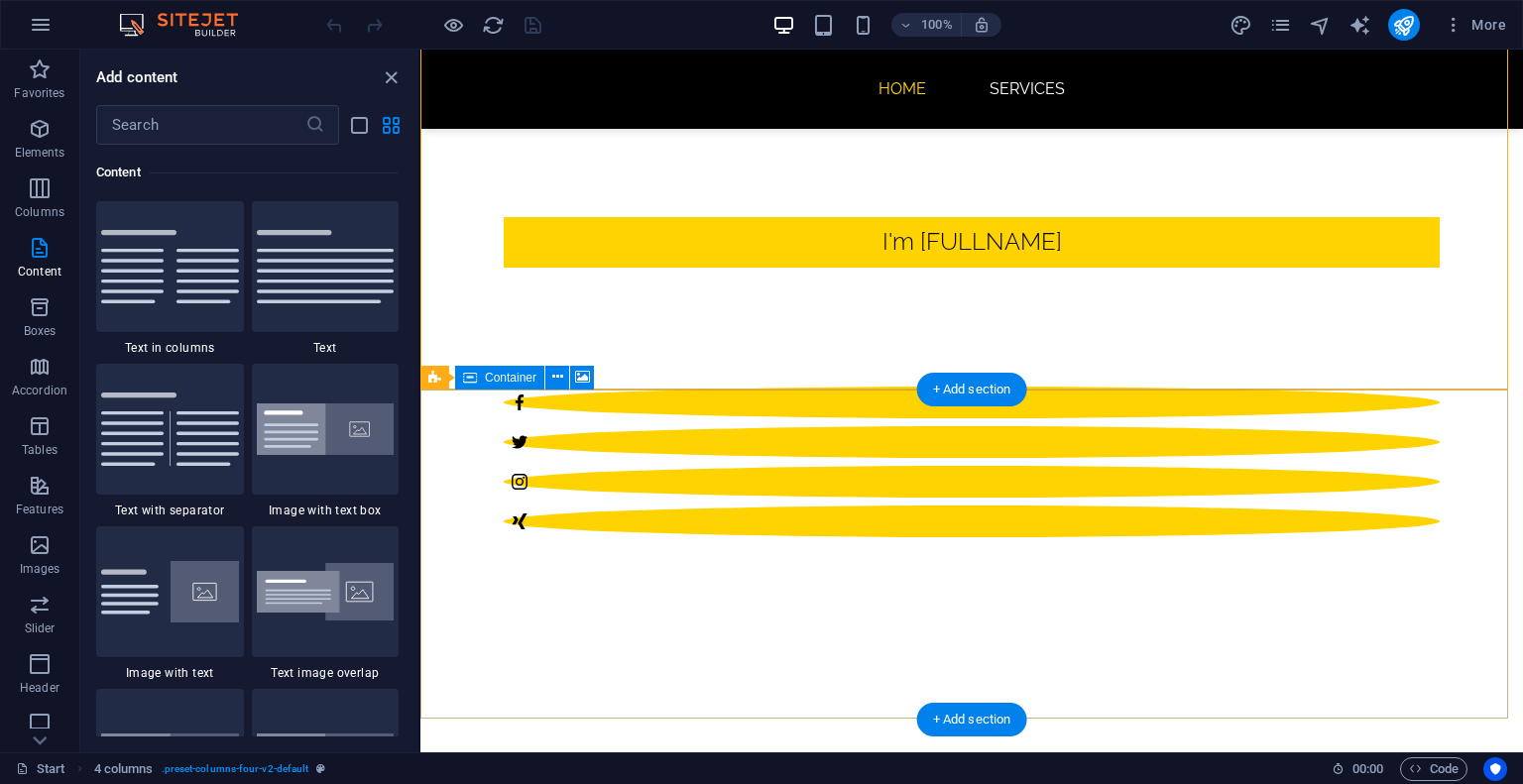 click on "Add elements" at bounding box center (913, 5796) 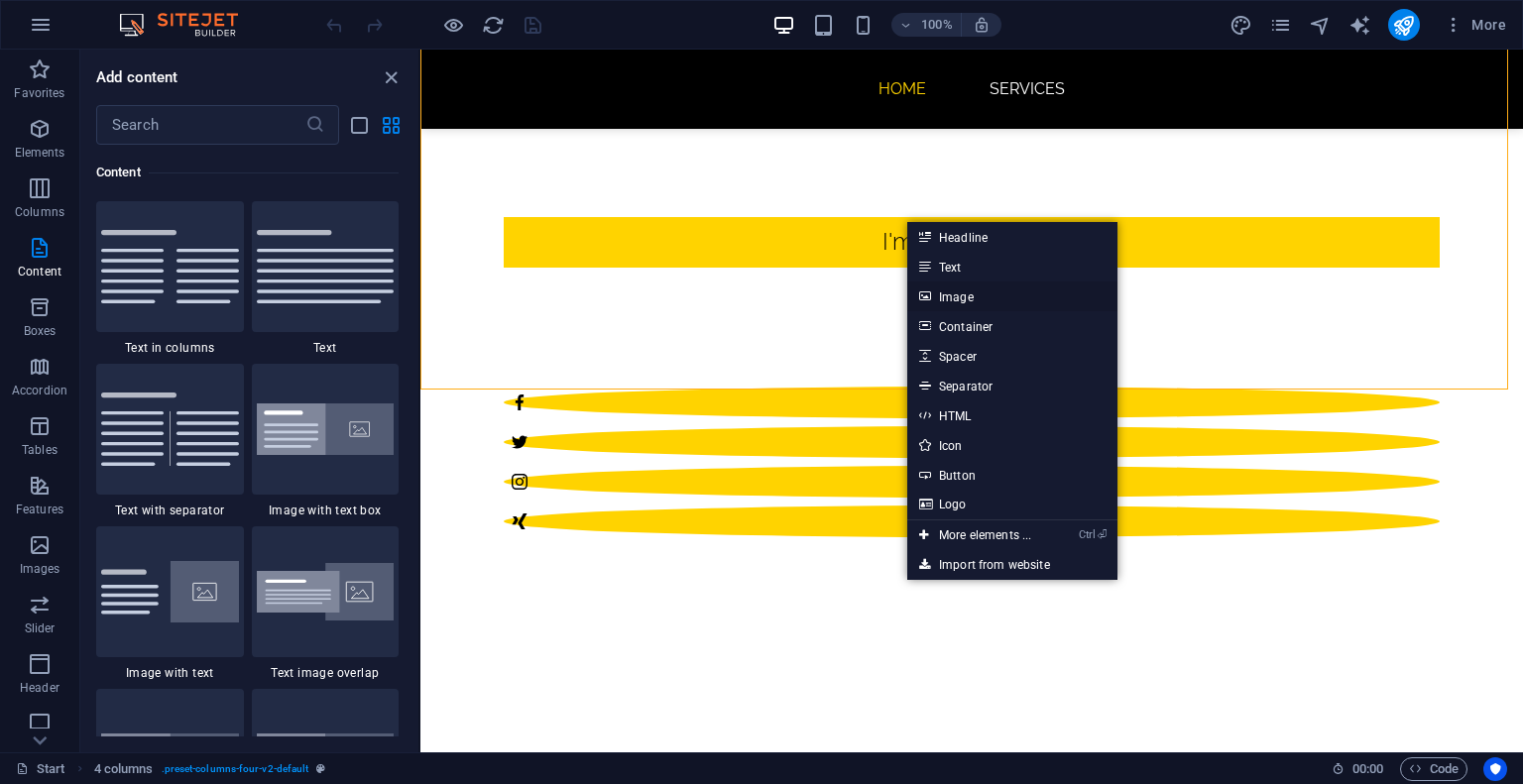 click on "Image" at bounding box center [1012, 296] 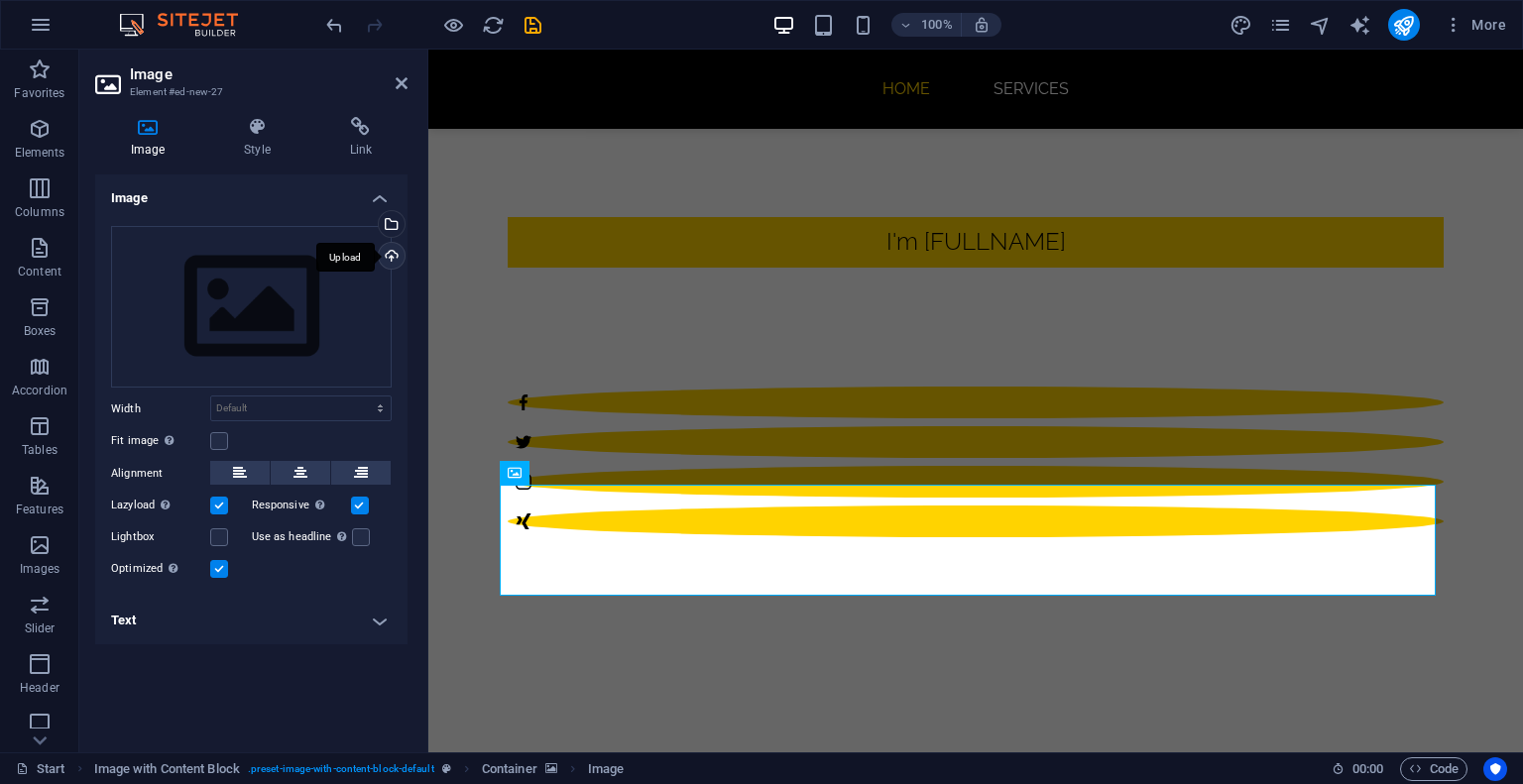 click on "Upload" at bounding box center [390, 258] 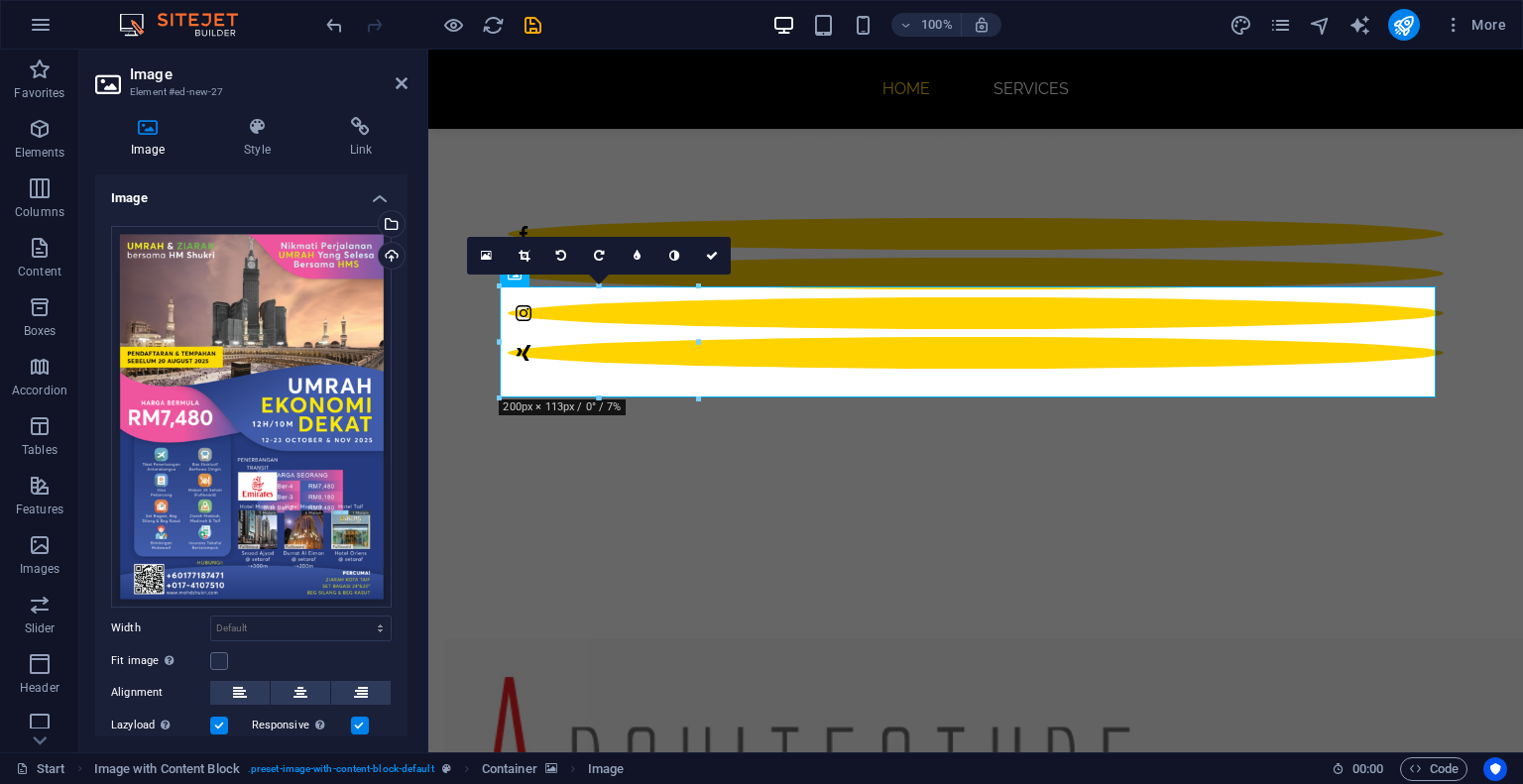 scroll, scrollTop: 892, scrollLeft: 0, axis: vertical 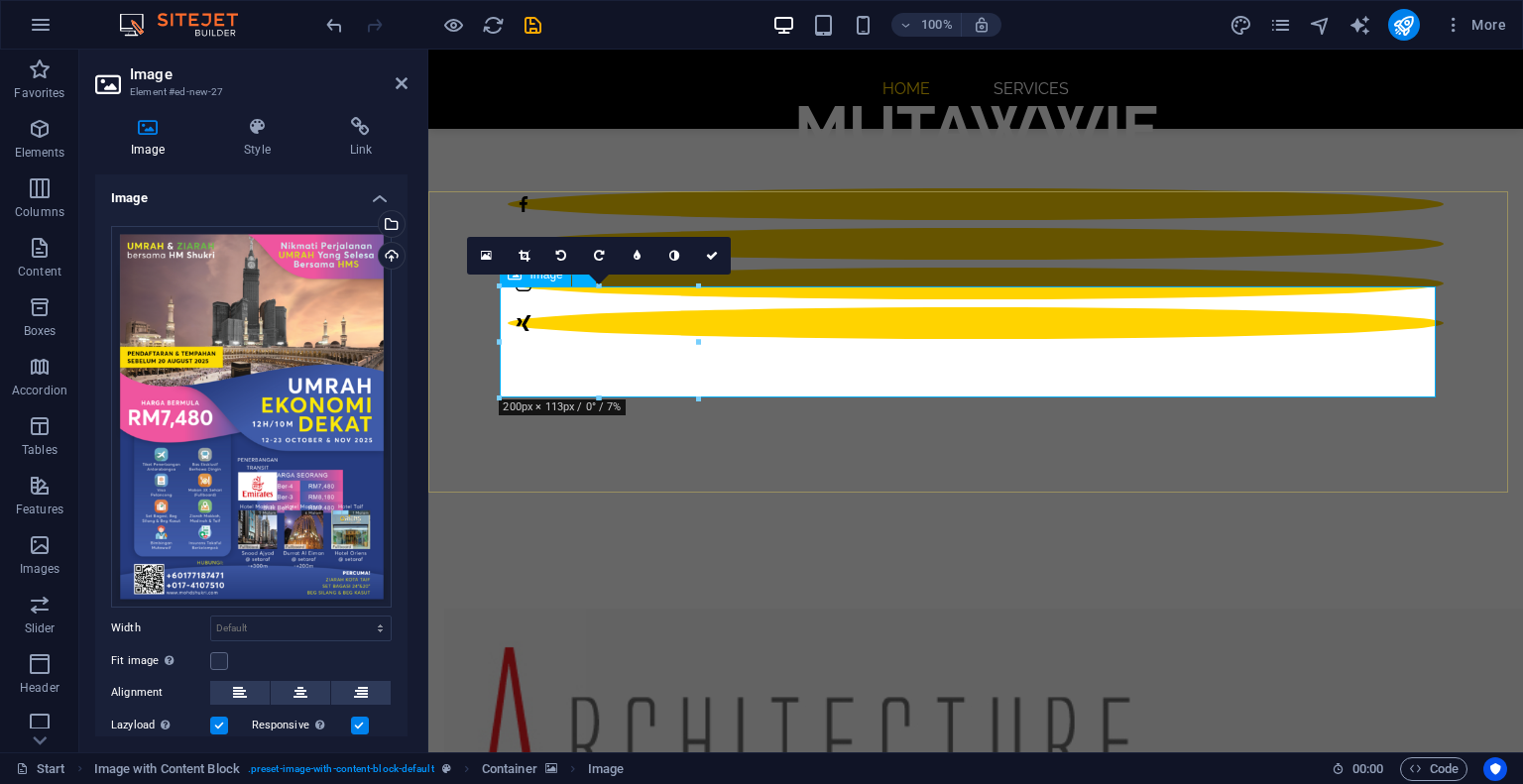click at bounding box center [976, 6144] 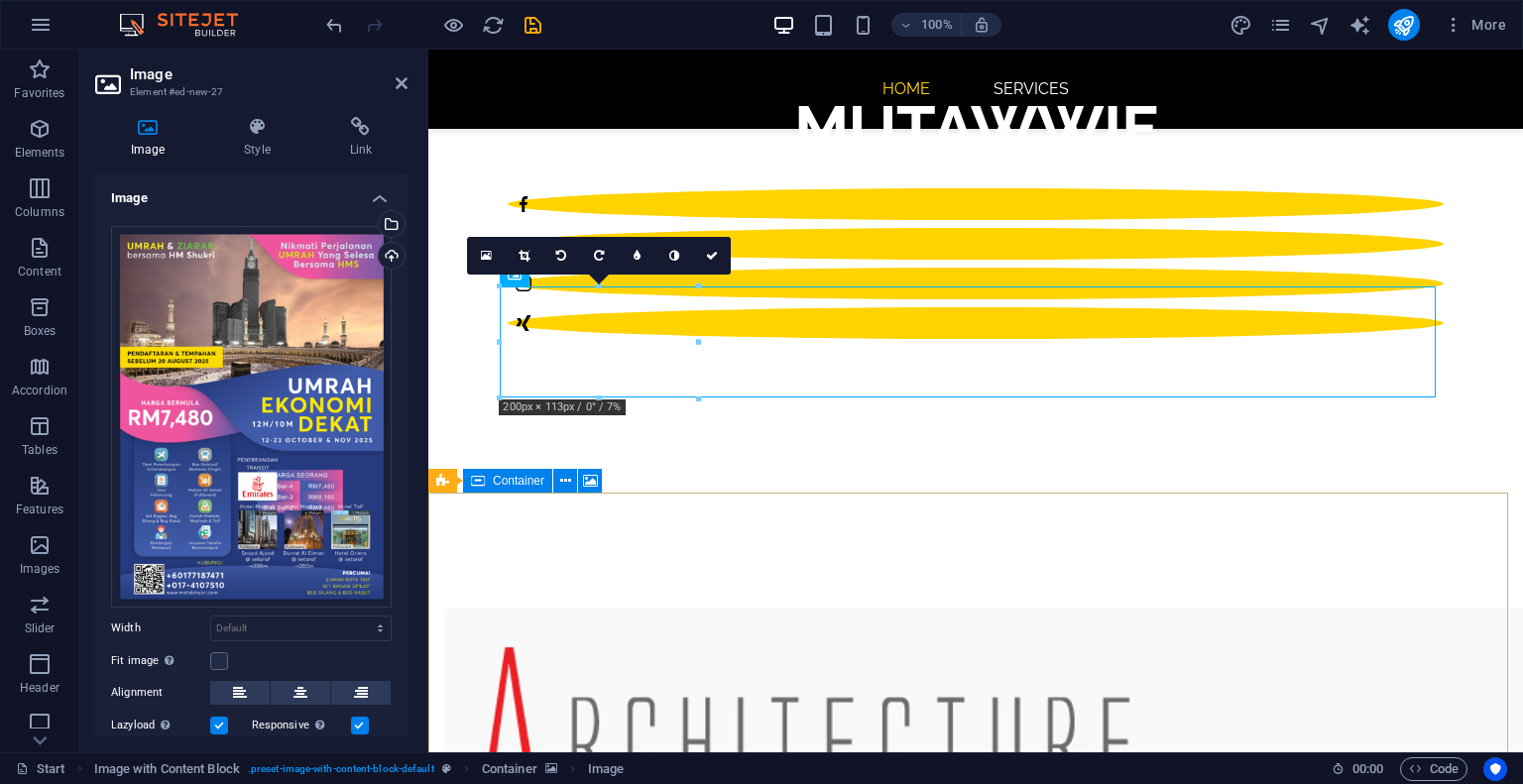 click on "Add elements" at bounding box center (917, 7462) 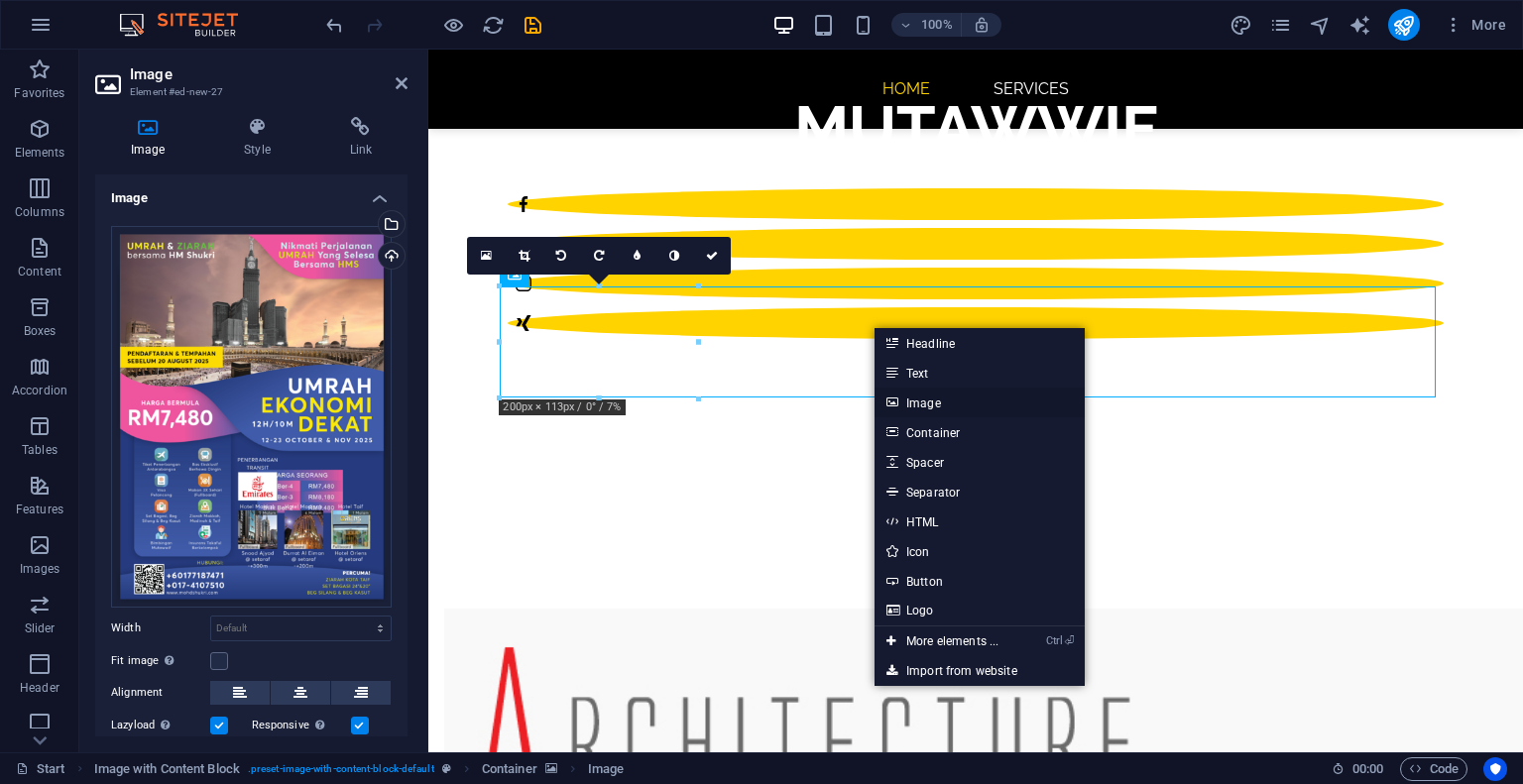 drag, startPoint x: 941, startPoint y: 407, endPoint x: 286, endPoint y: 373, distance: 655.88185 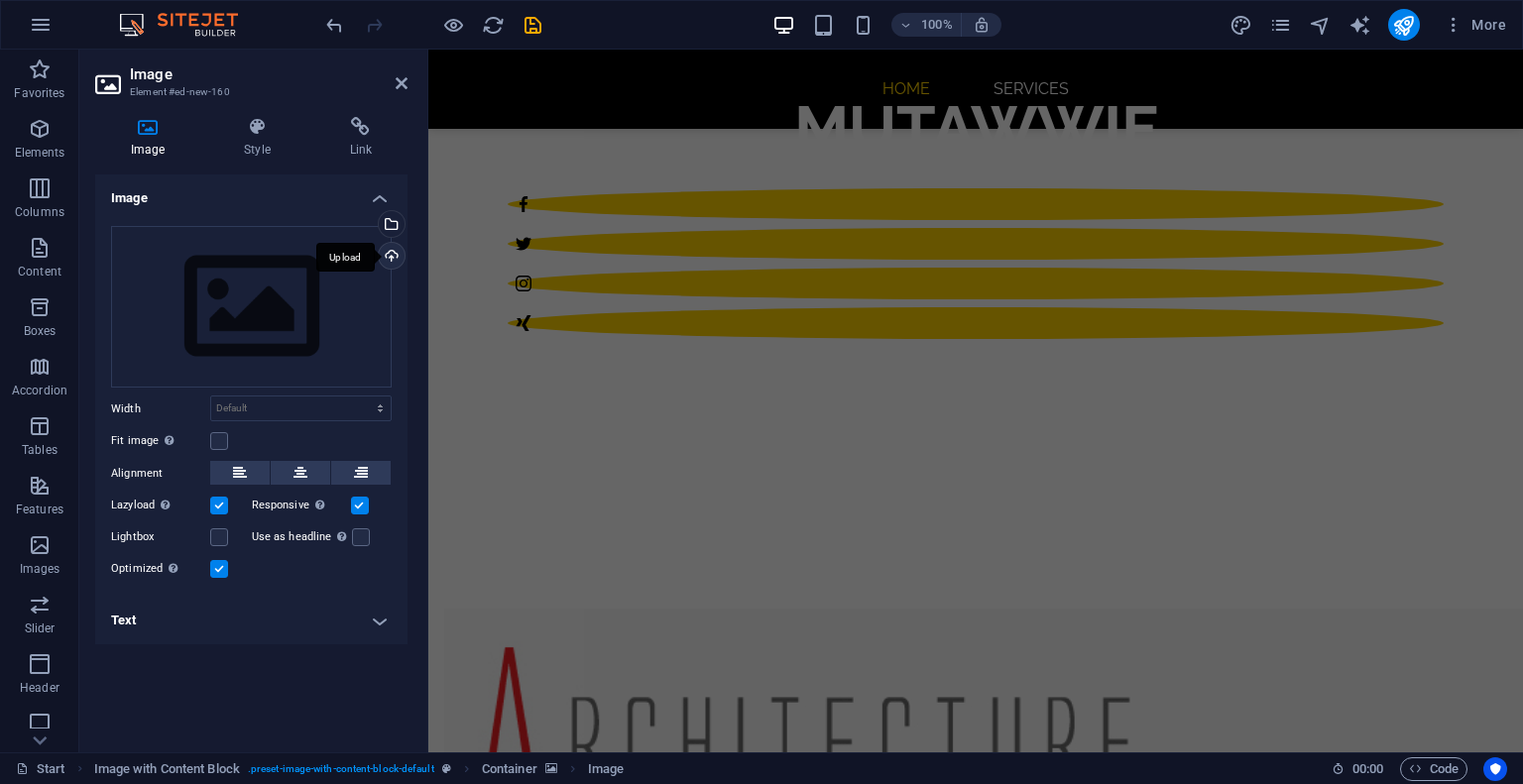 click on "Upload" at bounding box center (390, 258) 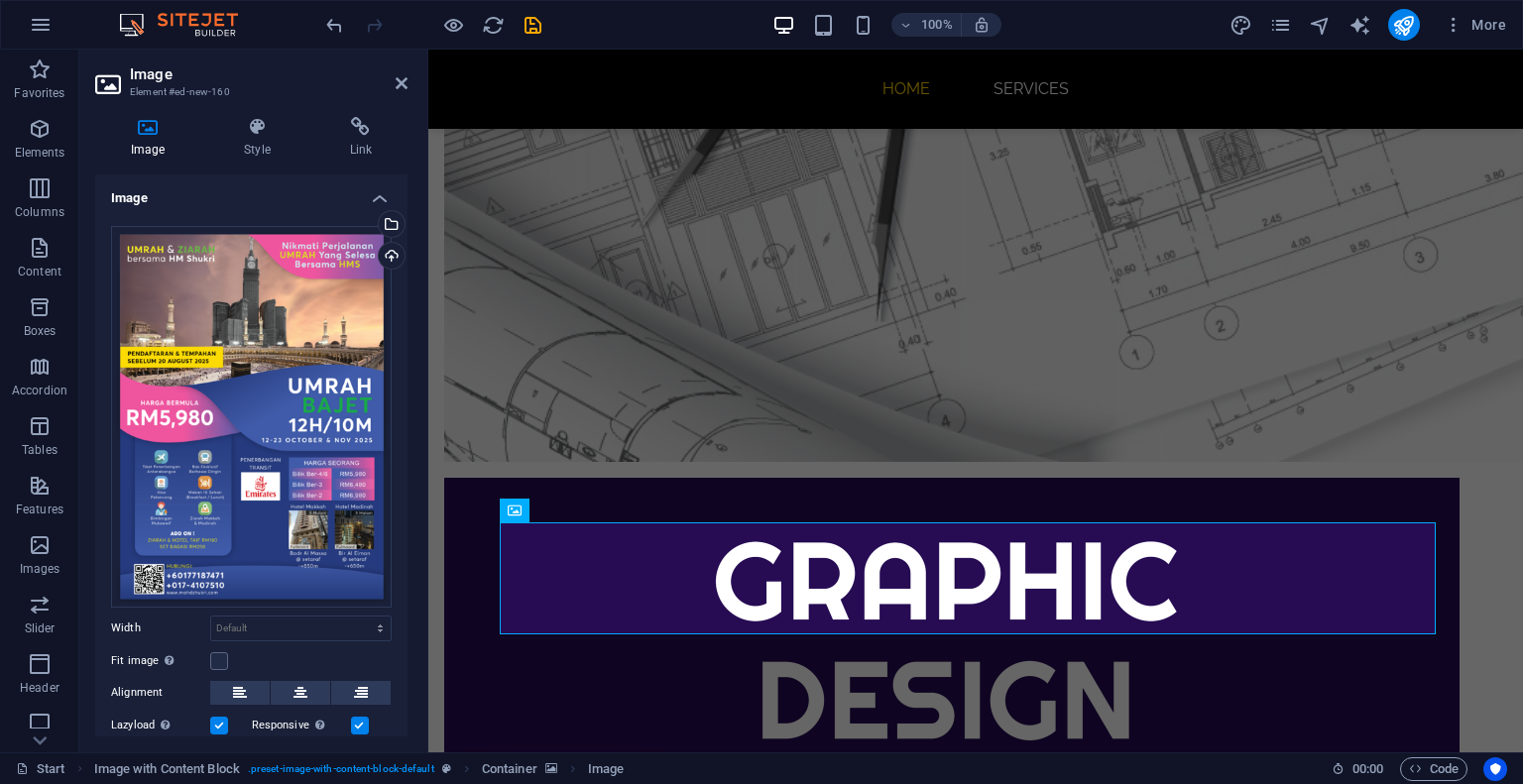 scroll, scrollTop: 2309, scrollLeft: 0, axis: vertical 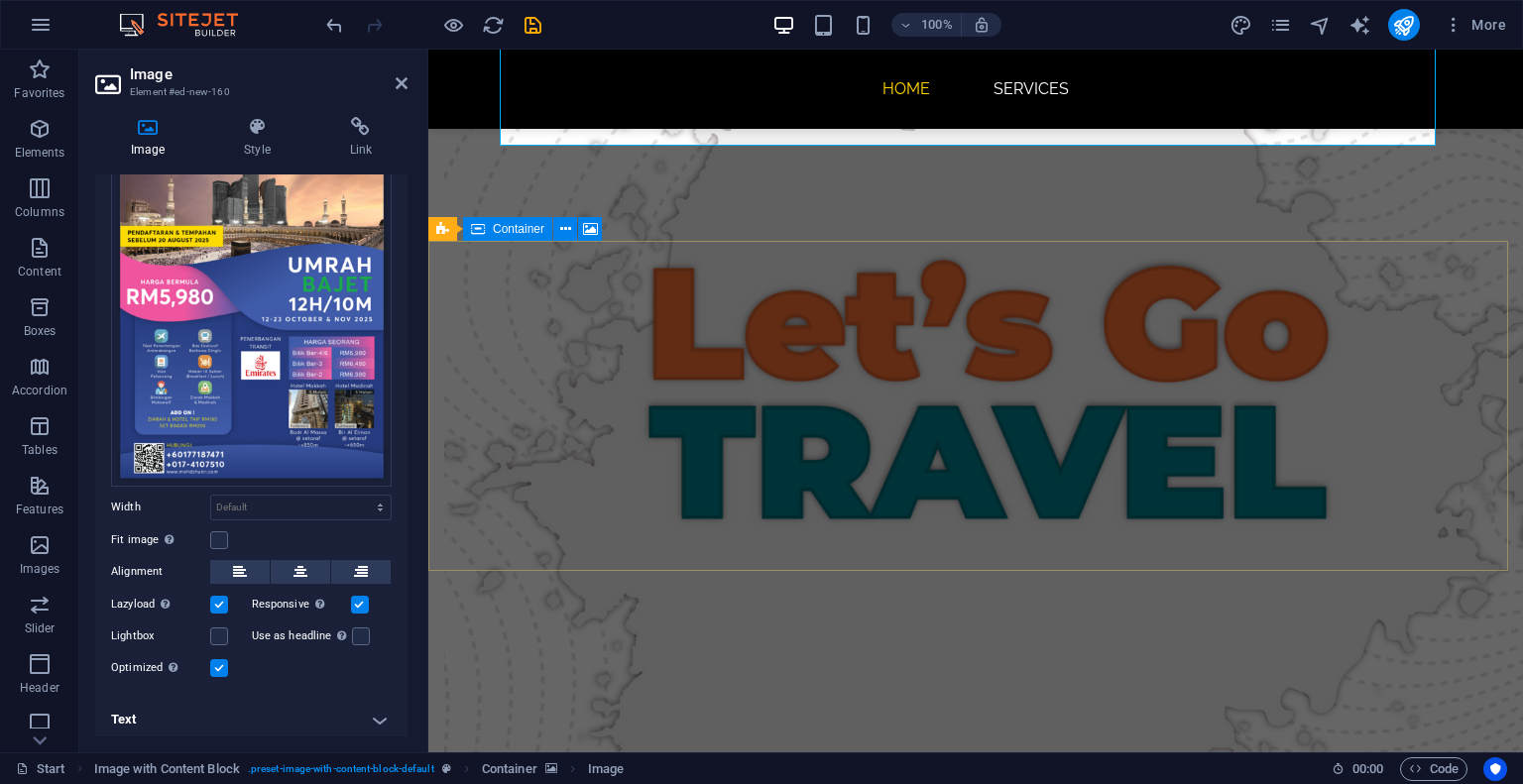 click on "Add elements" at bounding box center (917, 8796) 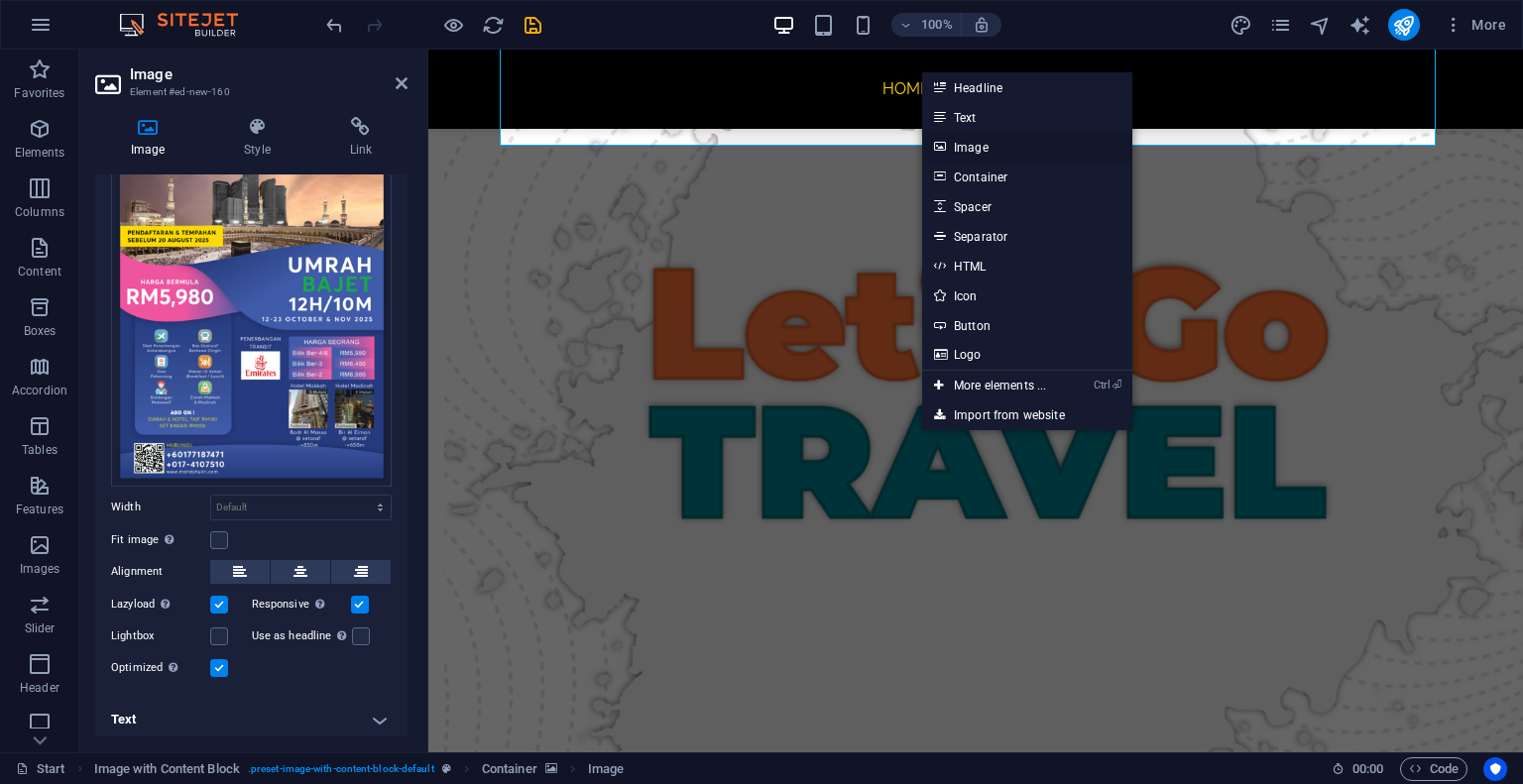 click on "Image" at bounding box center [1027, 147] 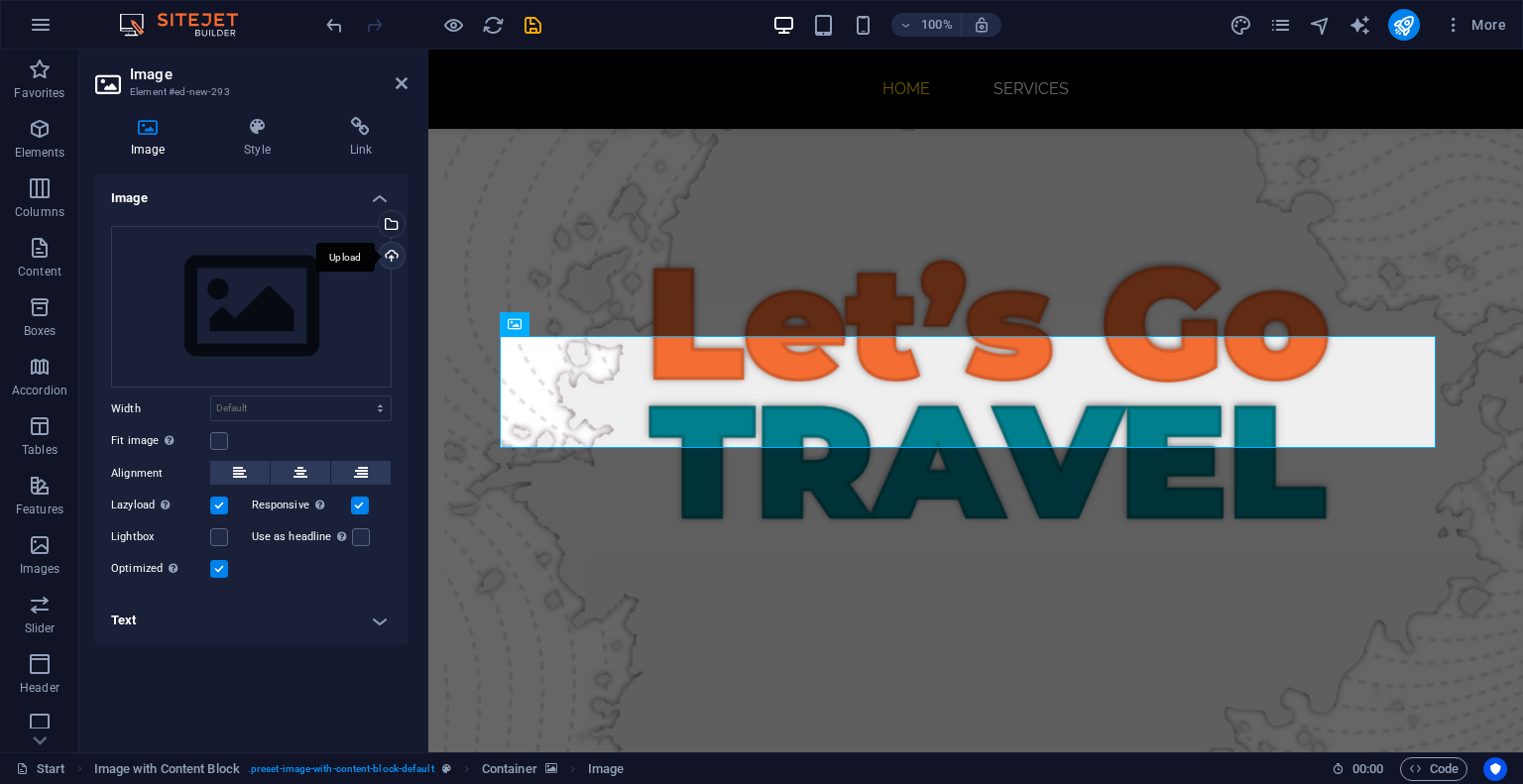 click on "Upload" at bounding box center [390, 258] 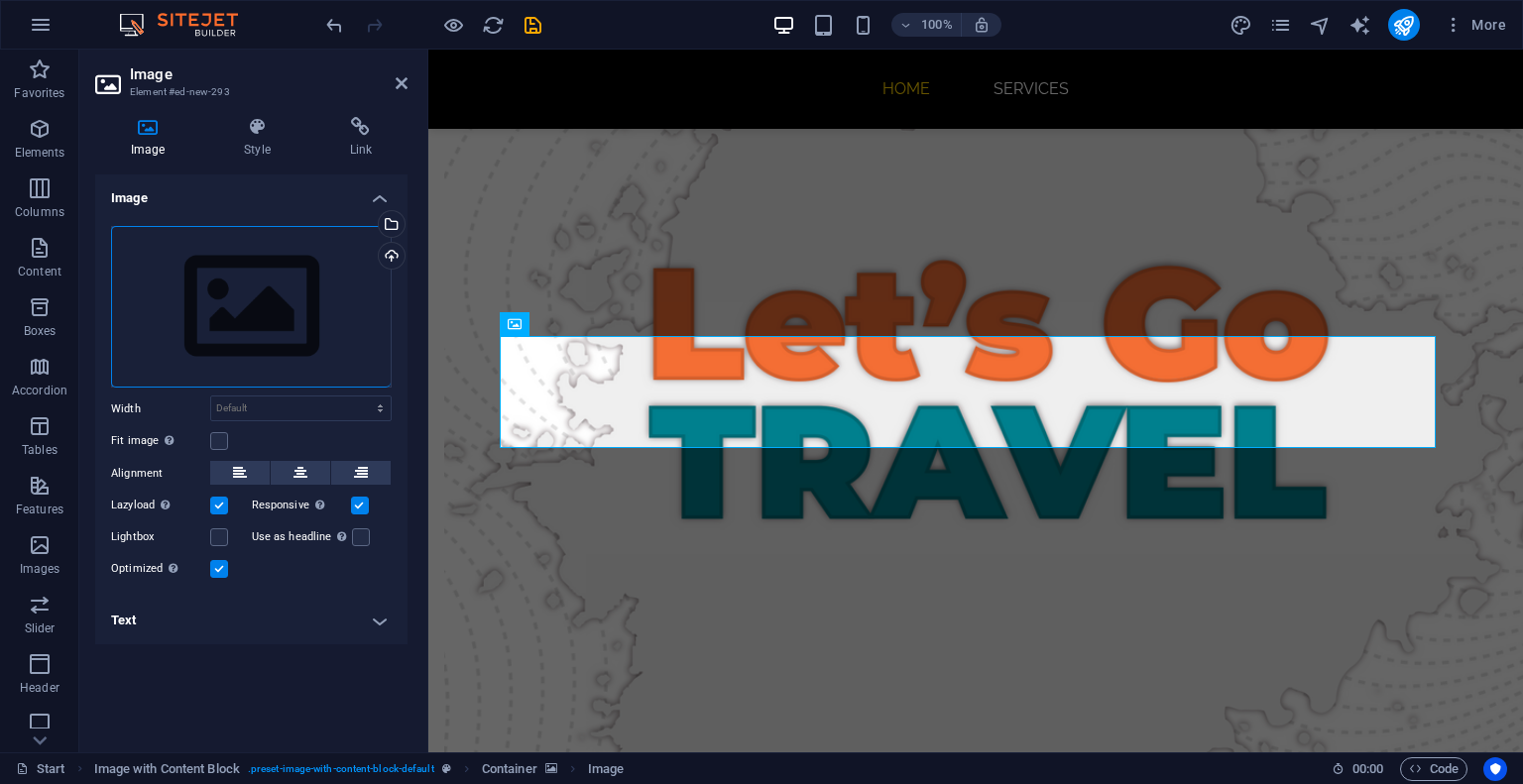 scroll, scrollTop: 3895, scrollLeft: 0, axis: vertical 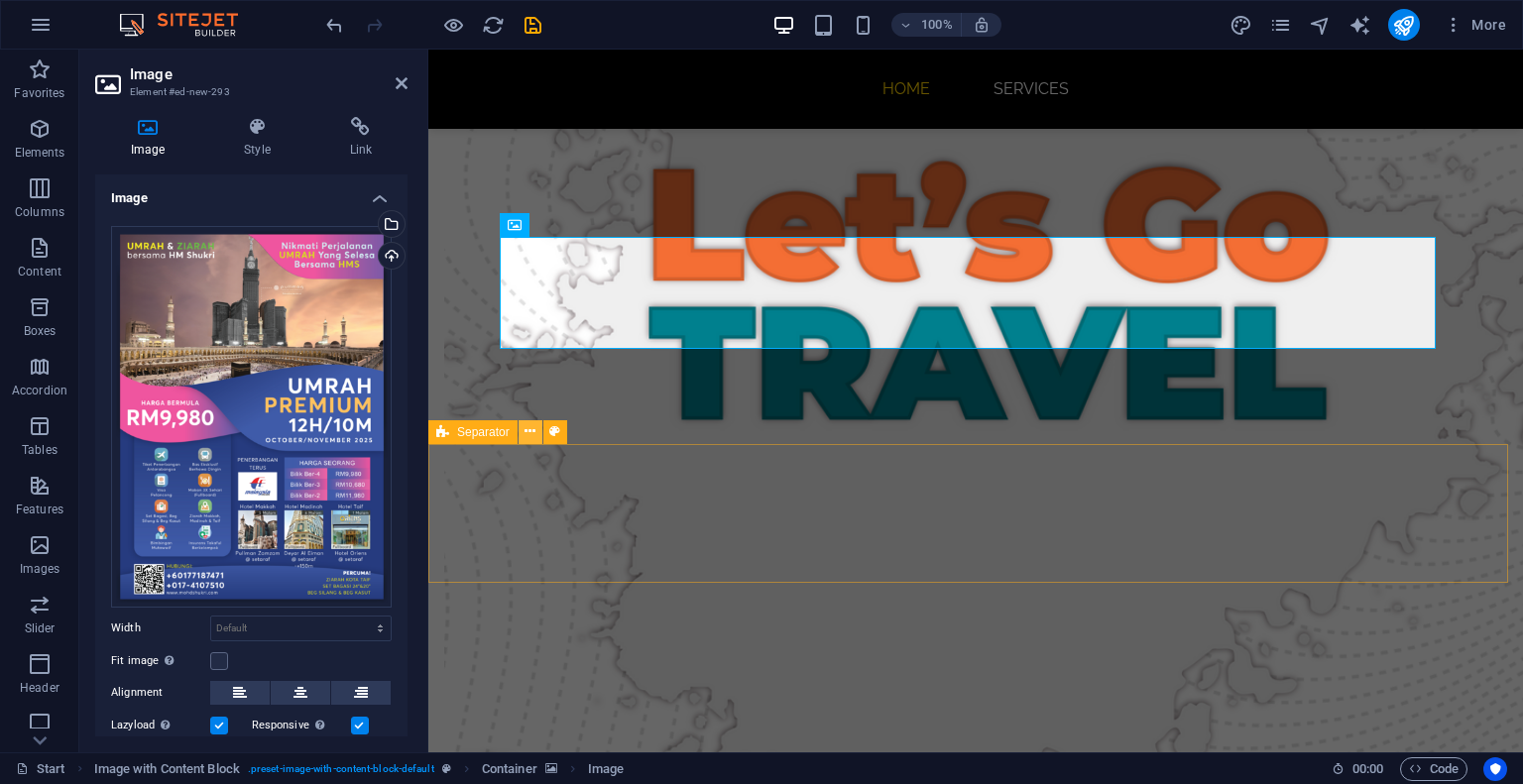 click at bounding box center [529, 431] 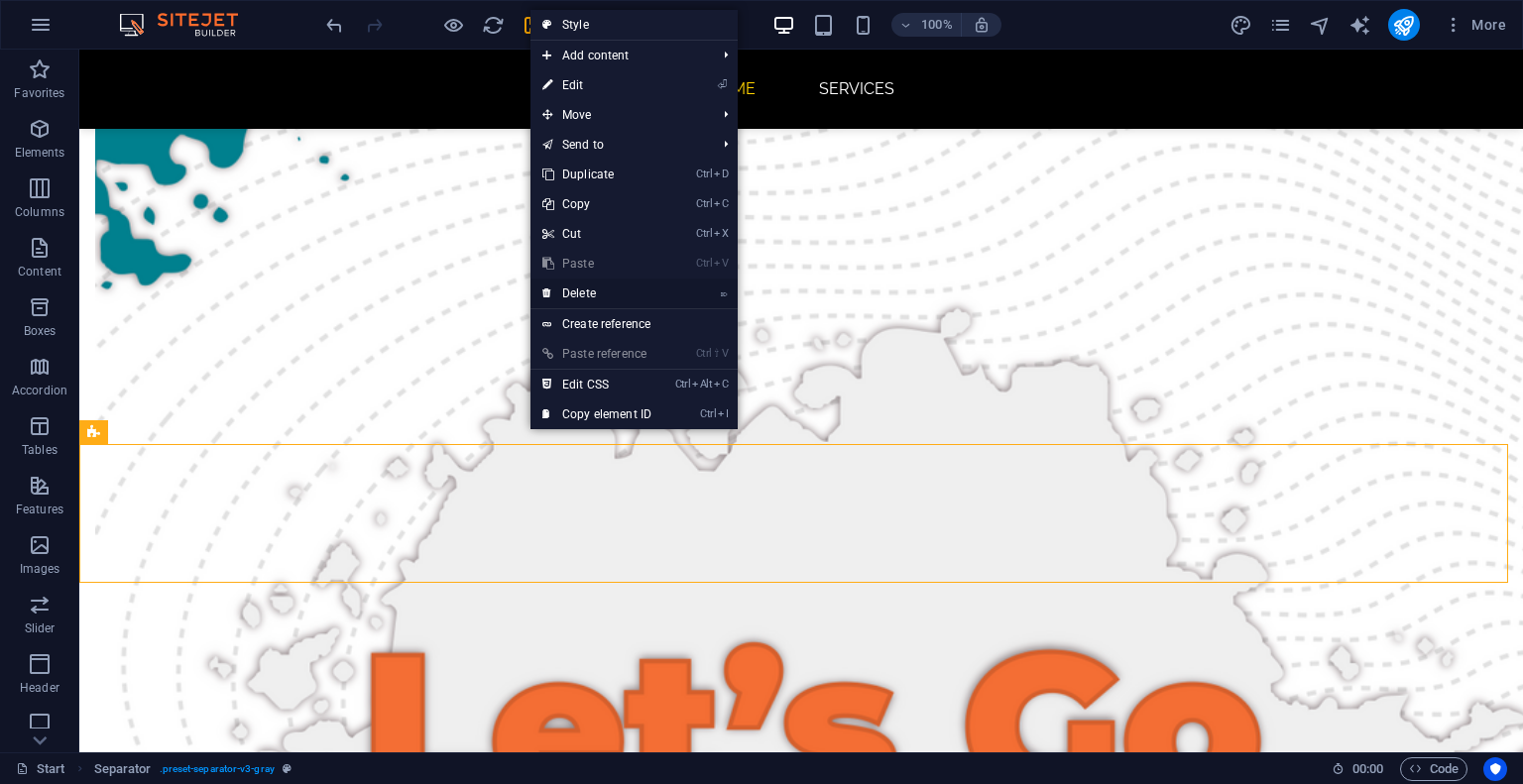 click on "⌦  Delete" at bounding box center [597, 293] 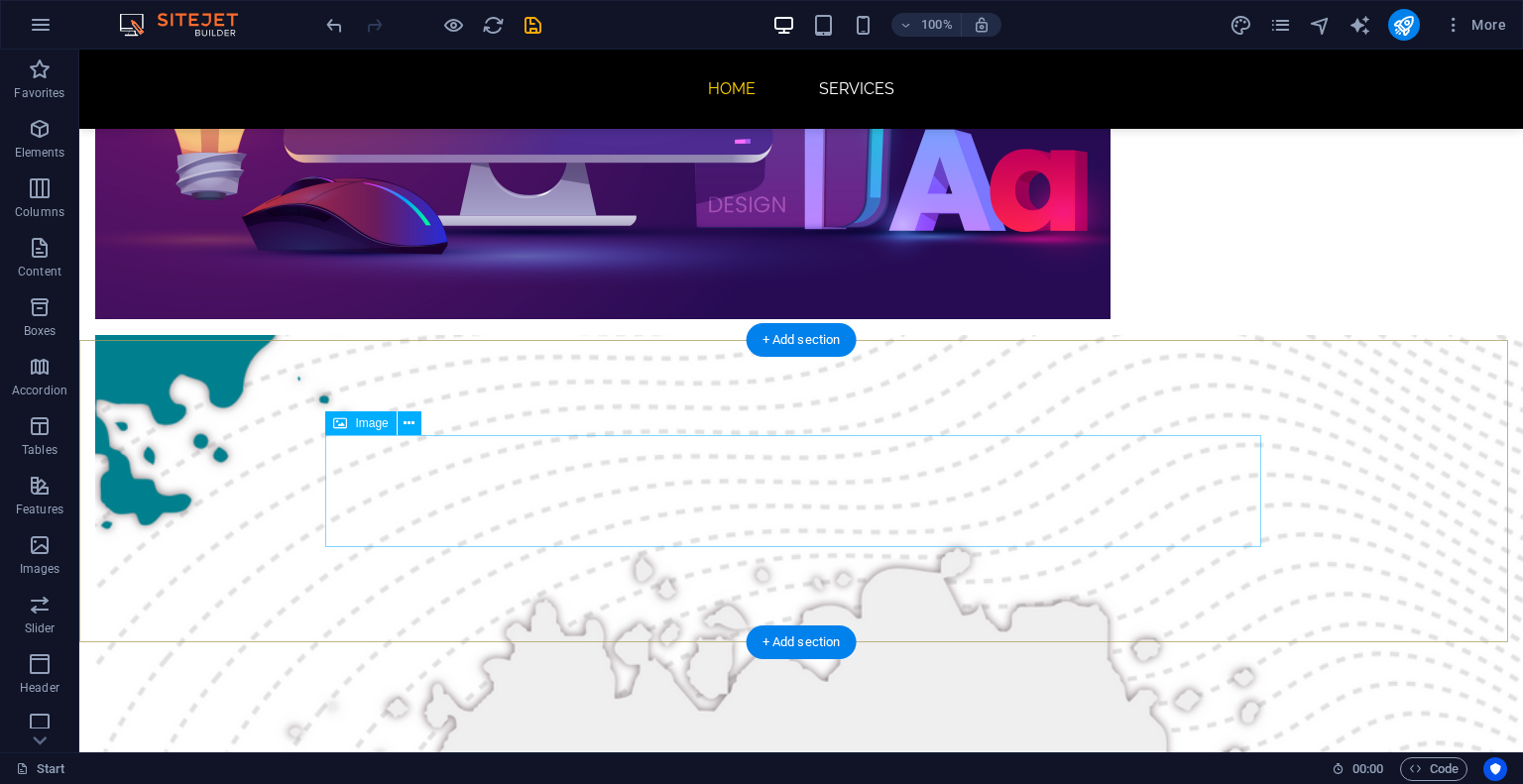 scroll, scrollTop: 3697, scrollLeft: 0, axis: vertical 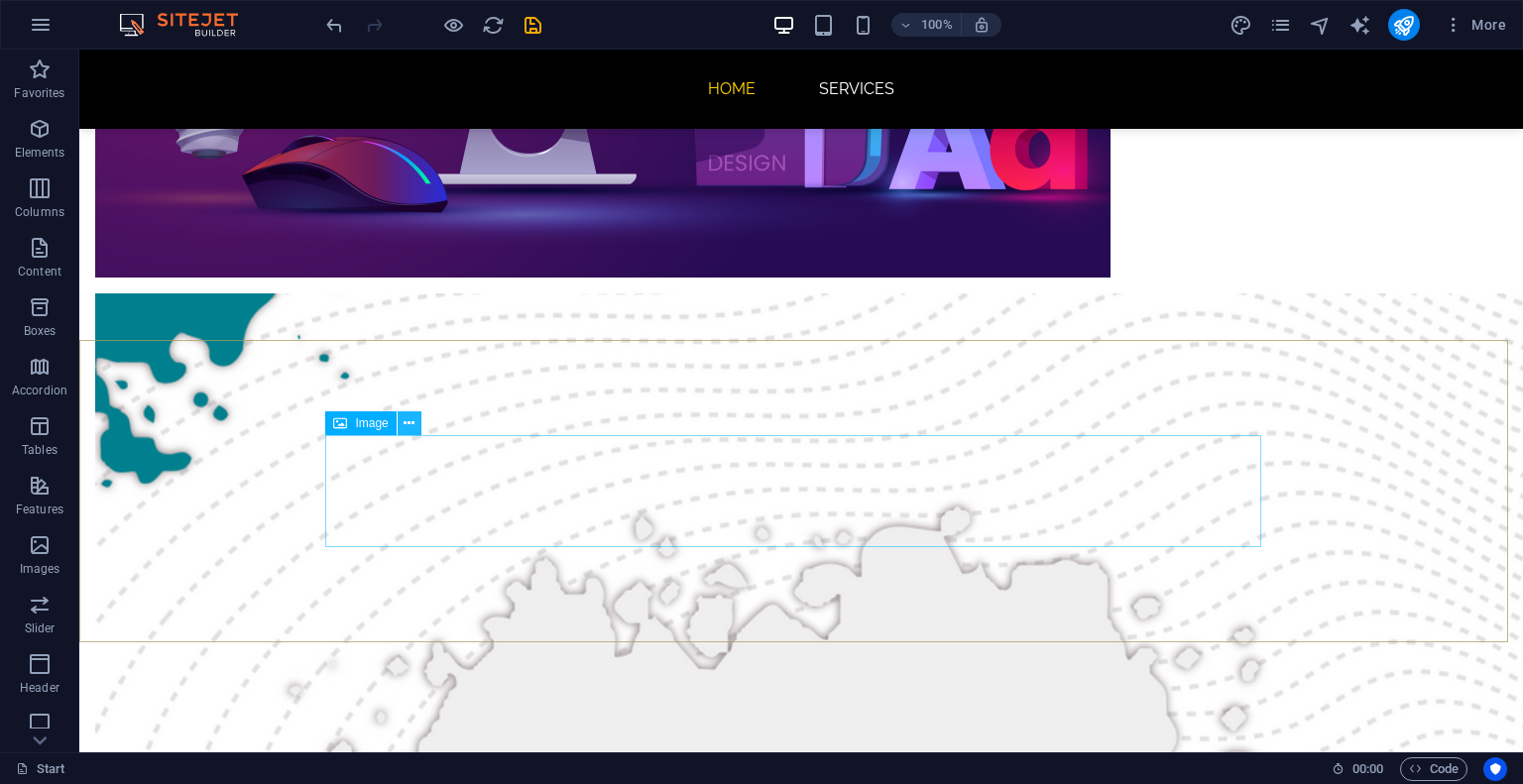 click at bounding box center (409, 423) 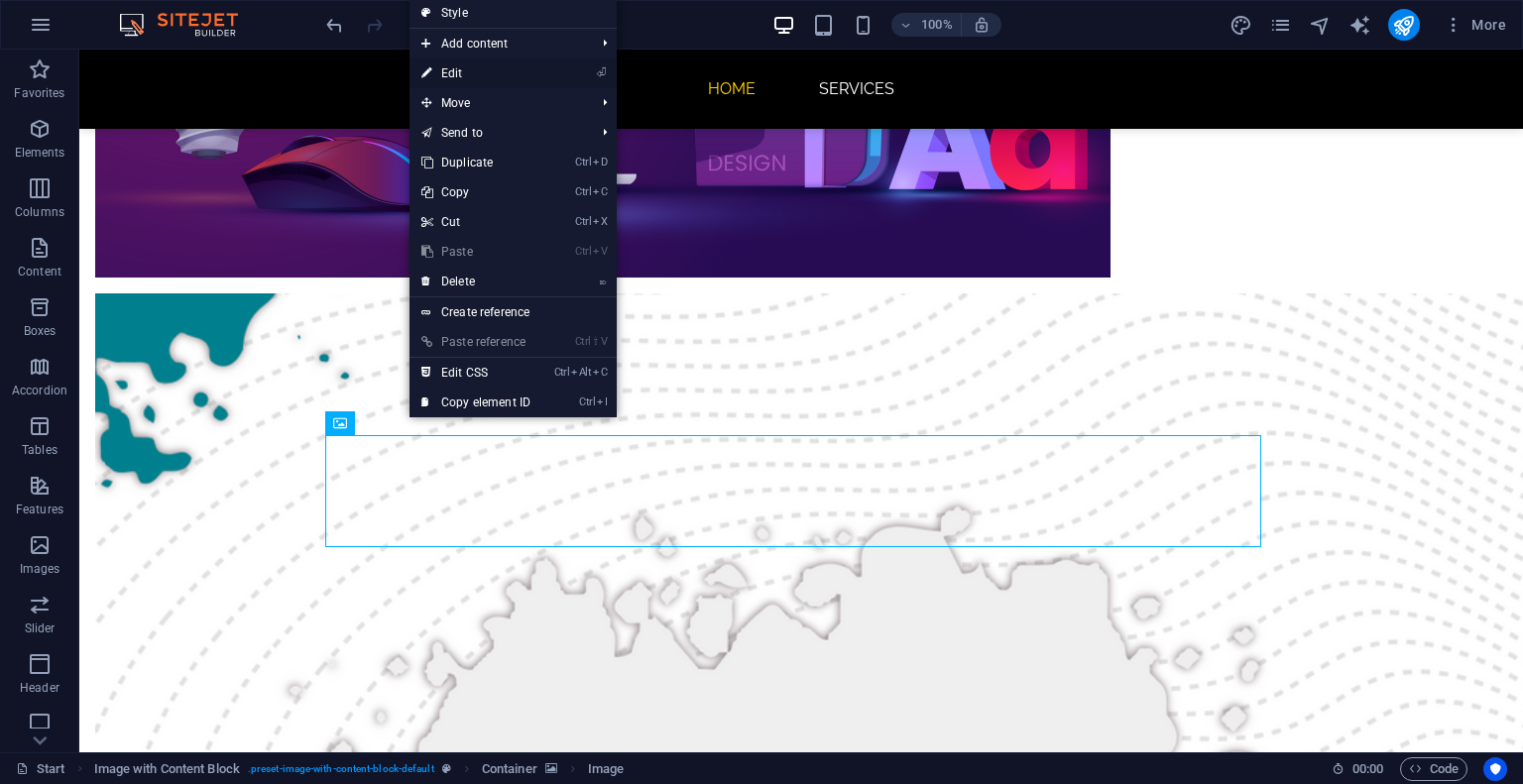 click on "⏎  Edit" at bounding box center (476, 73) 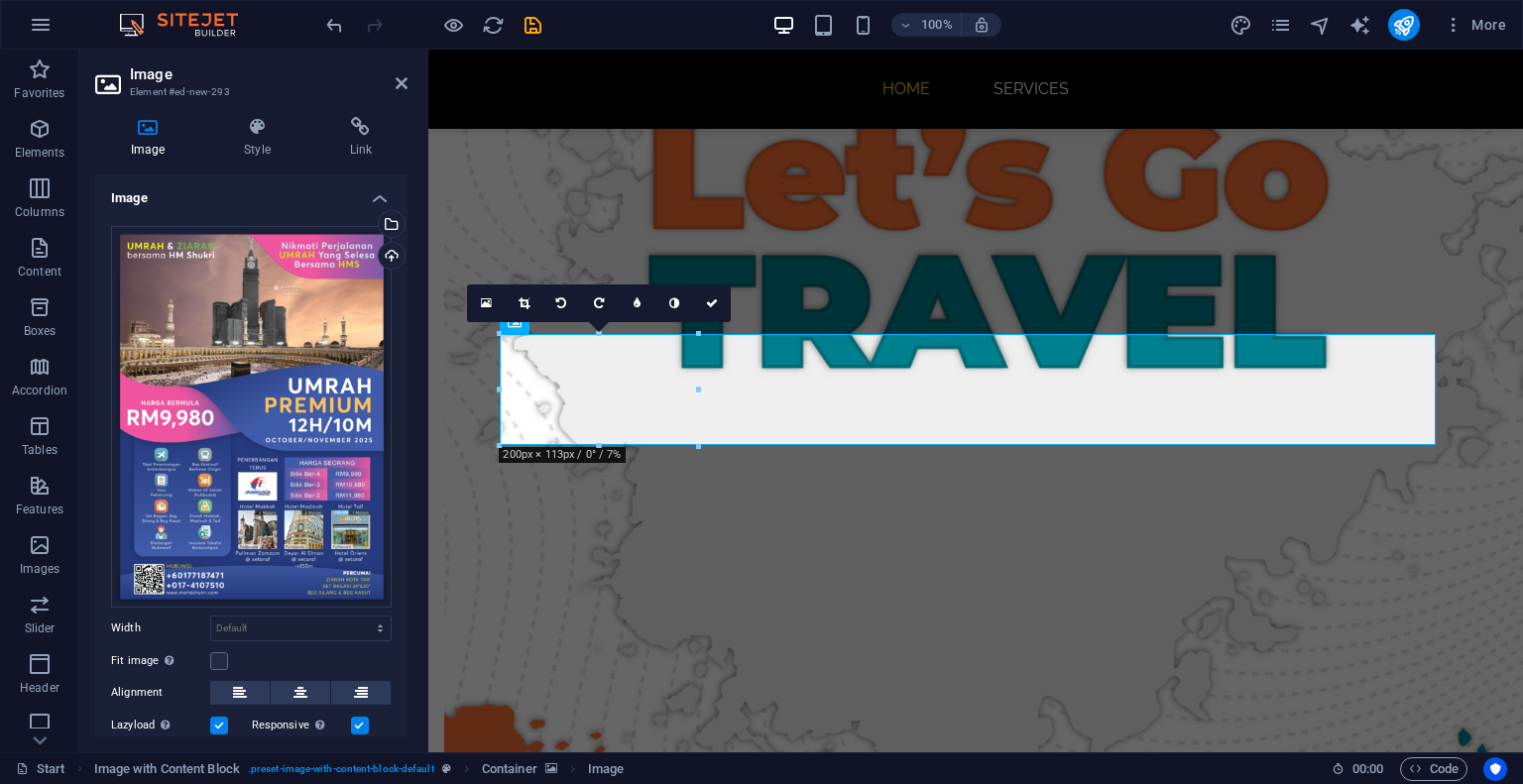 scroll, scrollTop: 4075, scrollLeft: 0, axis: vertical 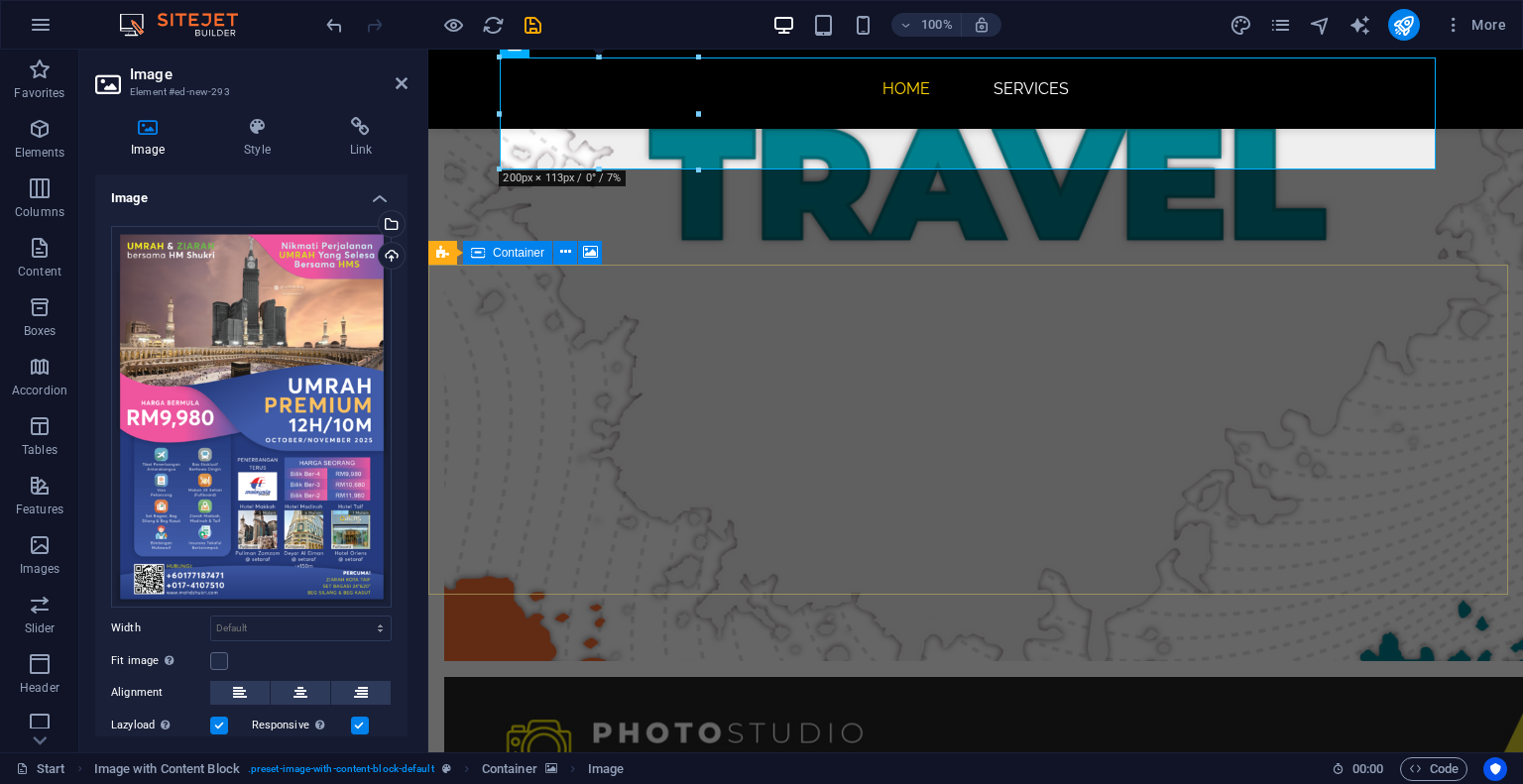 click on "Add elements" at bounding box center [917, 10406] 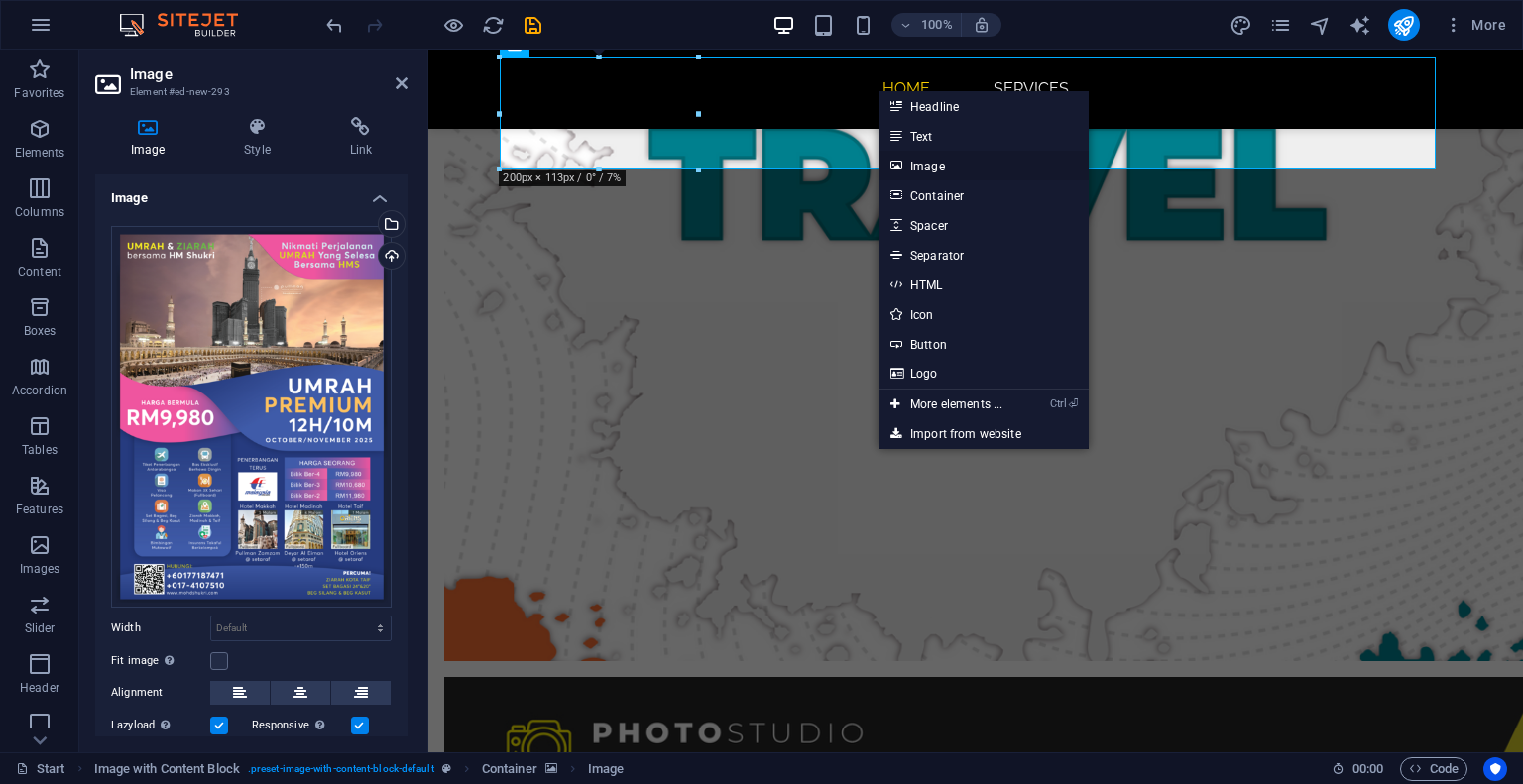 click on "Image" at bounding box center (984, 166) 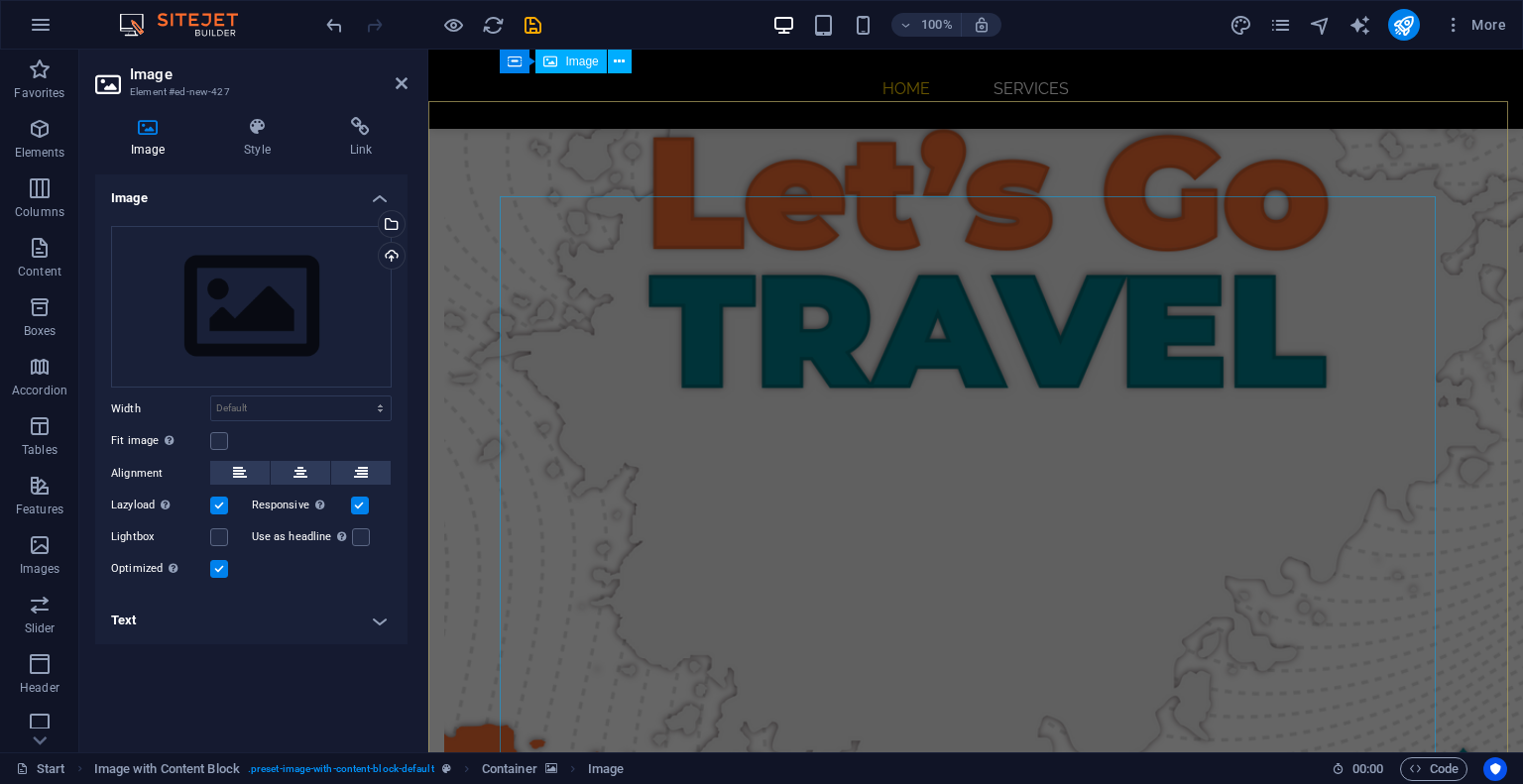 scroll, scrollTop: 3834, scrollLeft: 0, axis: vertical 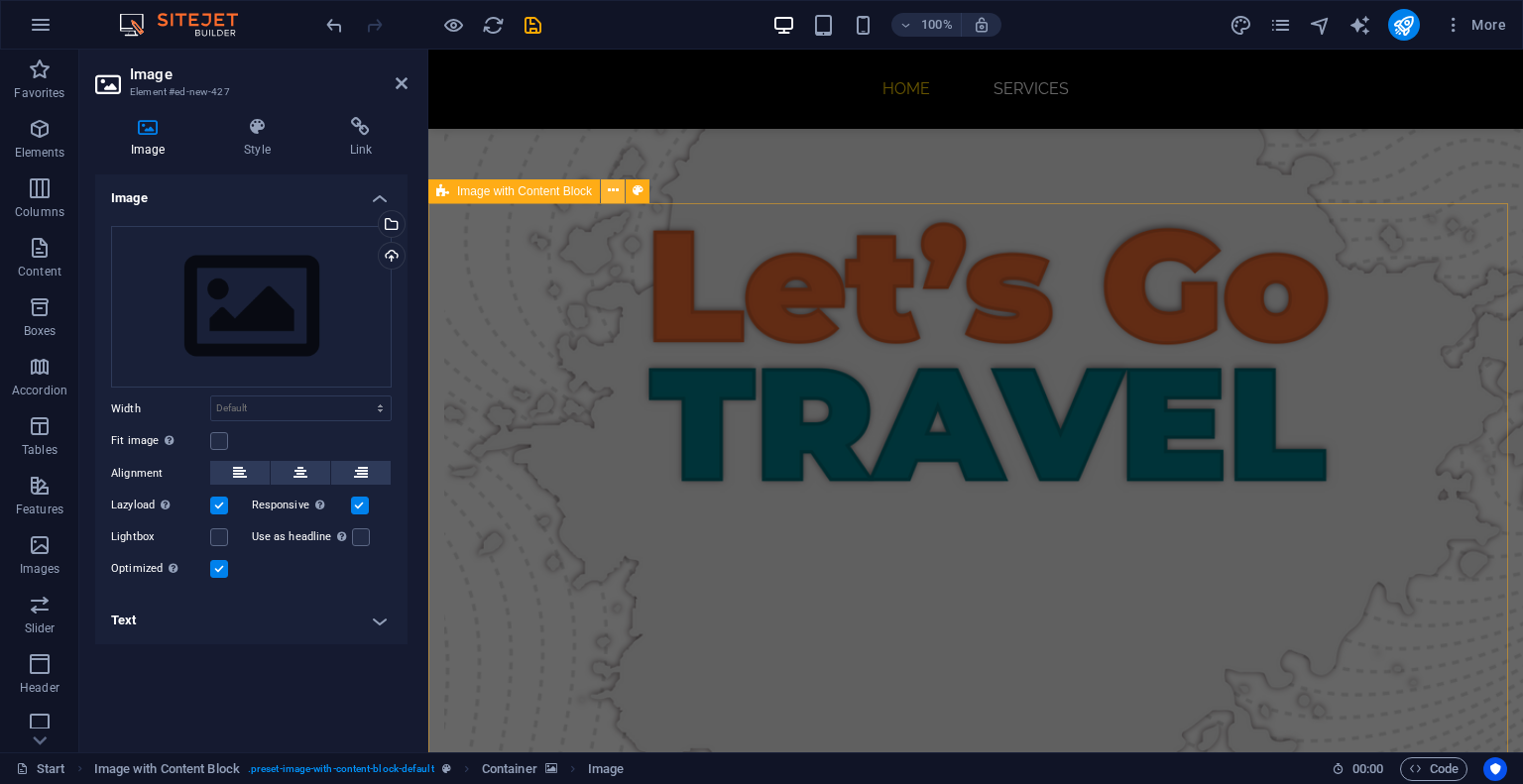 click at bounding box center (613, 190) 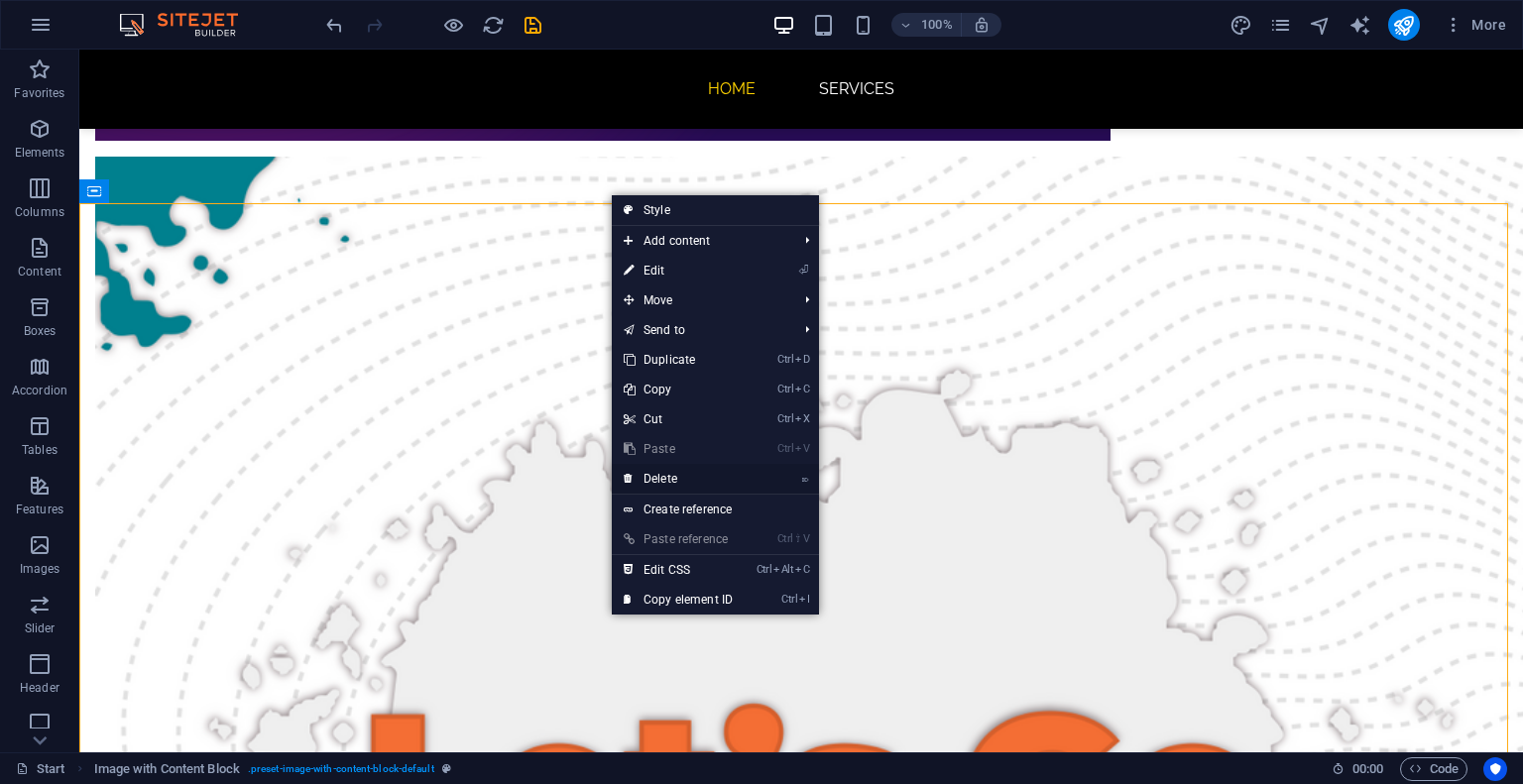click on "⌦  Delete" at bounding box center (678, 479) 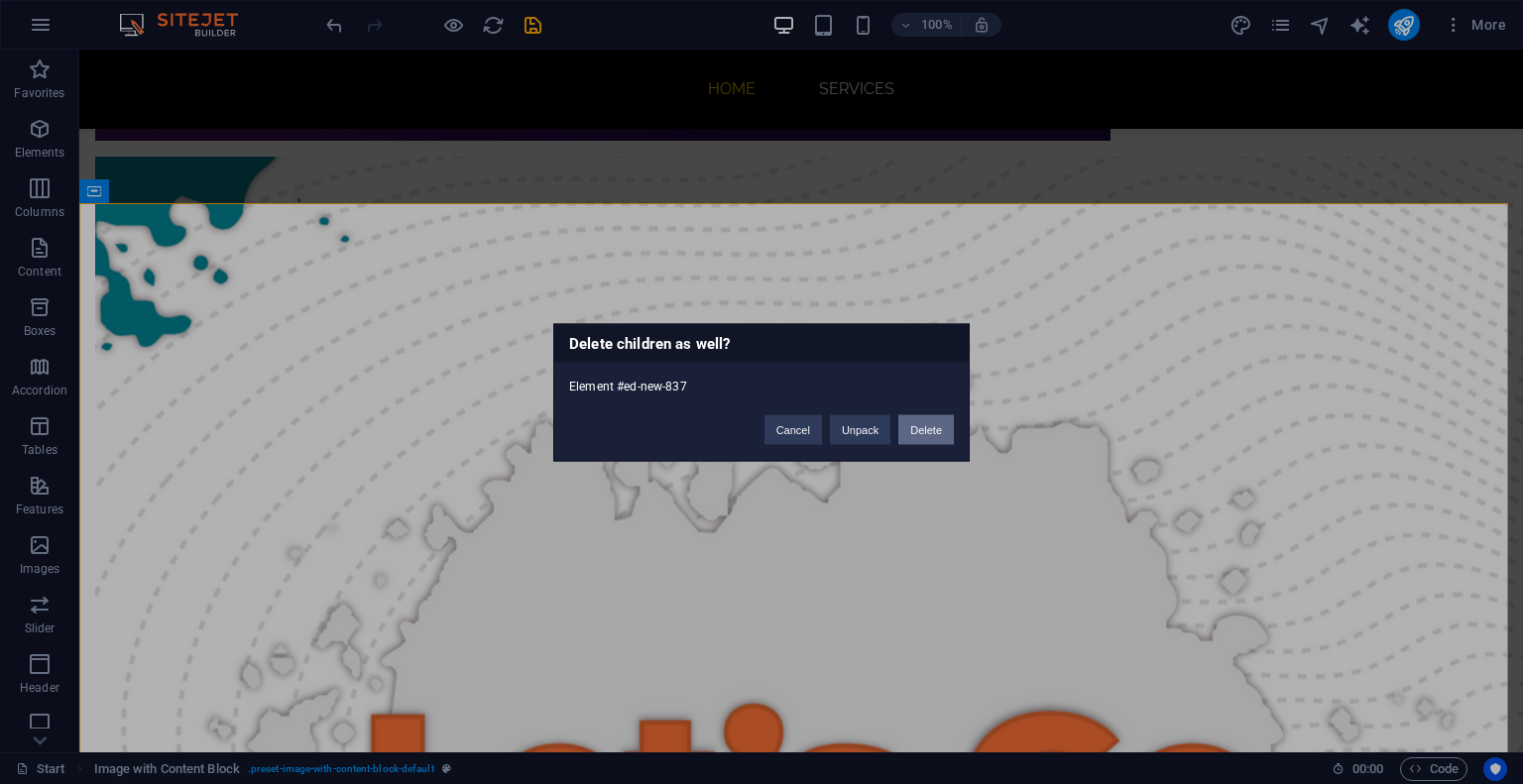 click on "Delete" at bounding box center (926, 429) 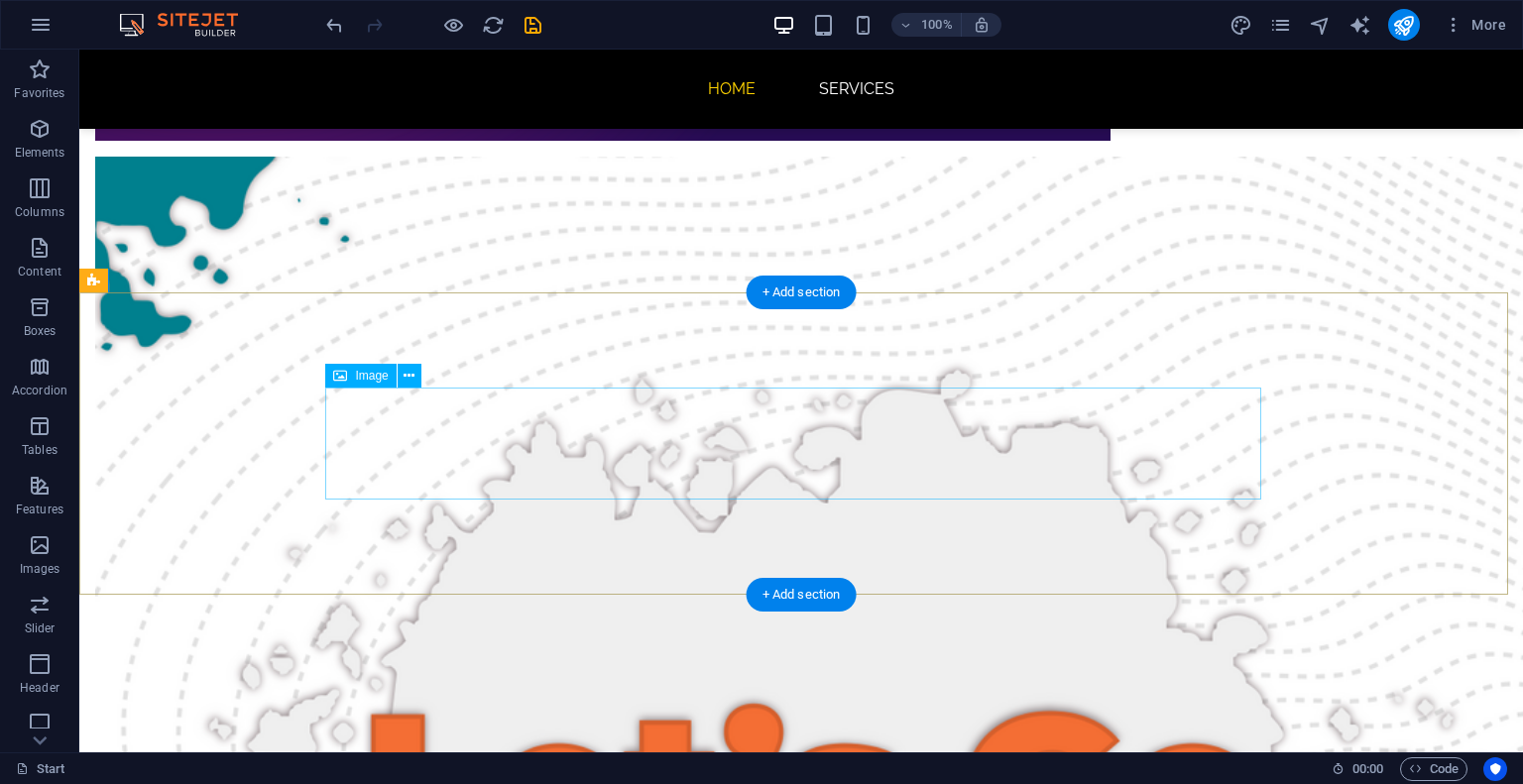 scroll, scrollTop: 3745, scrollLeft: 0, axis: vertical 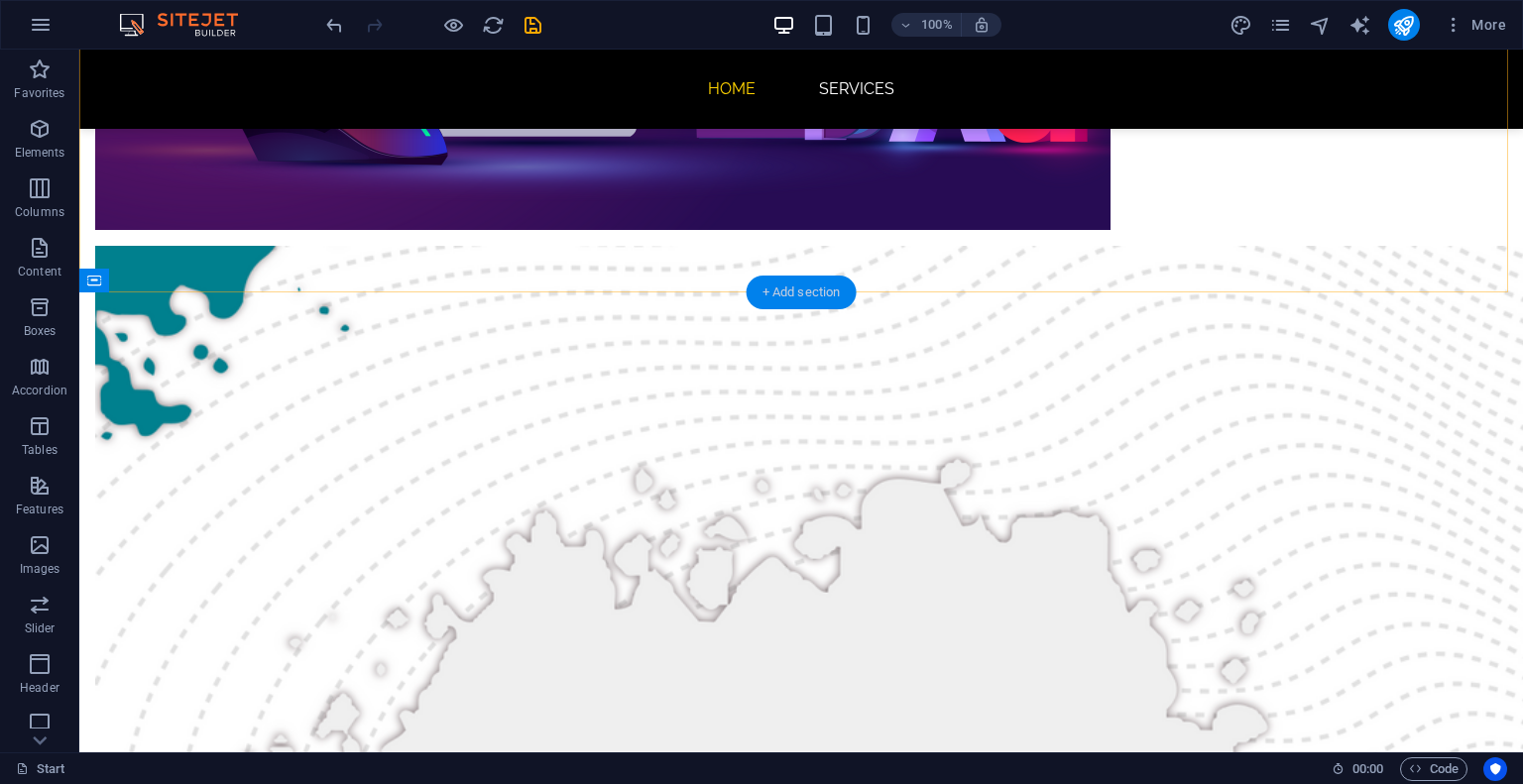 click on "+ Add section" at bounding box center [801, 292] 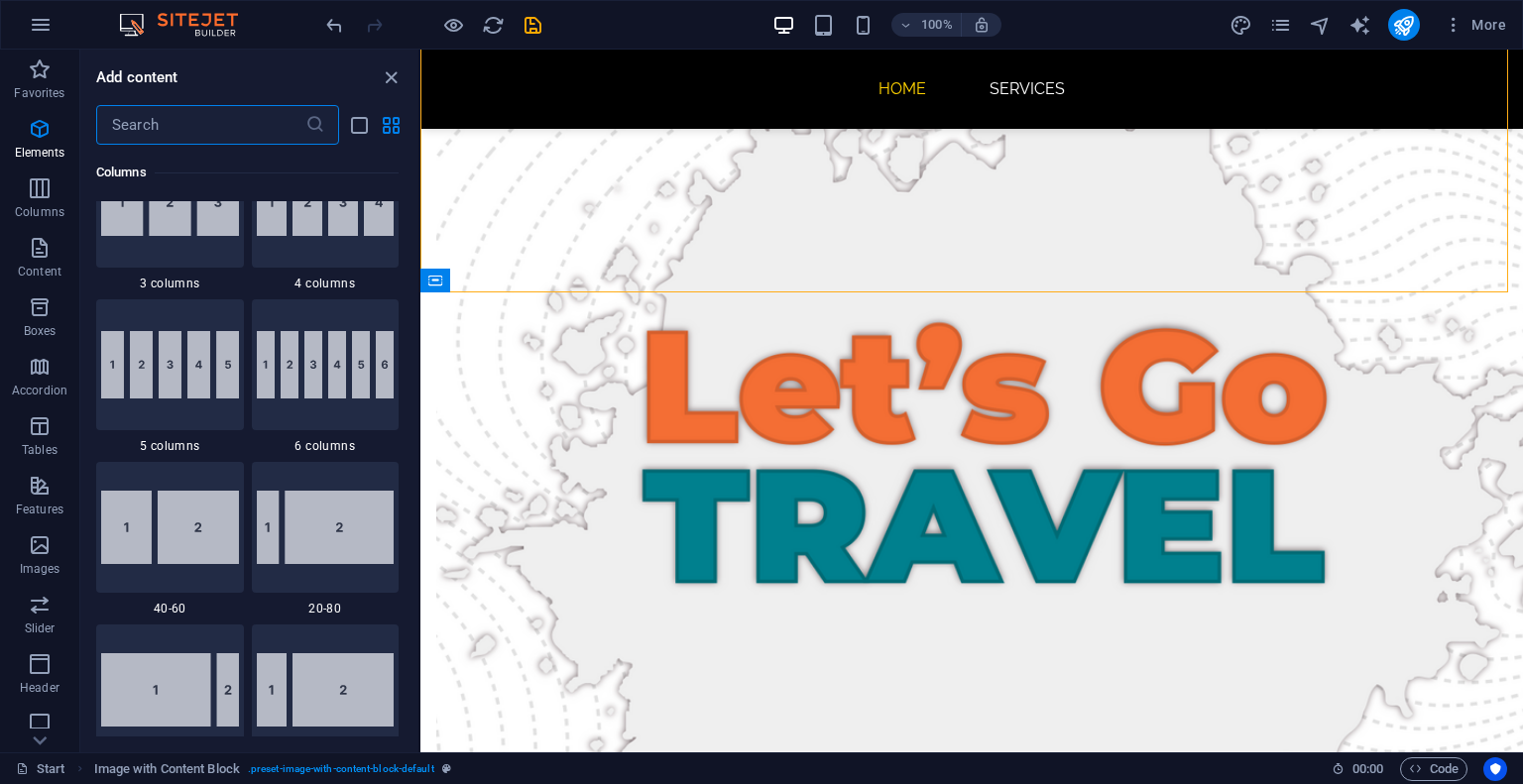 scroll, scrollTop: 891, scrollLeft: 0, axis: vertical 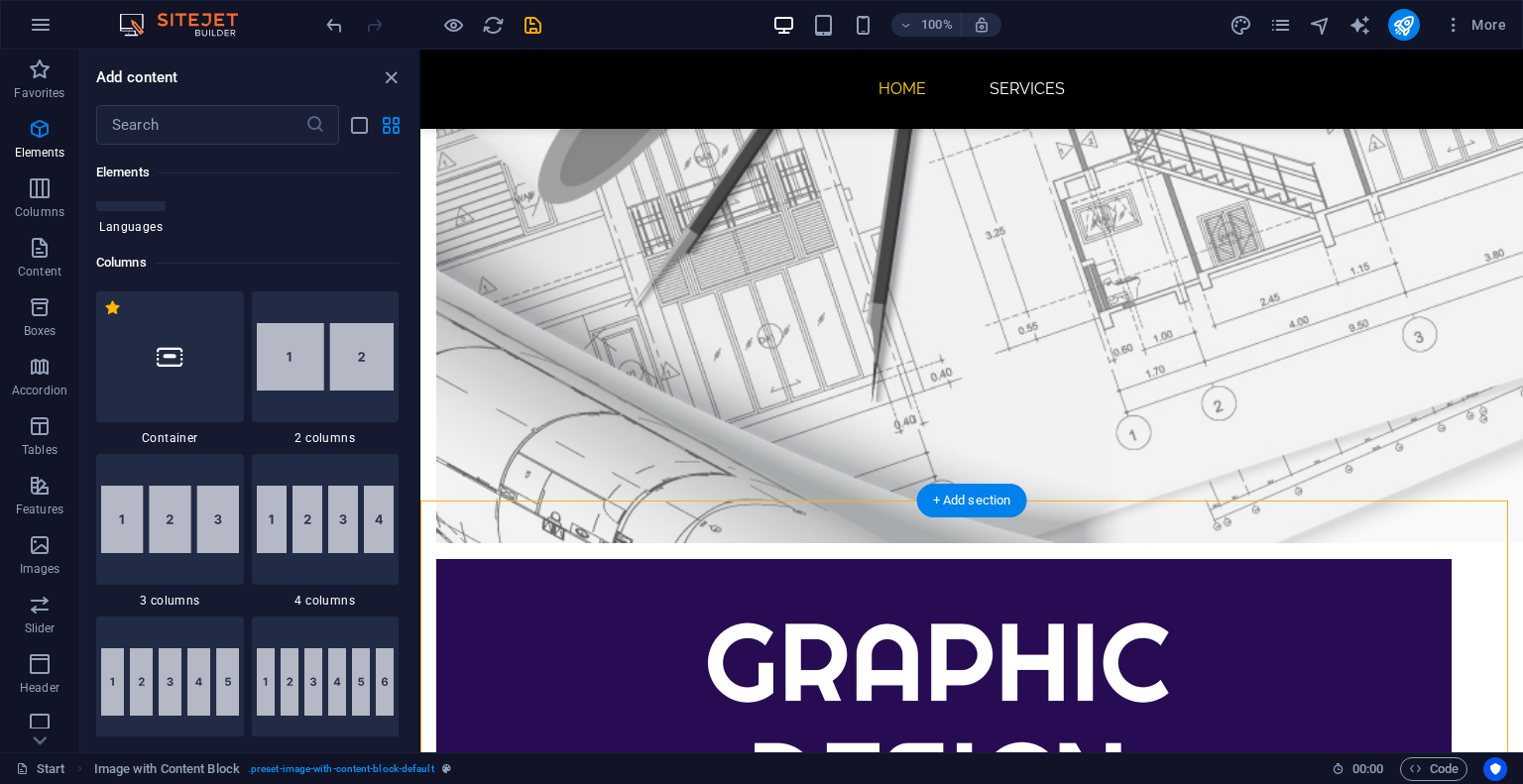 click at bounding box center [972, 7706] 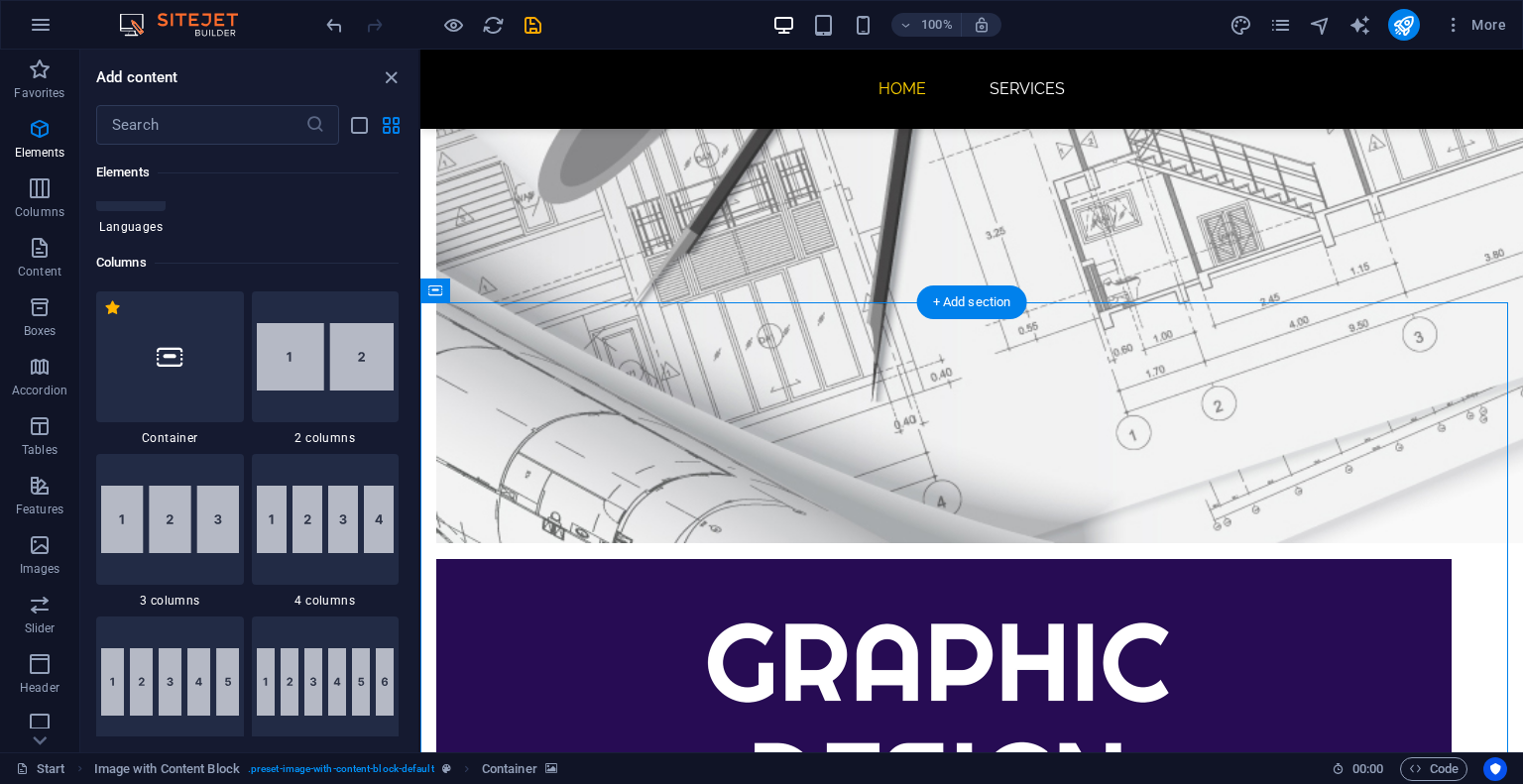 scroll, scrollTop: 2258, scrollLeft: 0, axis: vertical 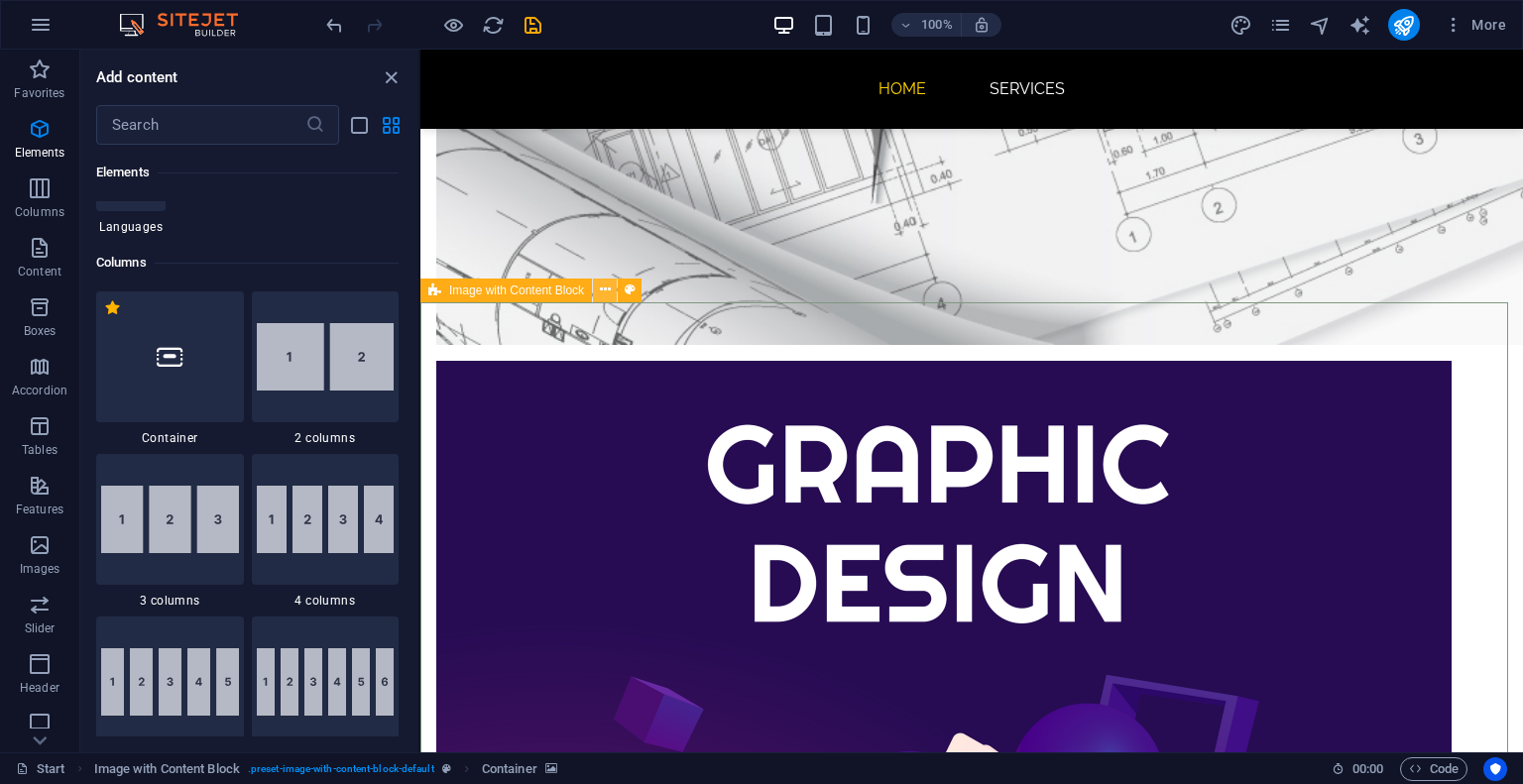 click at bounding box center (605, 289) 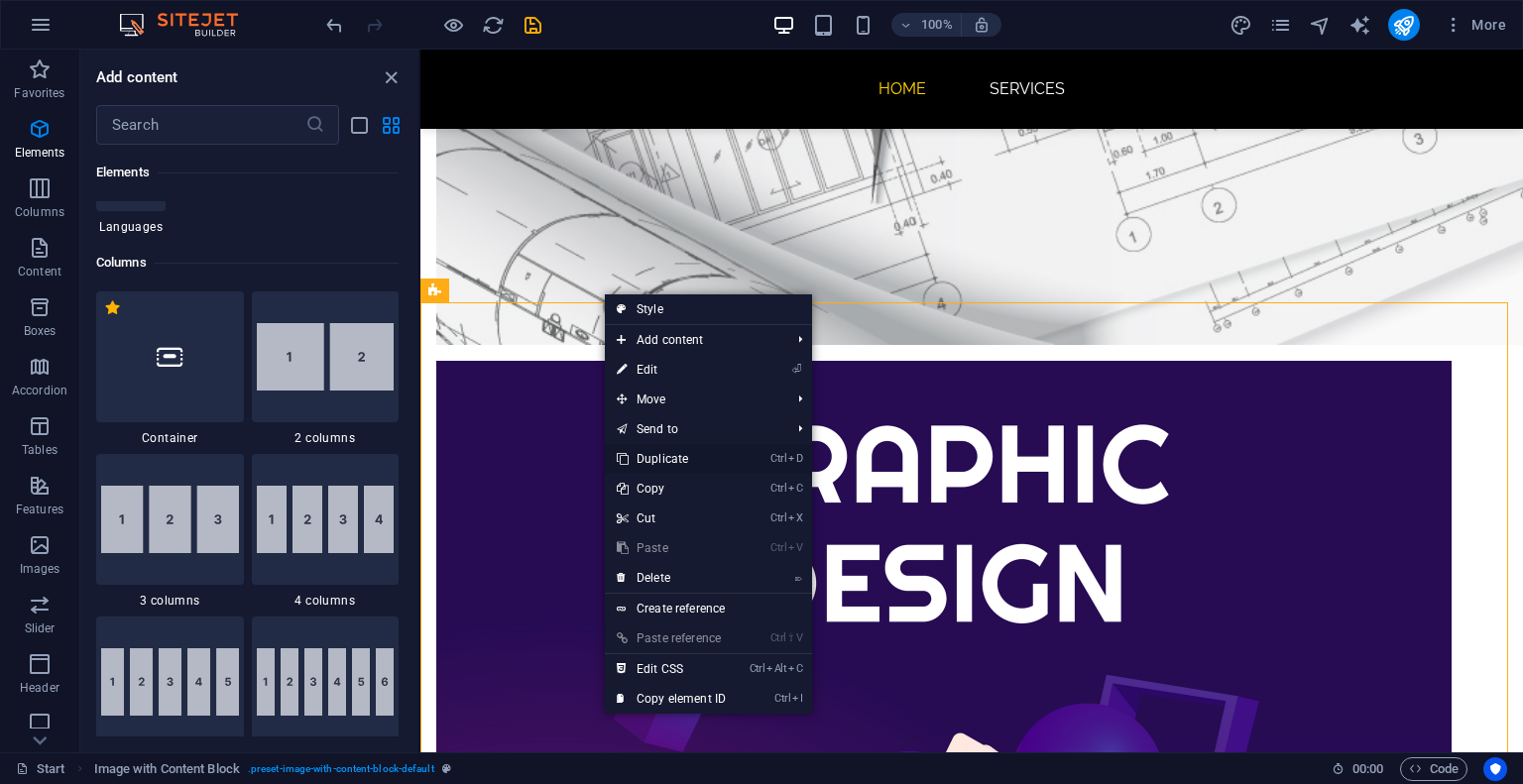click on "Ctrl D  Duplicate" at bounding box center (671, 459) 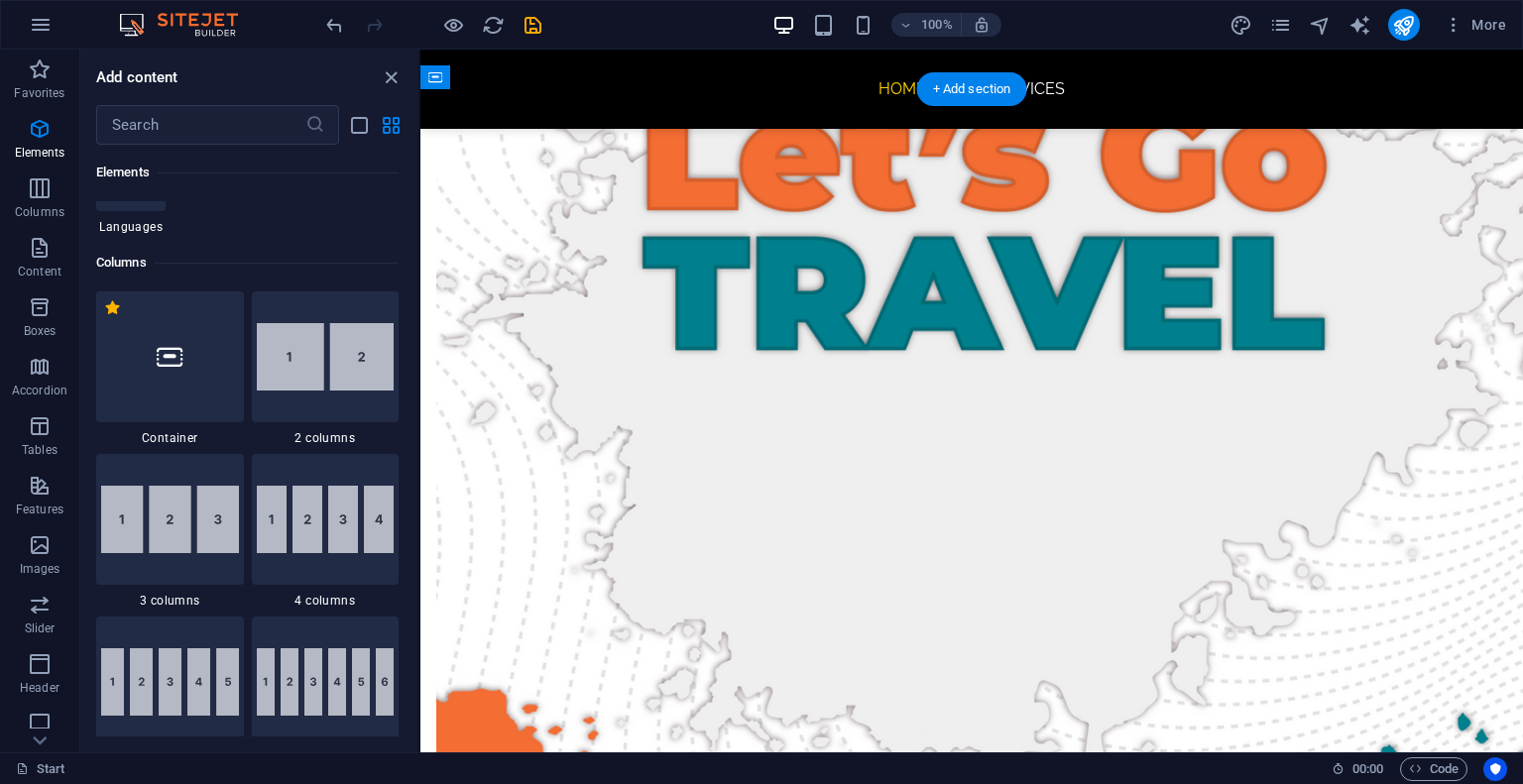 scroll, scrollTop: 3878, scrollLeft: 0, axis: vertical 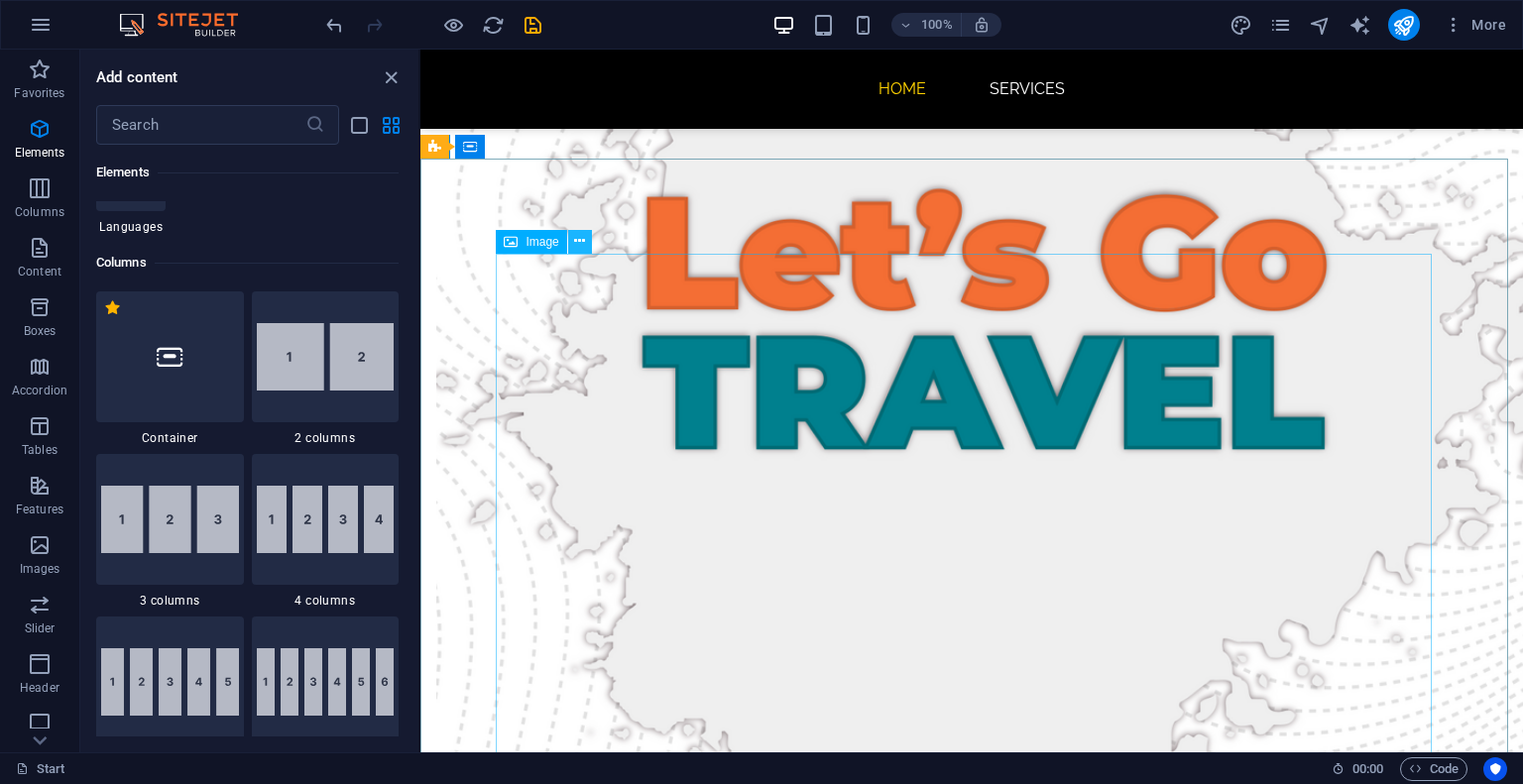 click at bounding box center (579, 241) 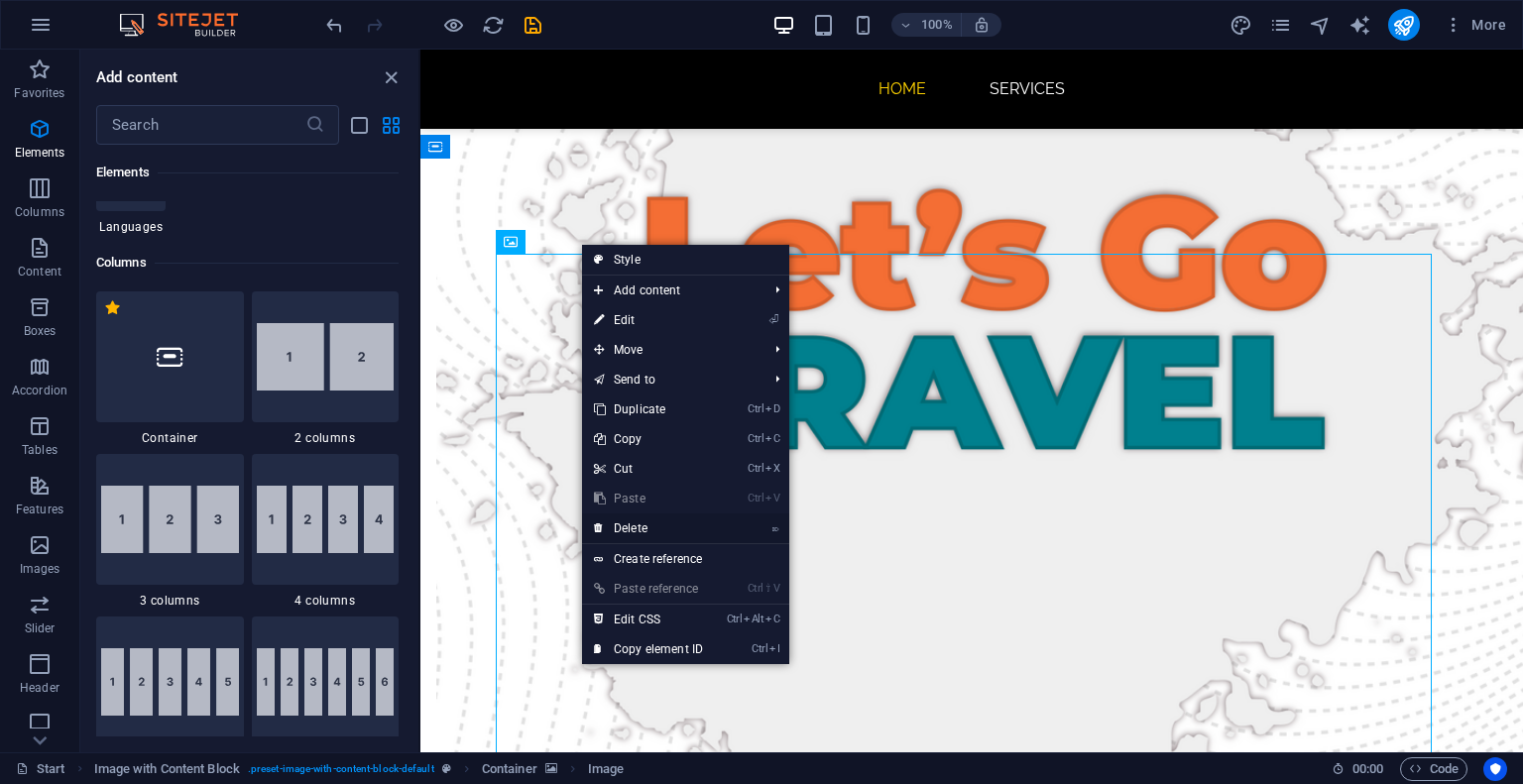 click on "⌦  Delete" at bounding box center (648, 528) 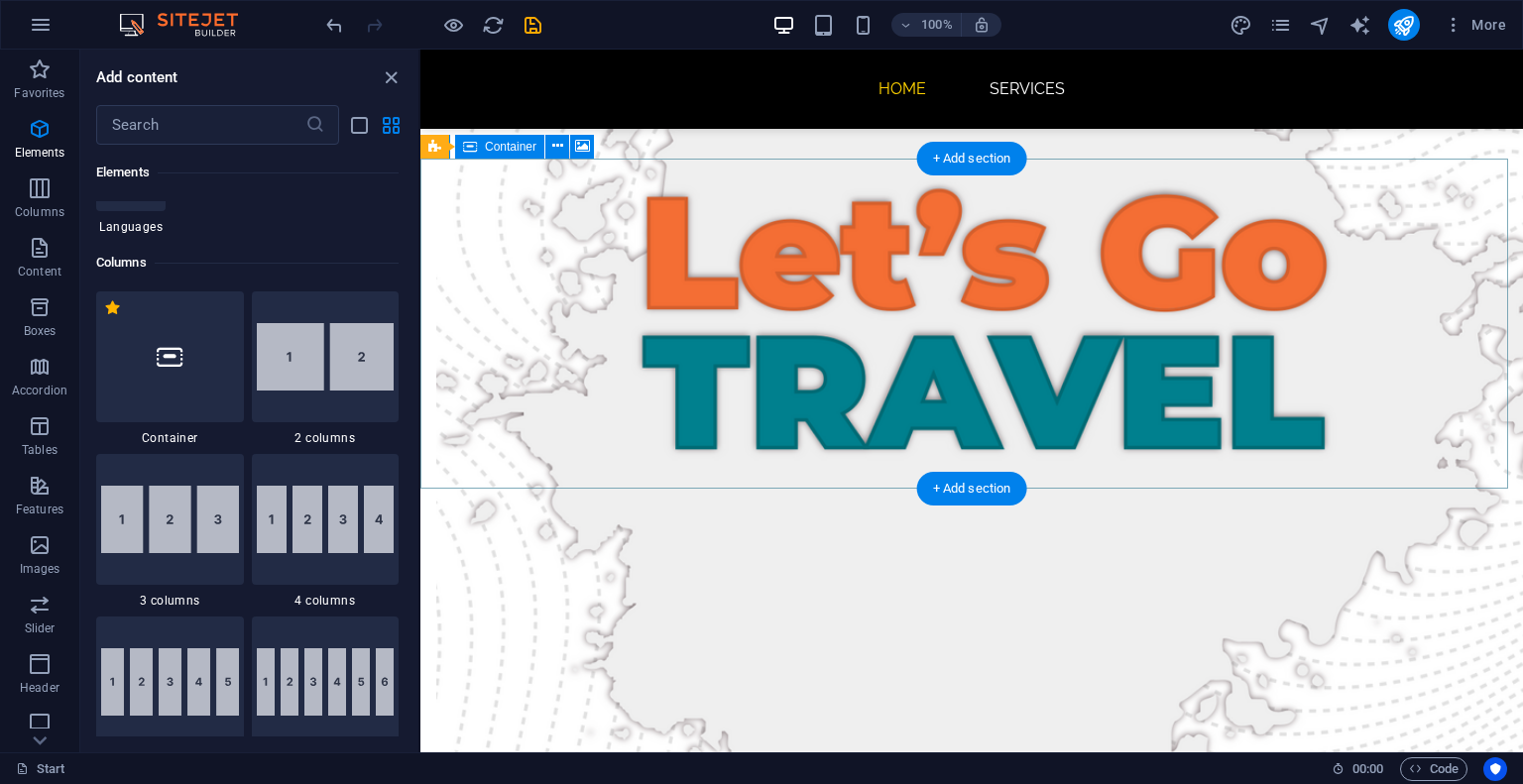click on "Add elements" at bounding box center [913, 8738] 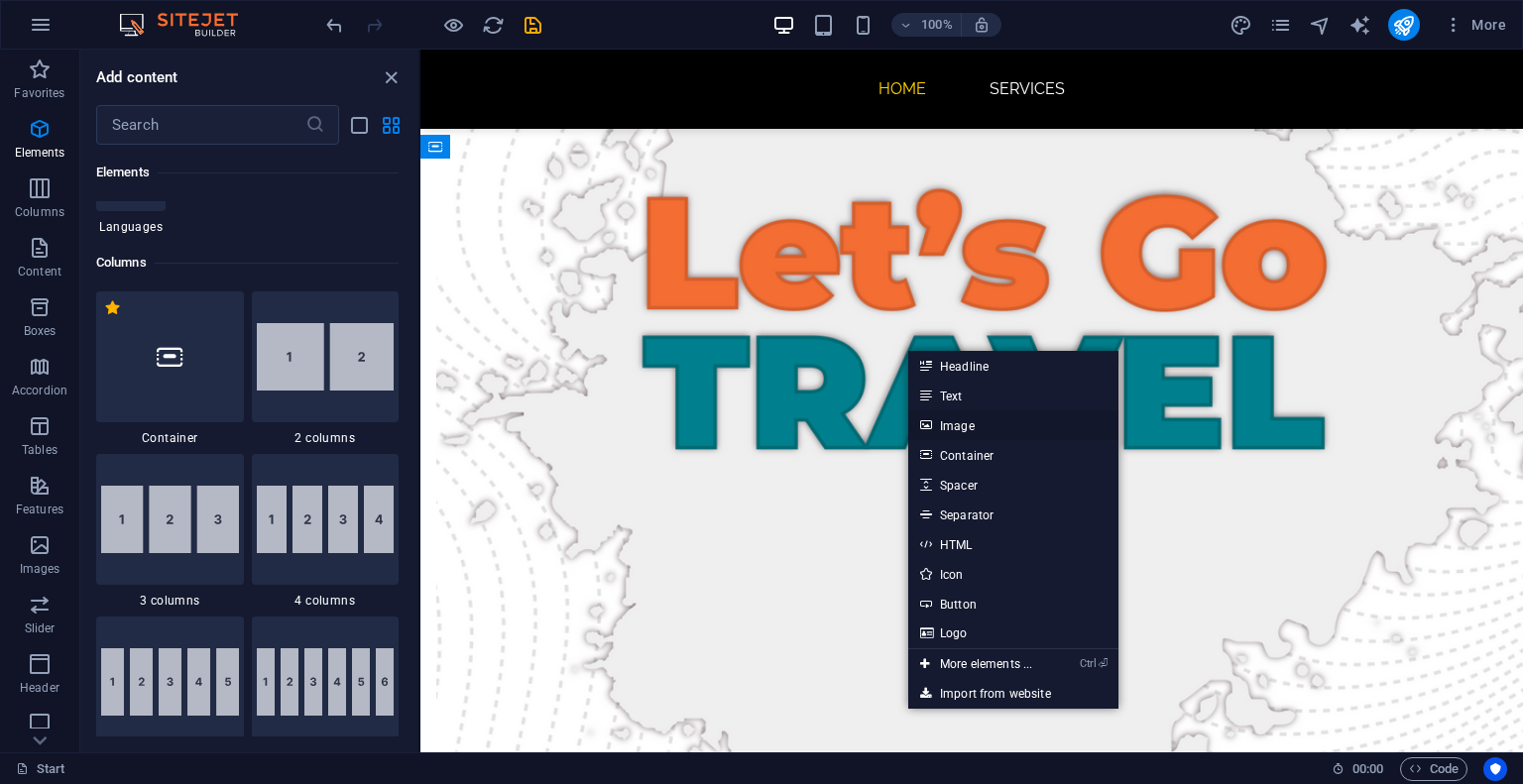 click on "Image" at bounding box center (1013, 425) 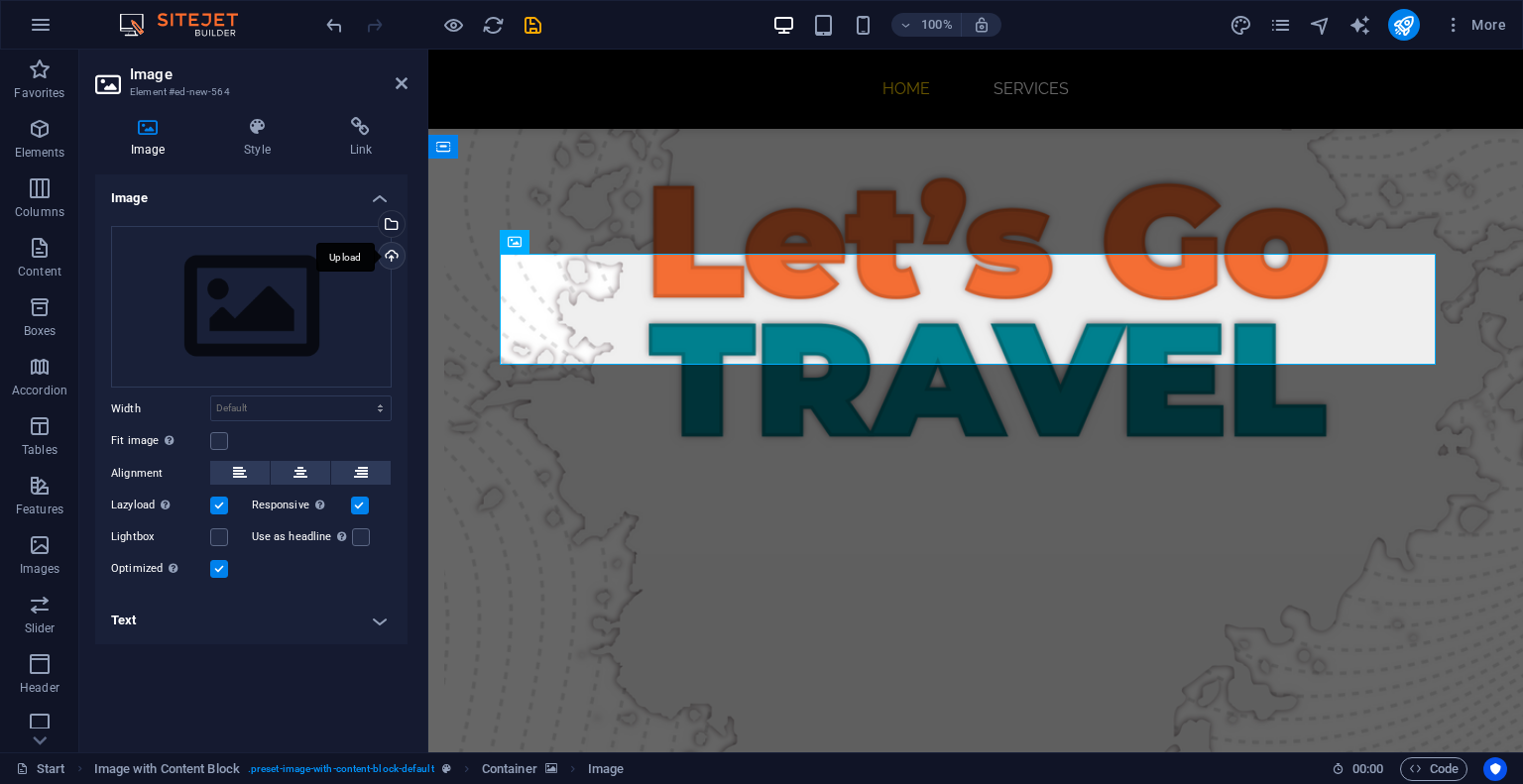 click on "Upload" at bounding box center (390, 258) 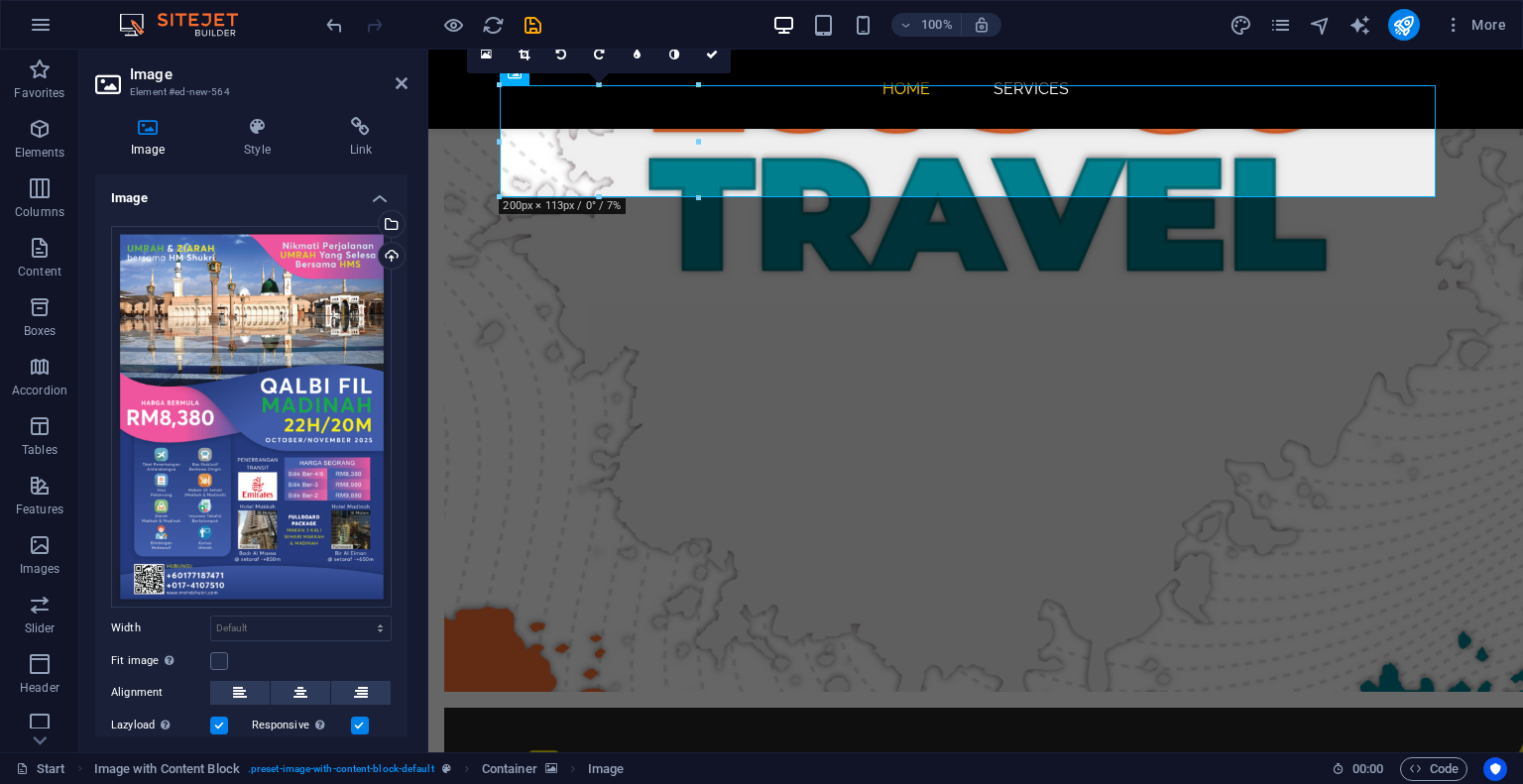 scroll, scrollTop: 4047, scrollLeft: 0, axis: vertical 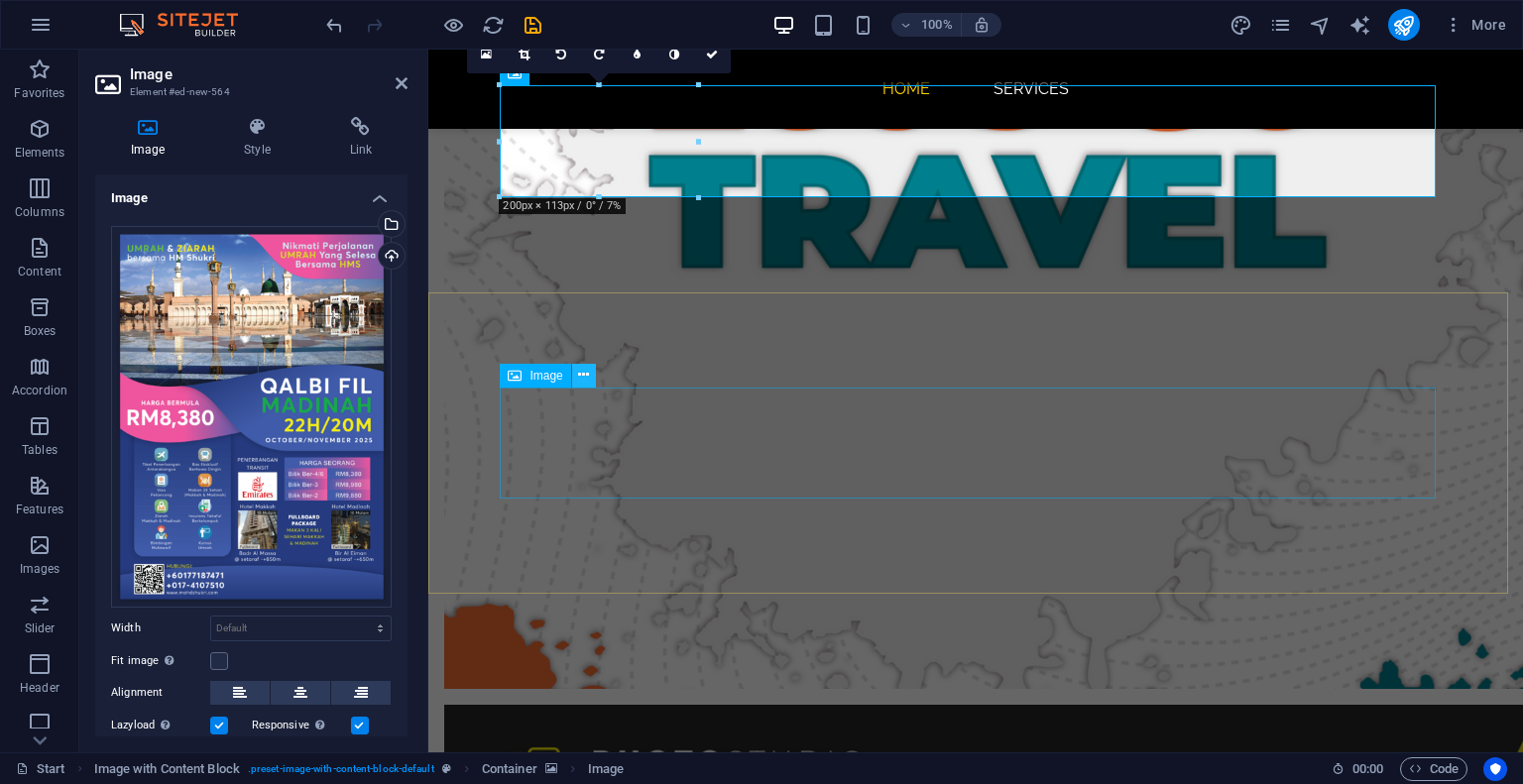 click at bounding box center (583, 375) 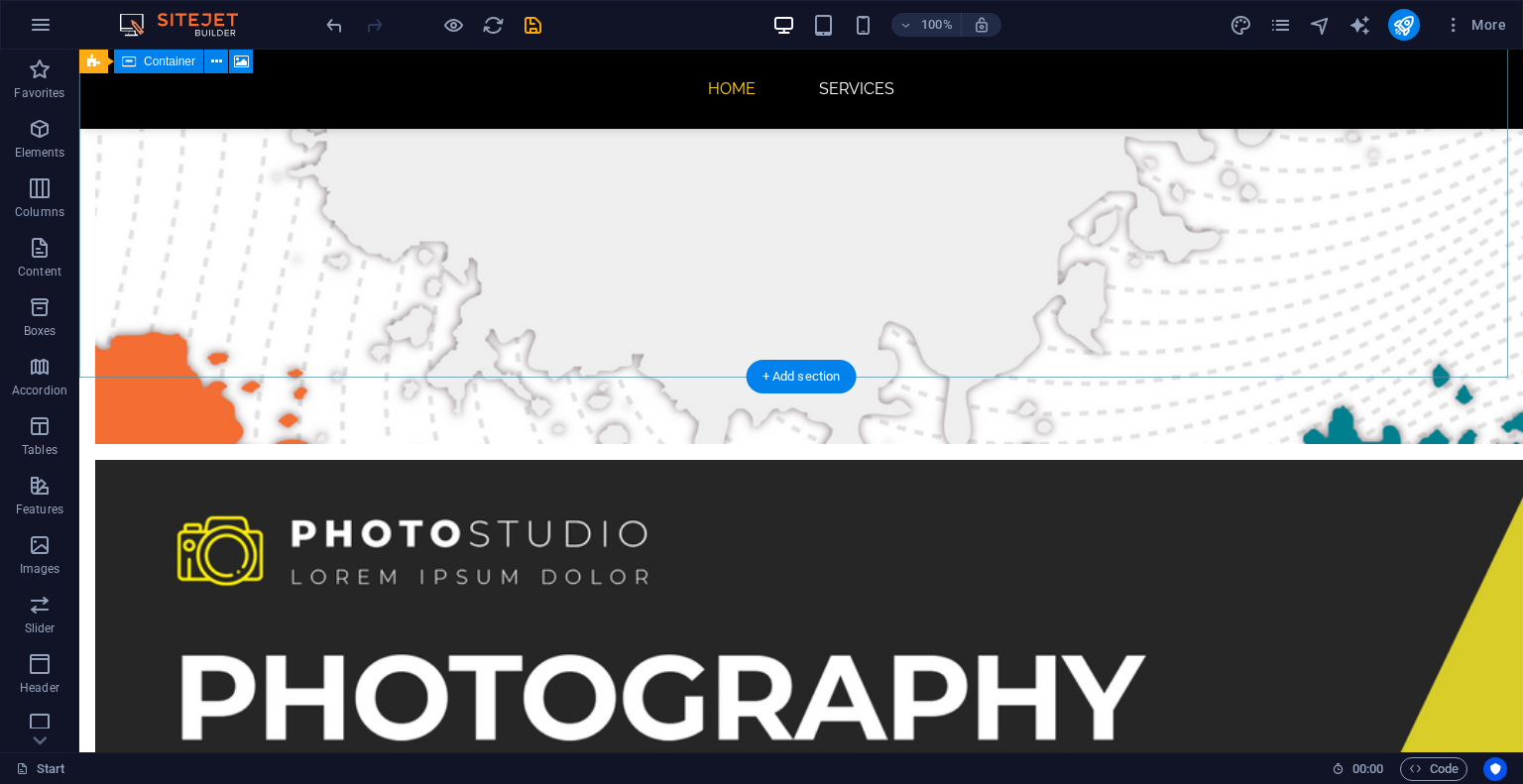 scroll, scrollTop: 5137, scrollLeft: 0, axis: vertical 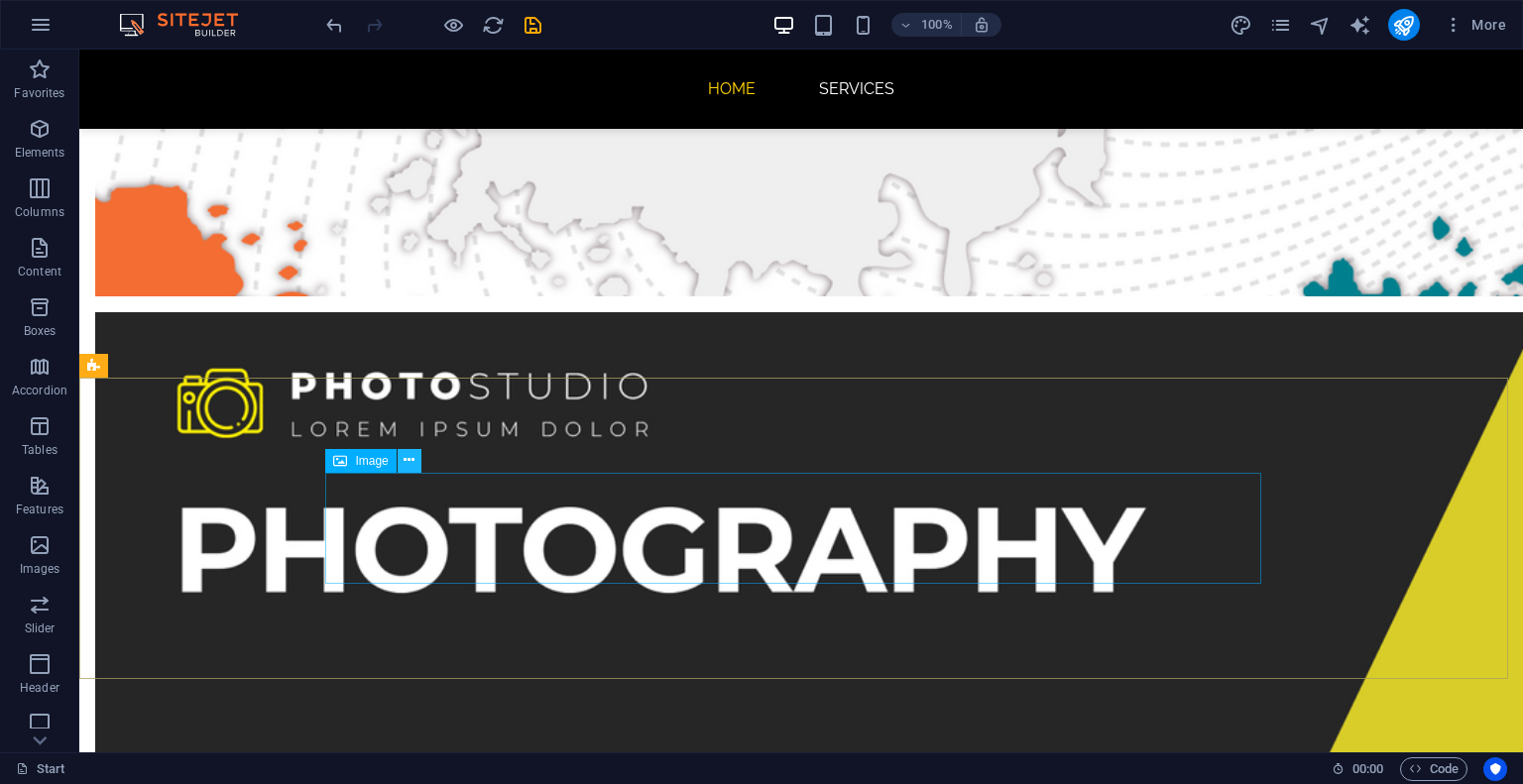 click at bounding box center (409, 460) 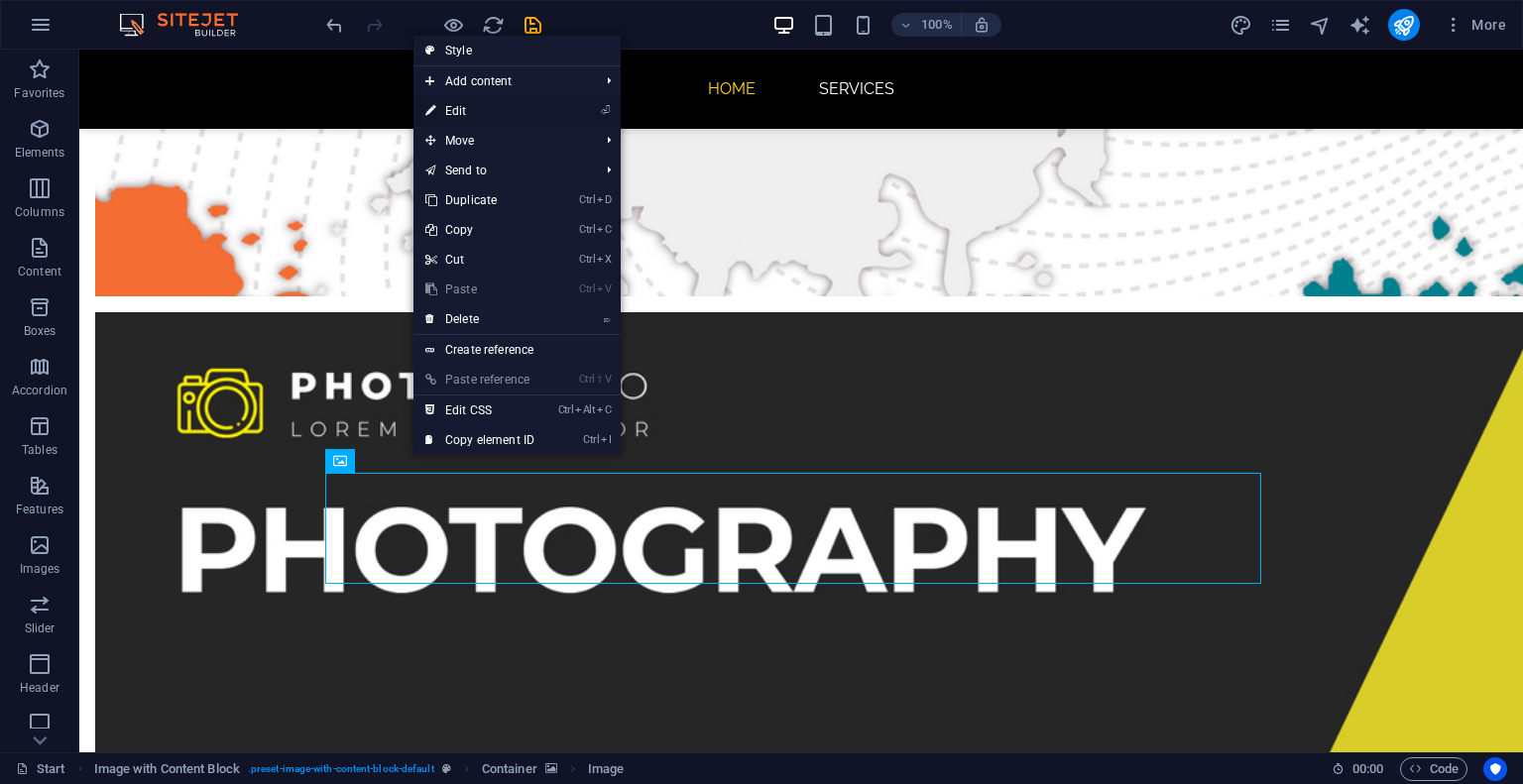 click on "⏎  Edit" at bounding box center [480, 111] 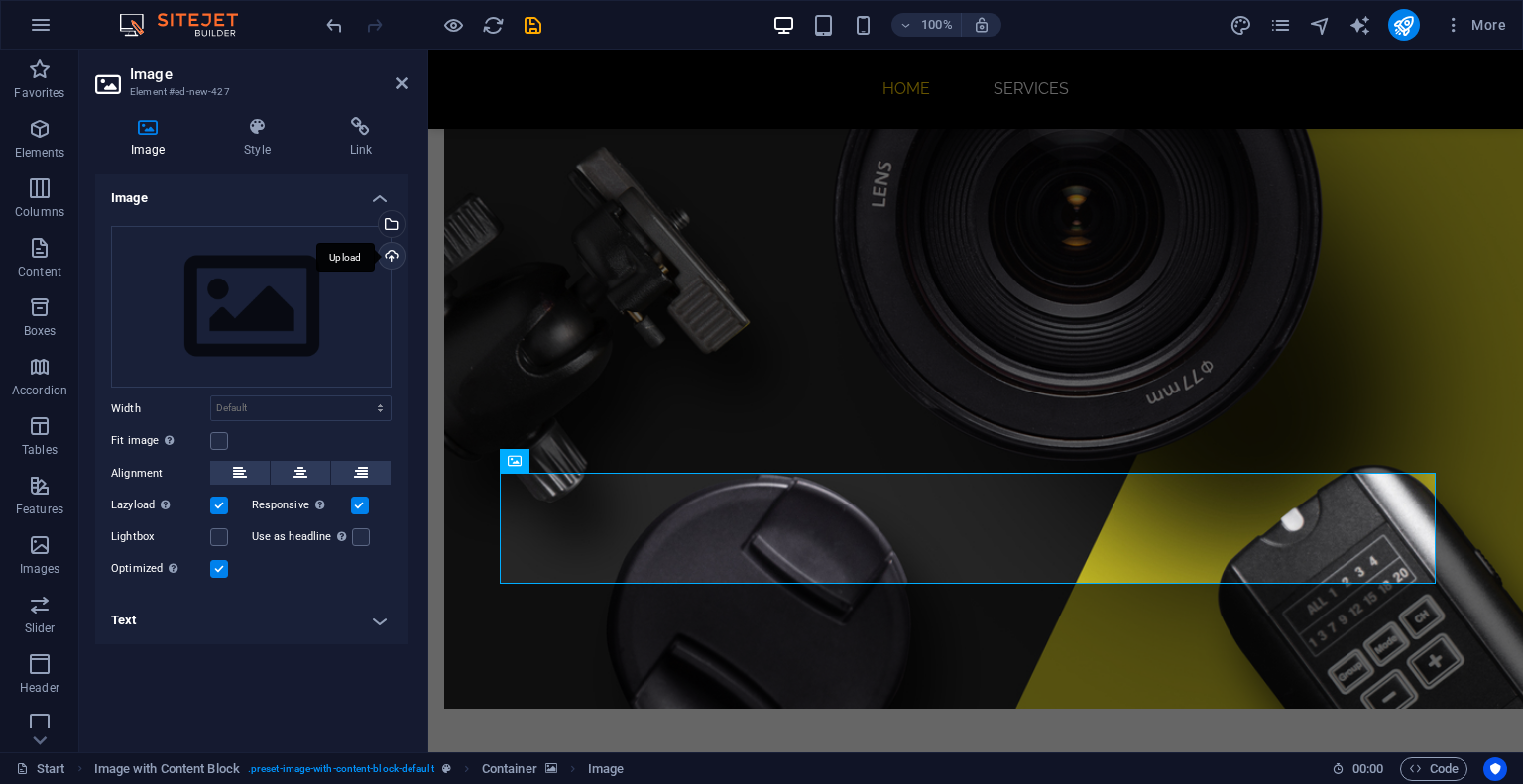click on "Upload" at bounding box center (390, 258) 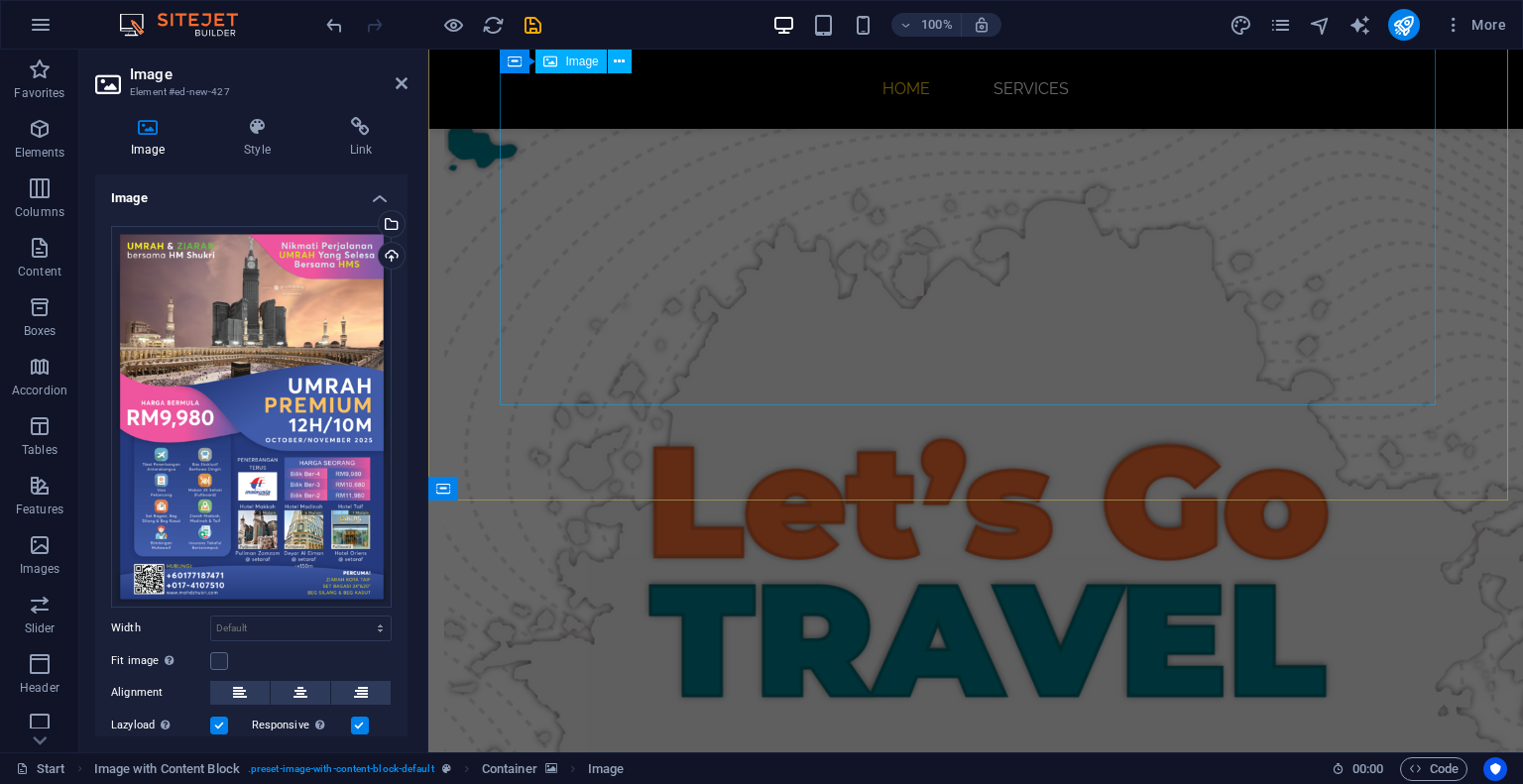 scroll, scrollTop: 3536, scrollLeft: 0, axis: vertical 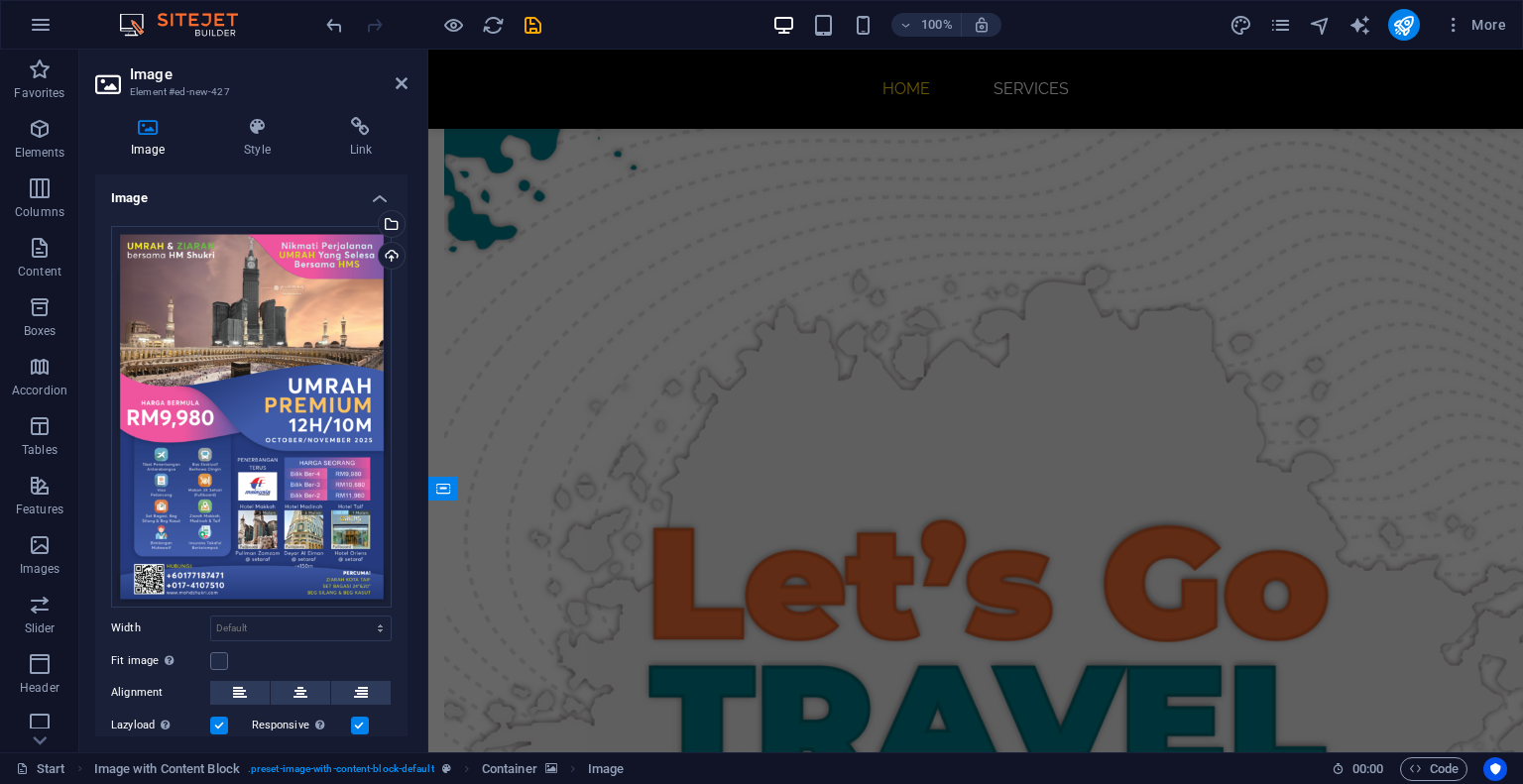 click at bounding box center (976, 6206) 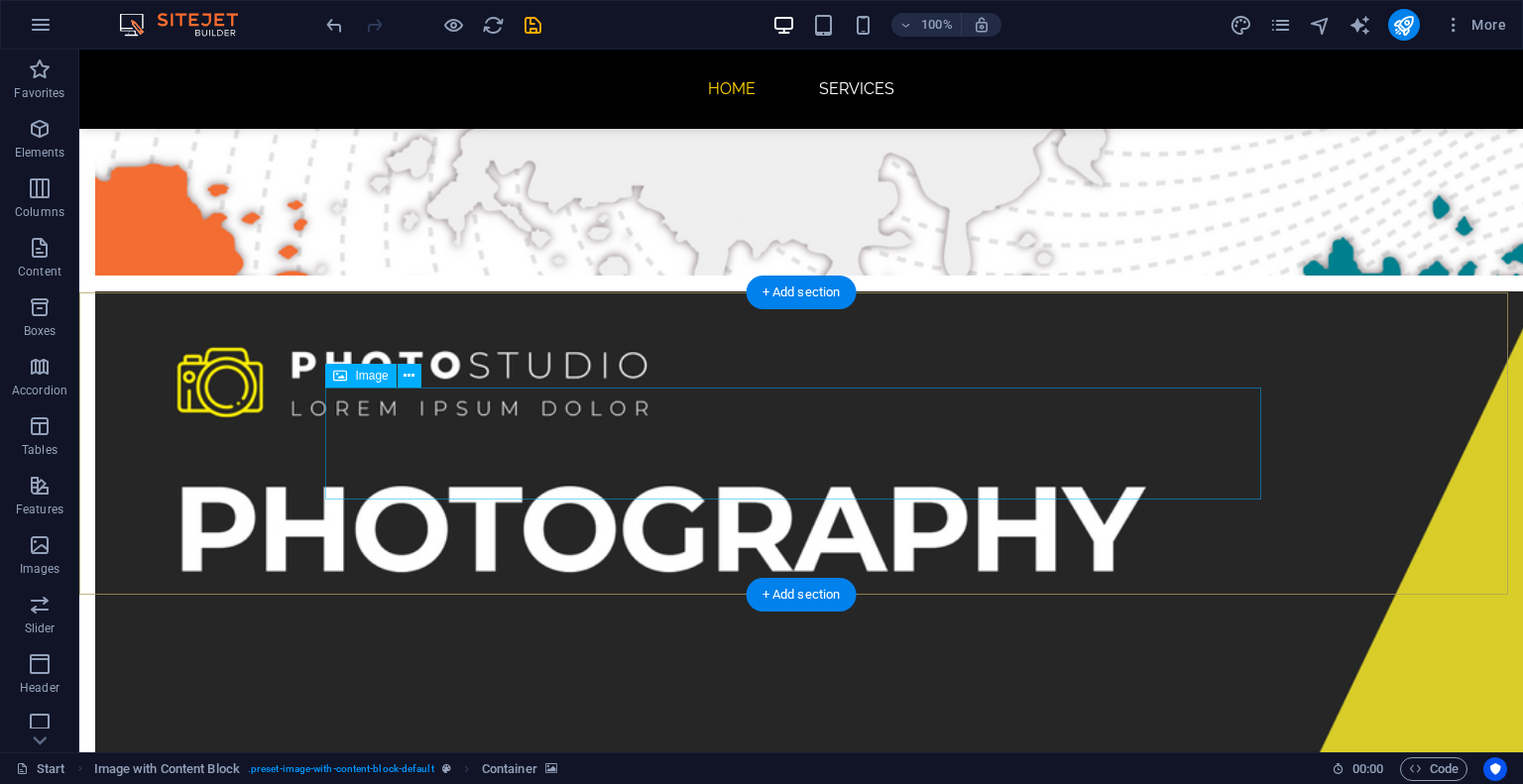 scroll, scrollTop: 5221, scrollLeft: 0, axis: vertical 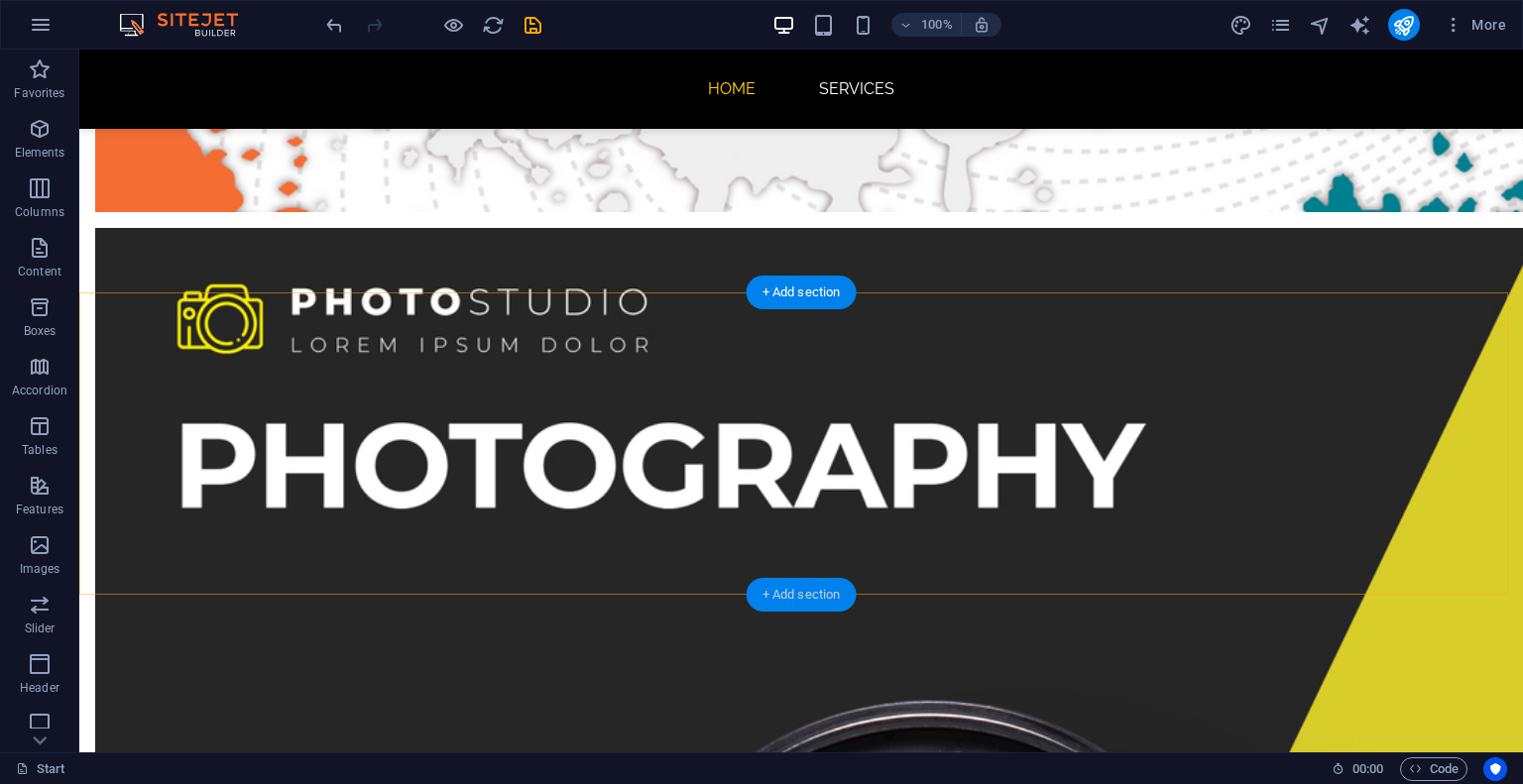 click on "+ Add section" at bounding box center [801, 595] 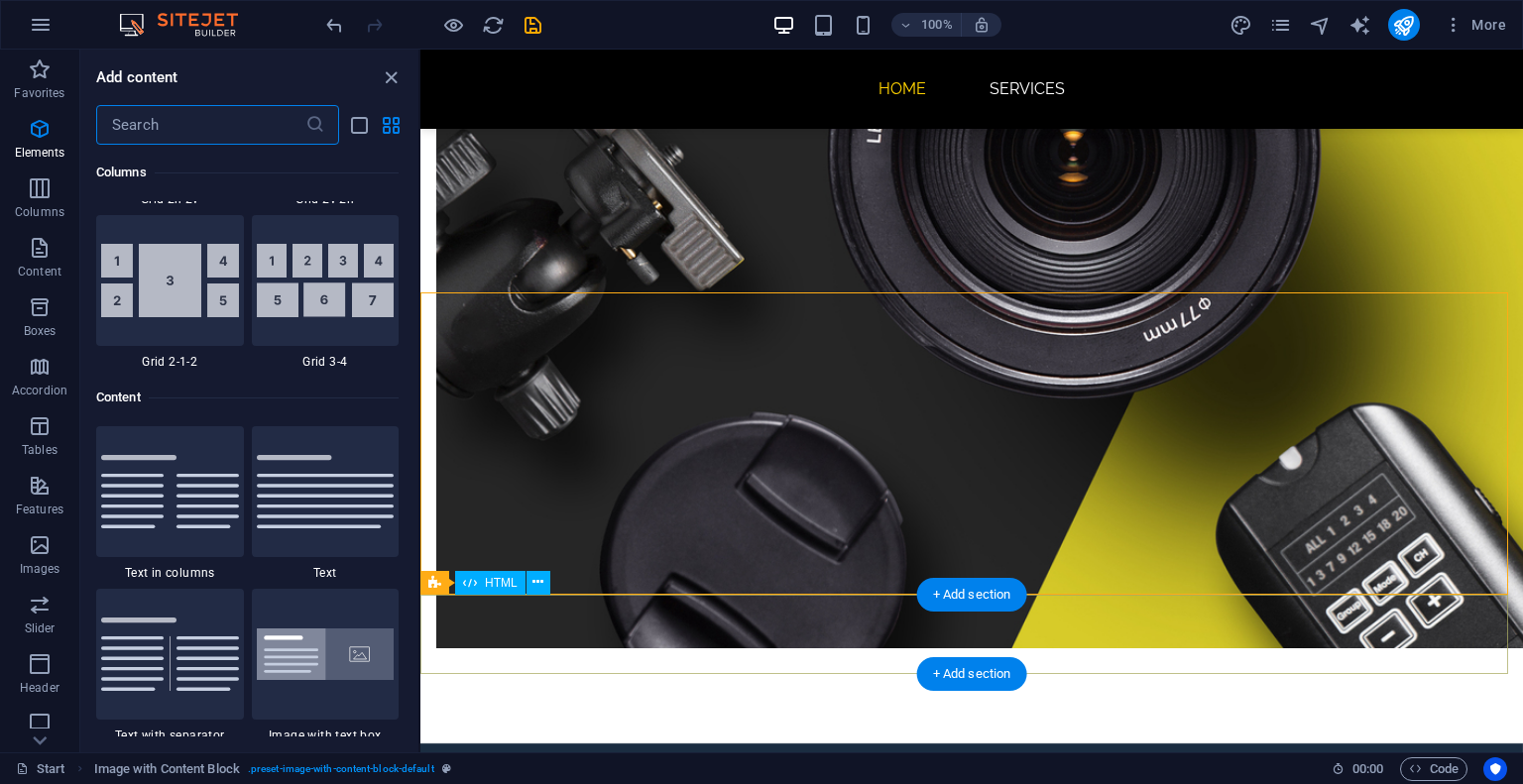 scroll, scrollTop: 3468, scrollLeft: 0, axis: vertical 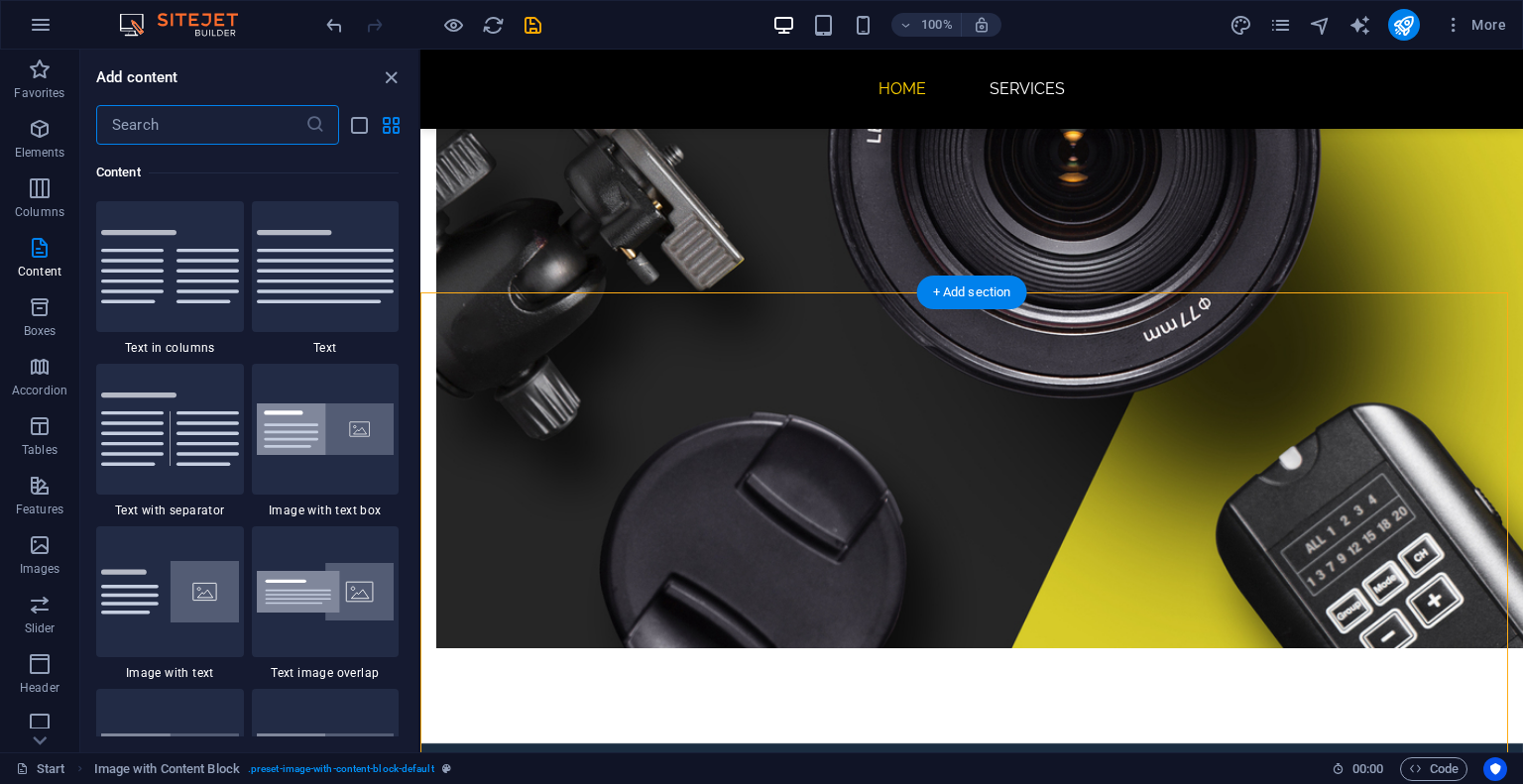 click at bounding box center (972, 10083) 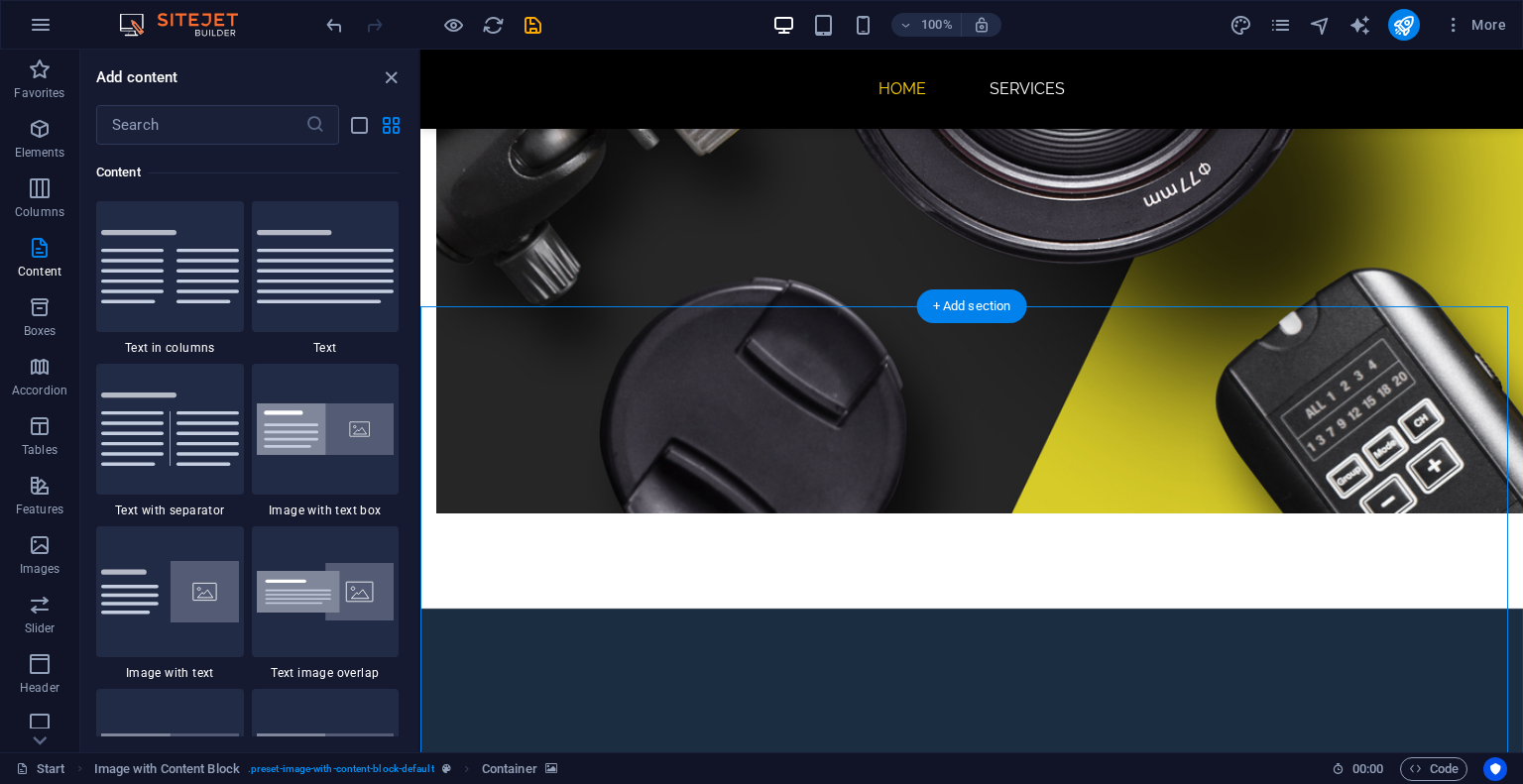 scroll, scrollTop: 5208, scrollLeft: 0, axis: vertical 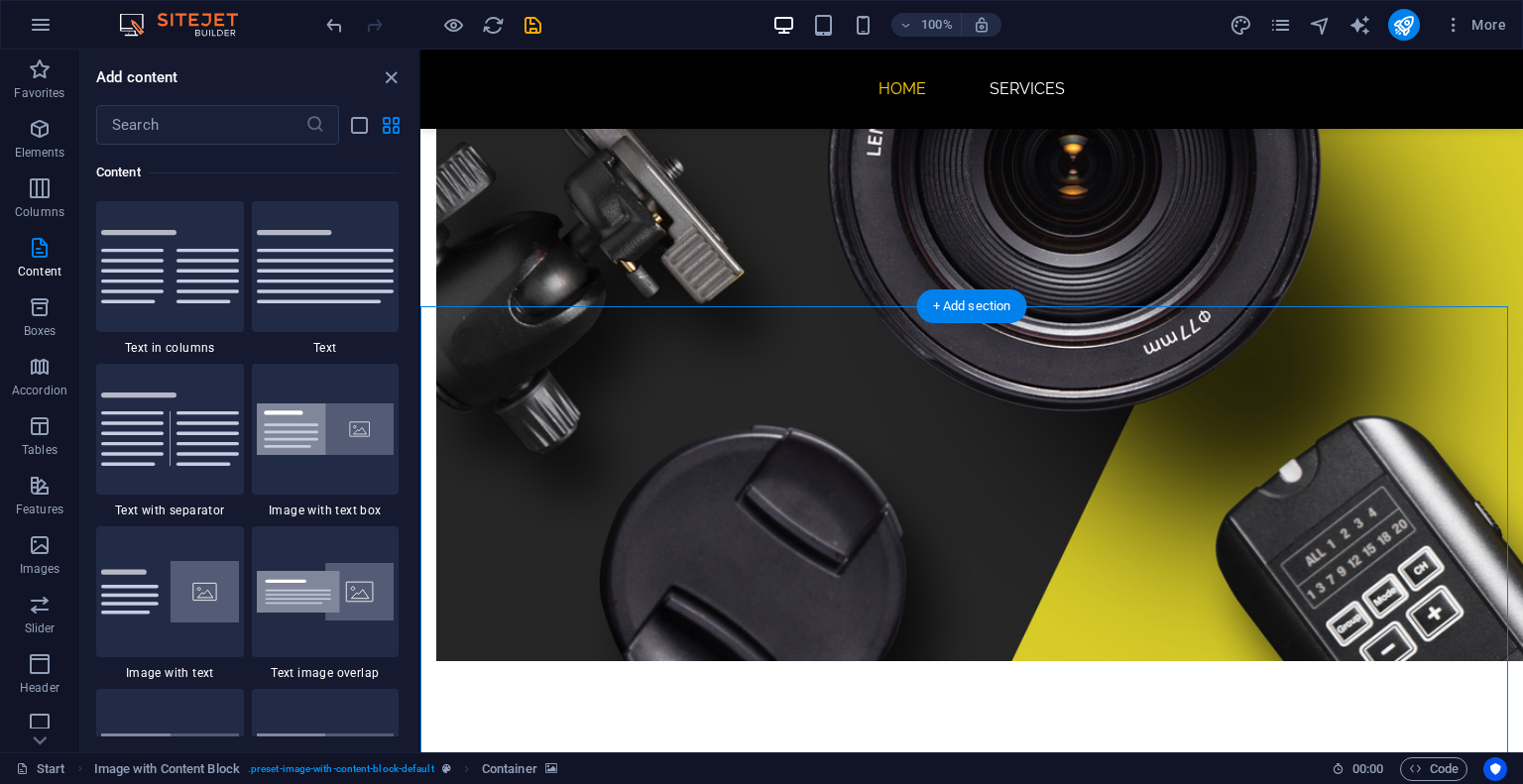 click at bounding box center (972, 10684) 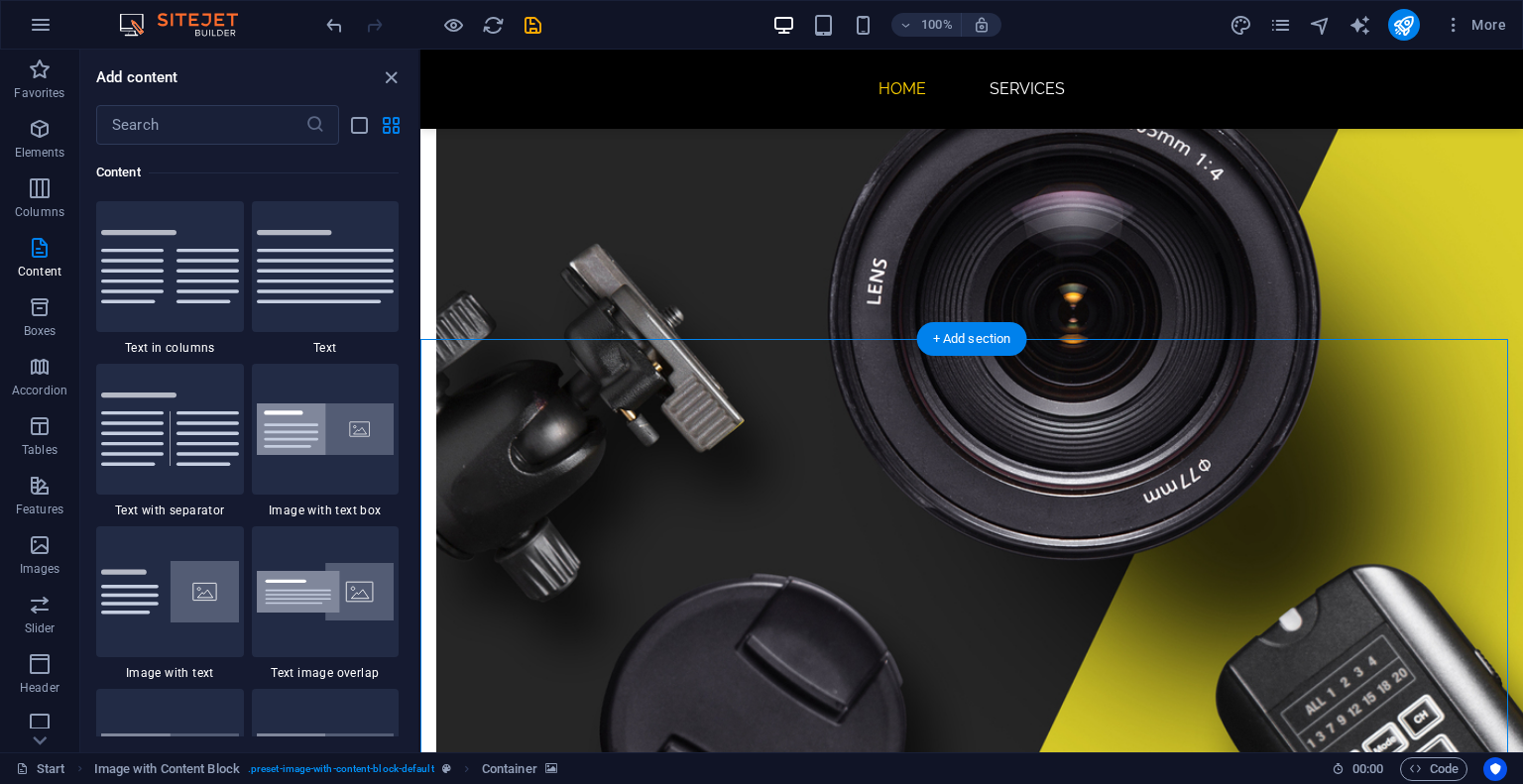 scroll, scrollTop: 4911, scrollLeft: 0, axis: vertical 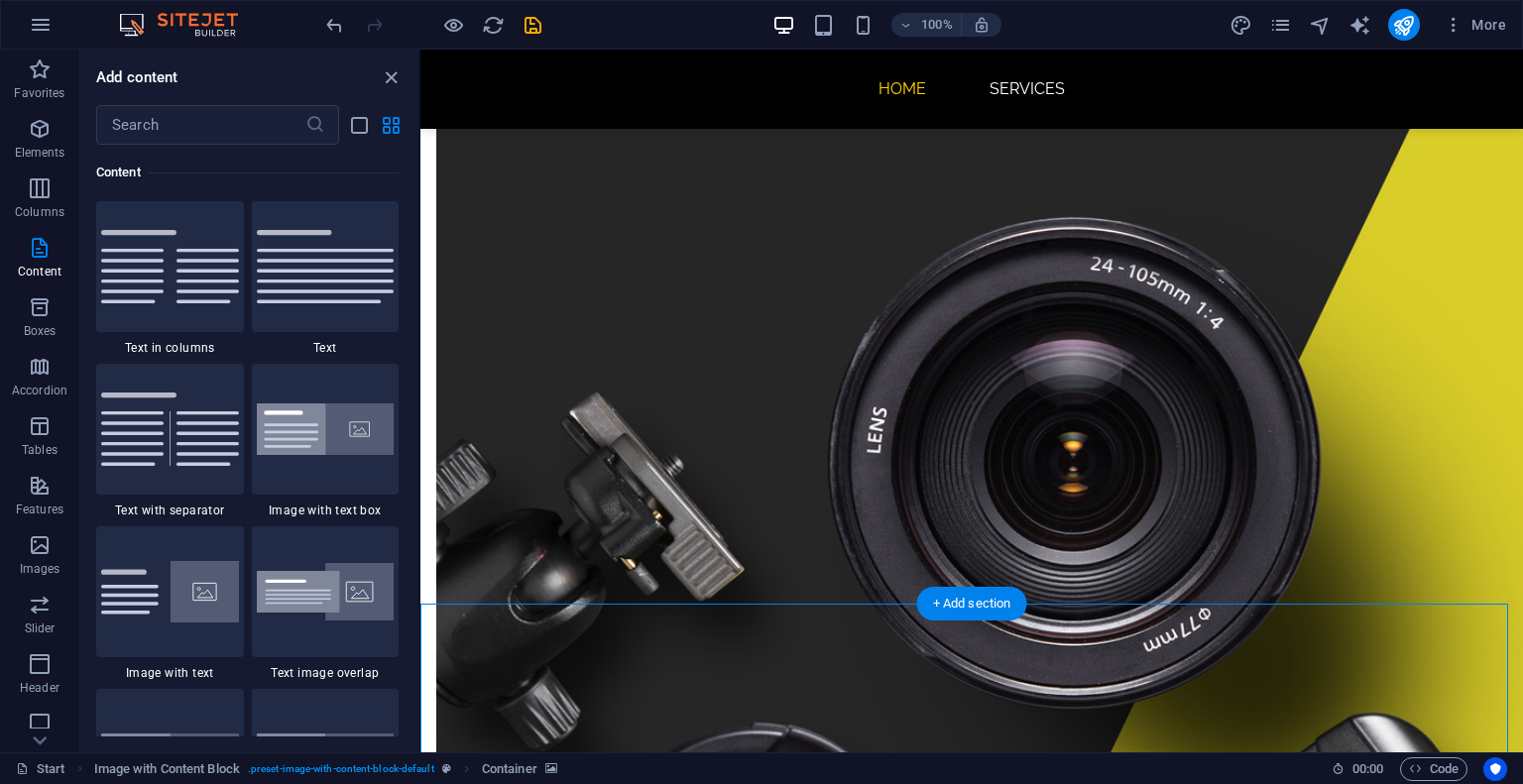 click at bounding box center [972, 10981] 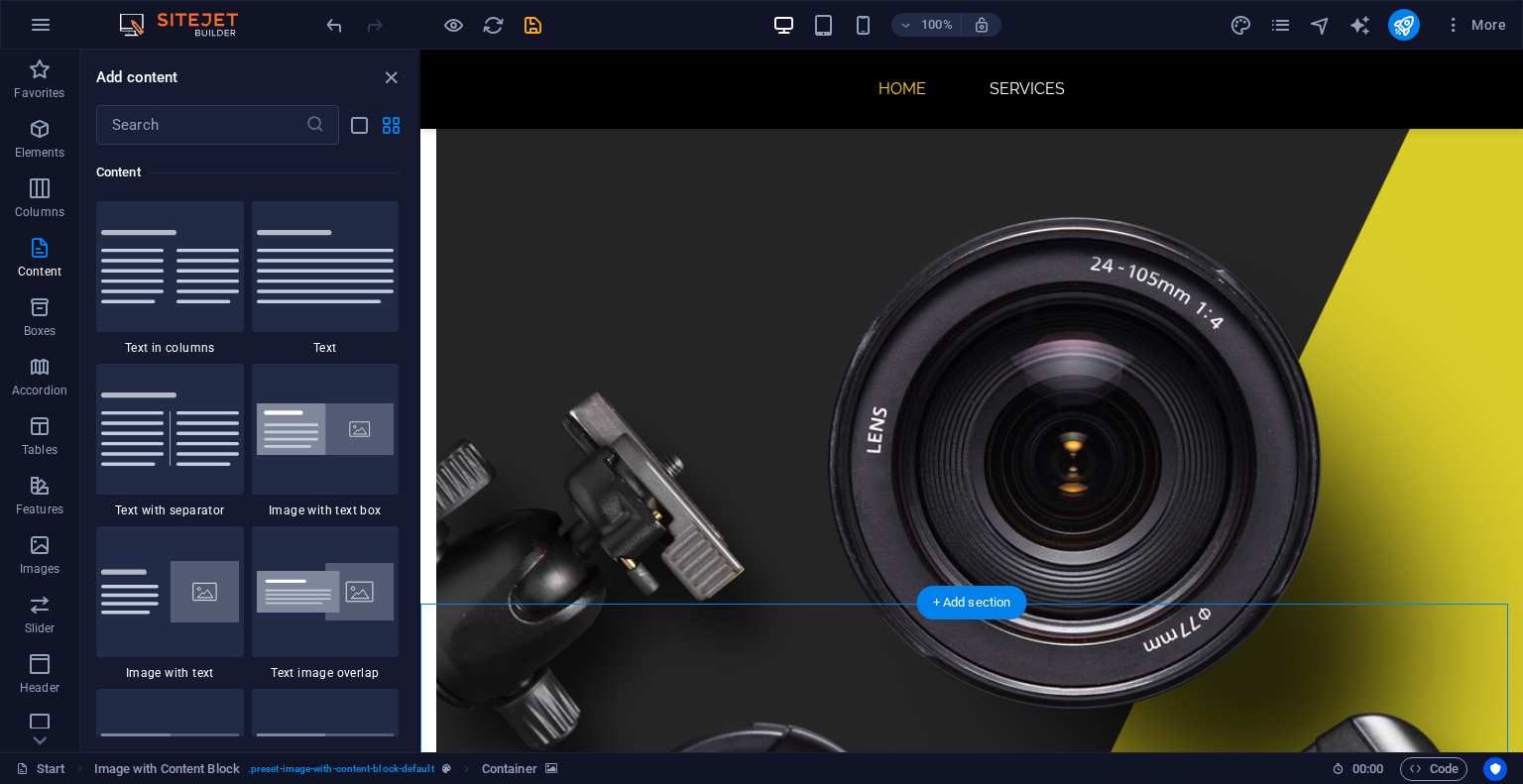 click at bounding box center [972, 7918] 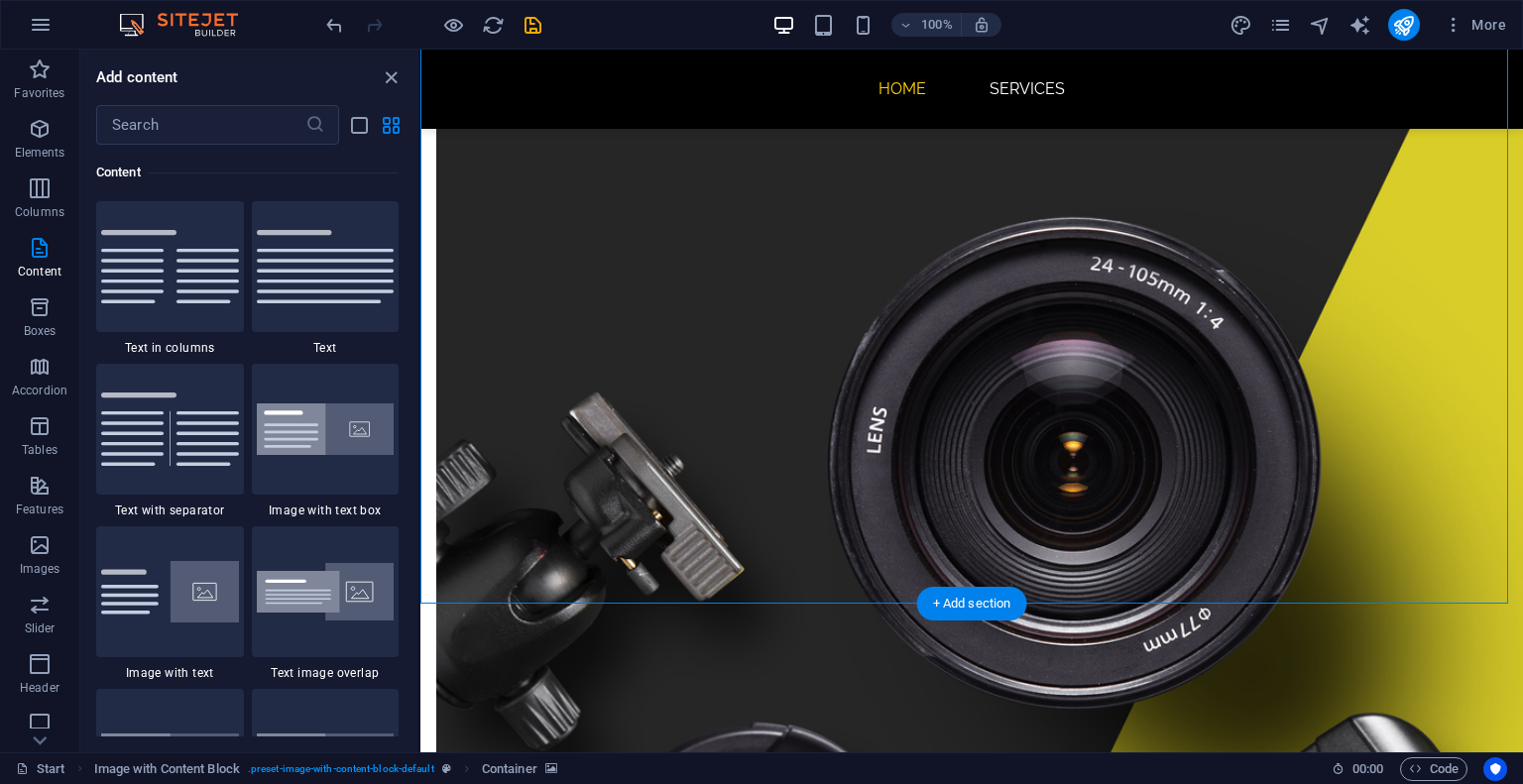 click at bounding box center (972, 10981) 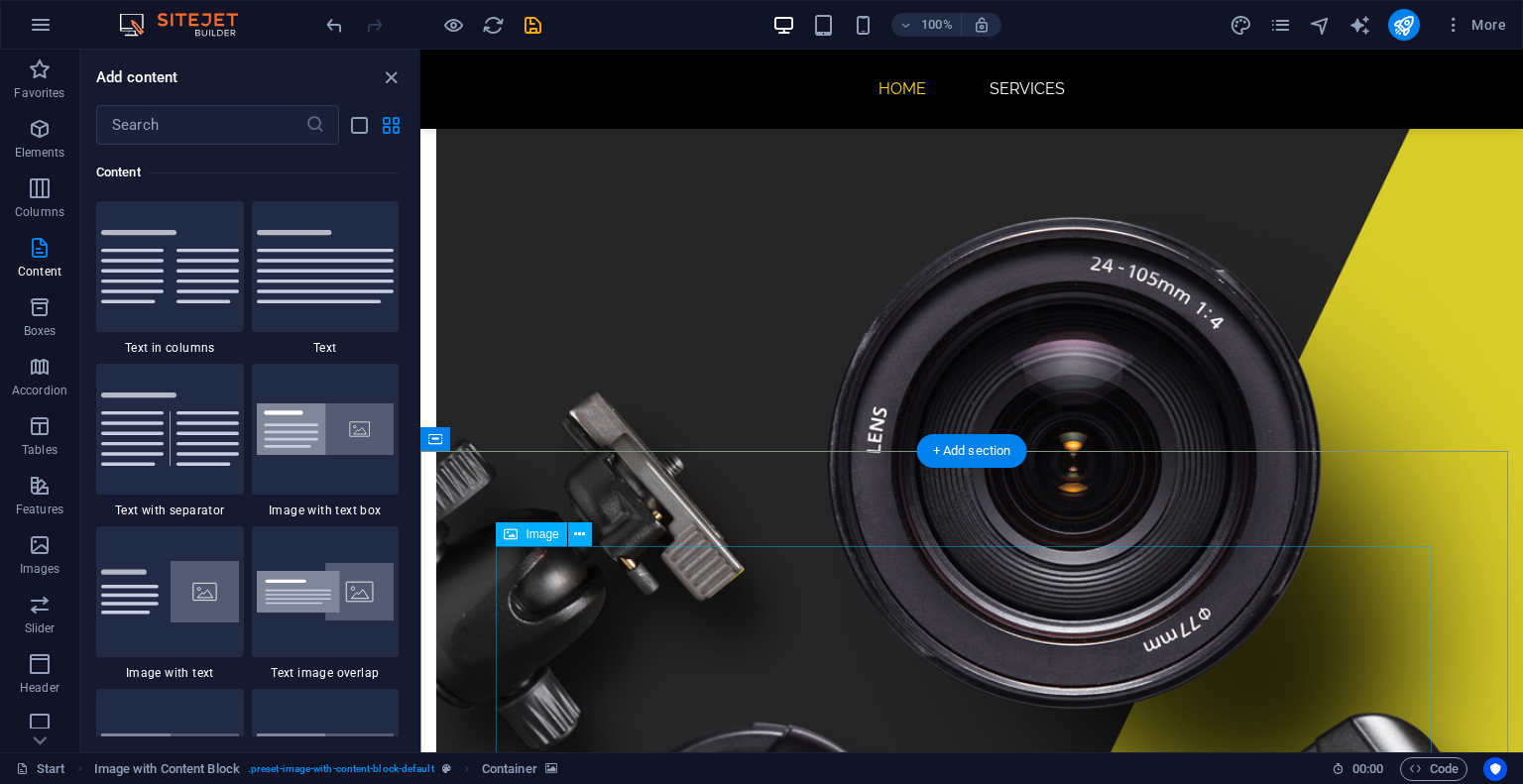 scroll, scrollTop: 5109, scrollLeft: 0, axis: vertical 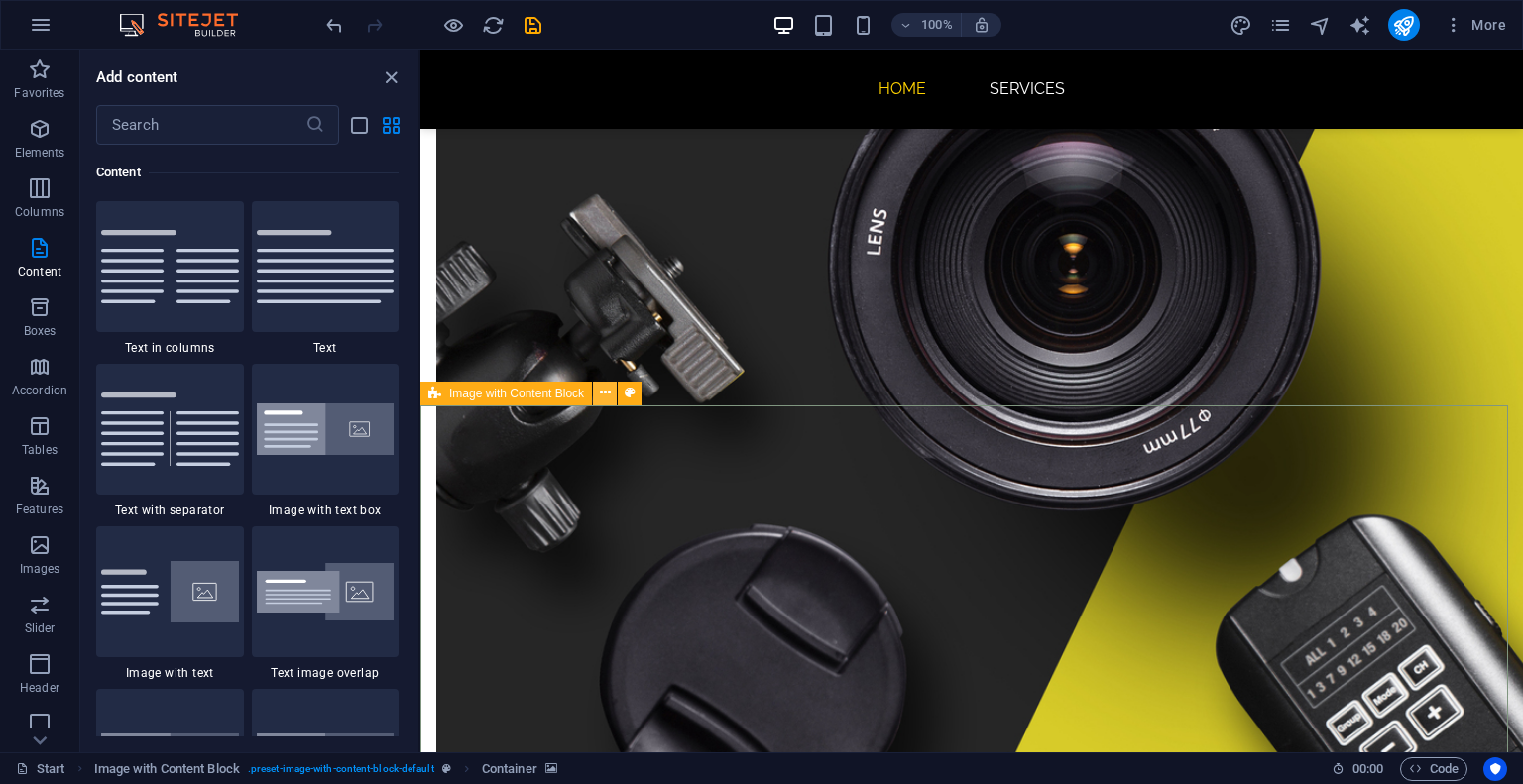 click at bounding box center [605, 392] 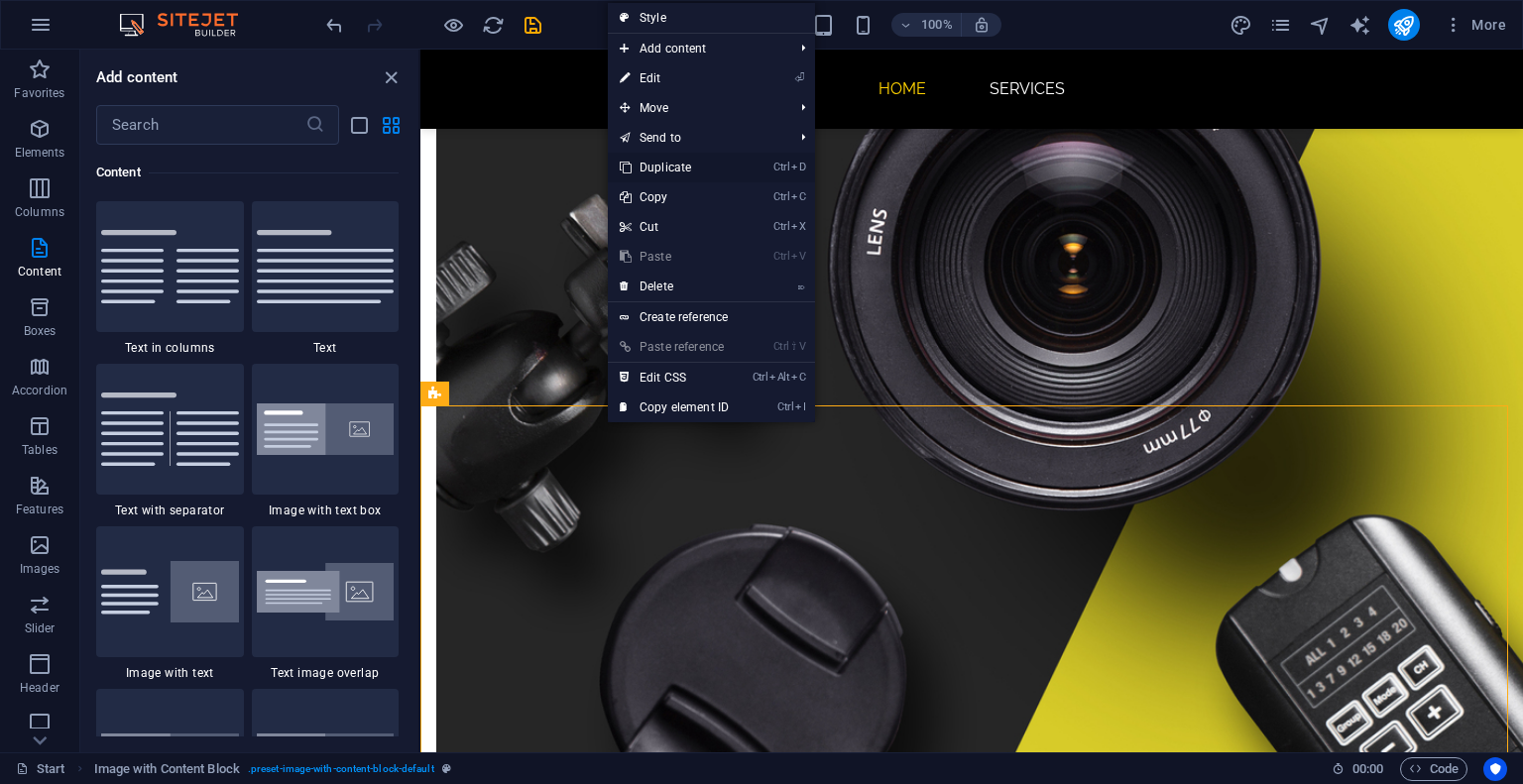 click on "Ctrl D  Duplicate" at bounding box center [674, 168] 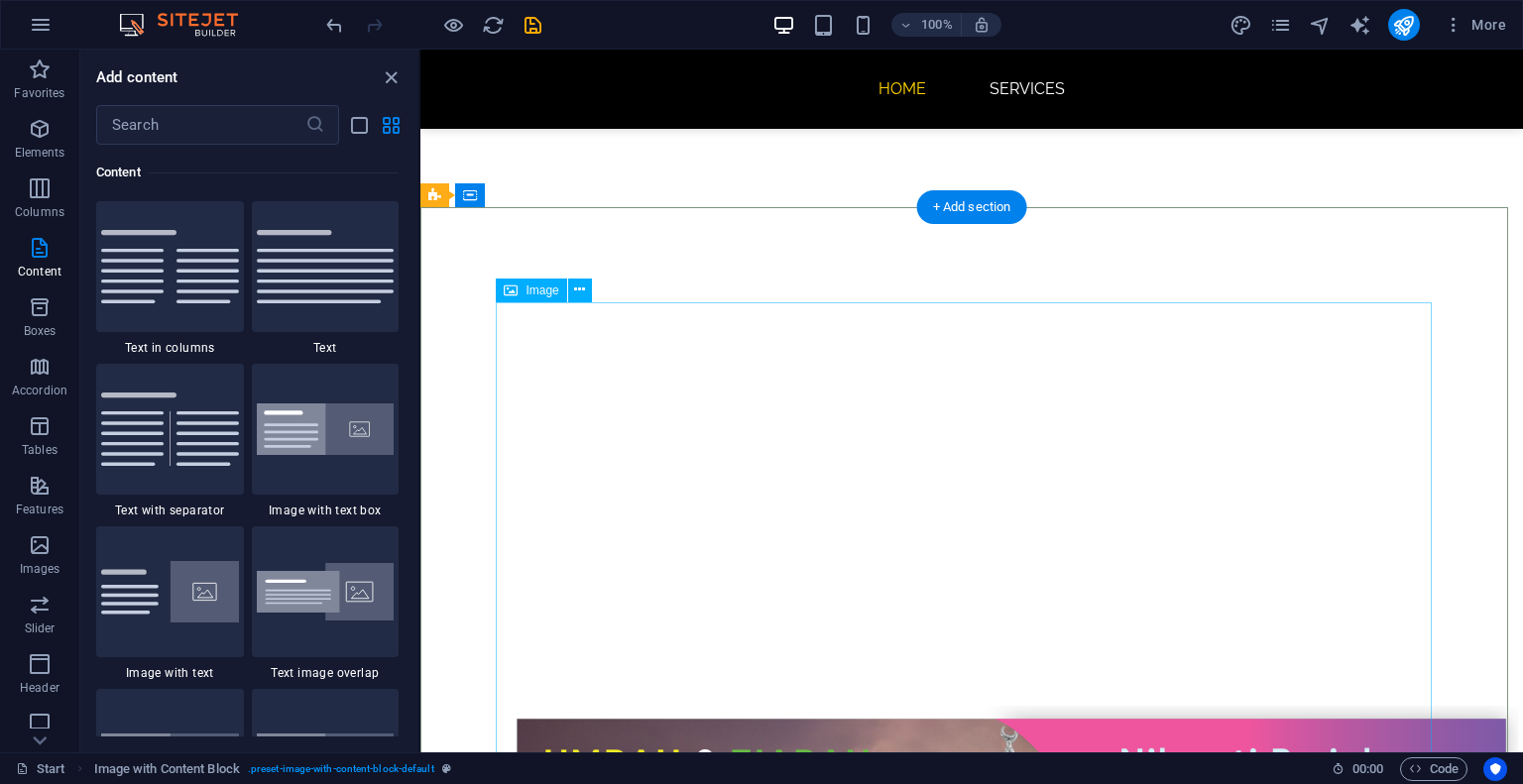 scroll, scrollTop: 6784, scrollLeft: 0, axis: vertical 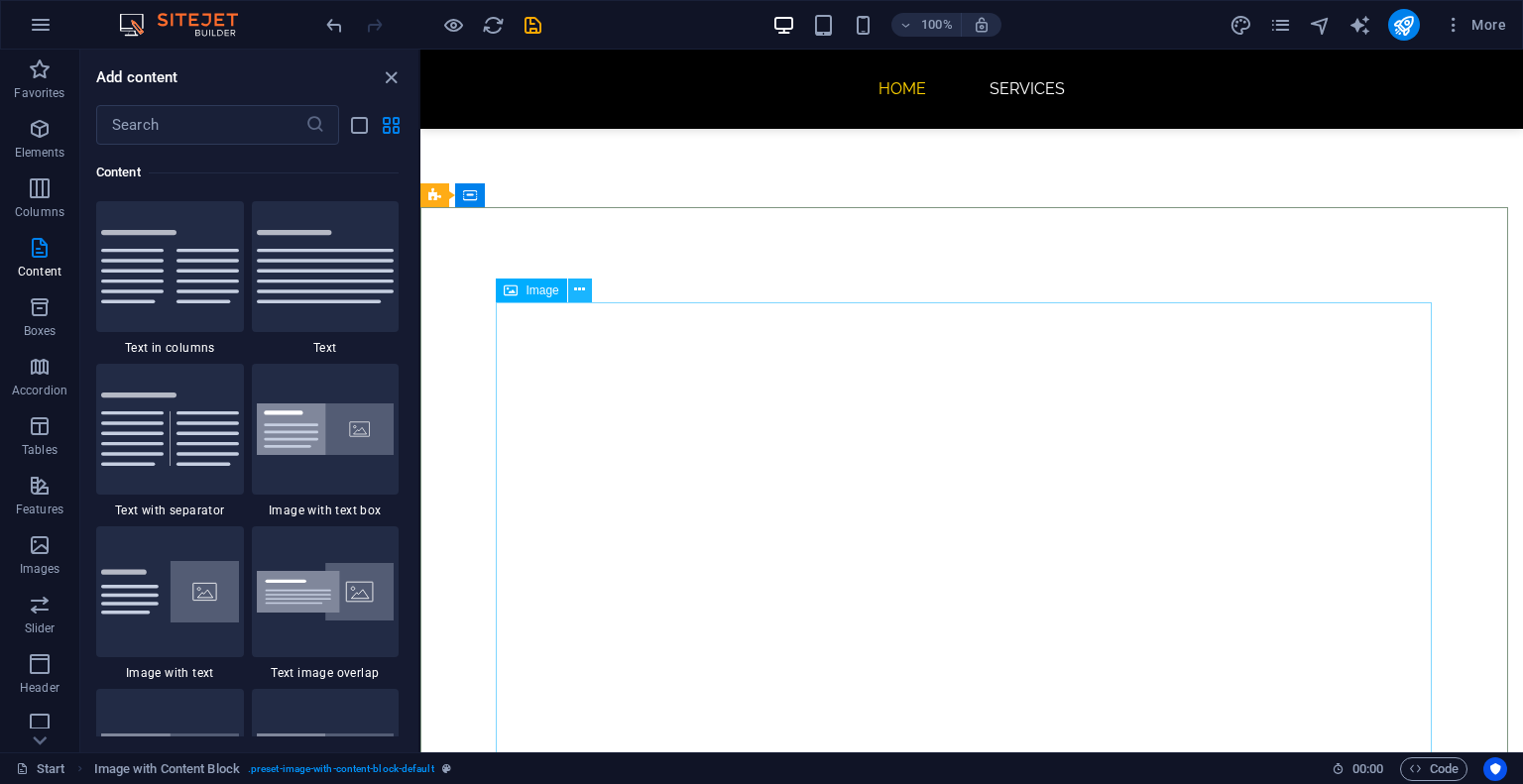 click at bounding box center [579, 289] 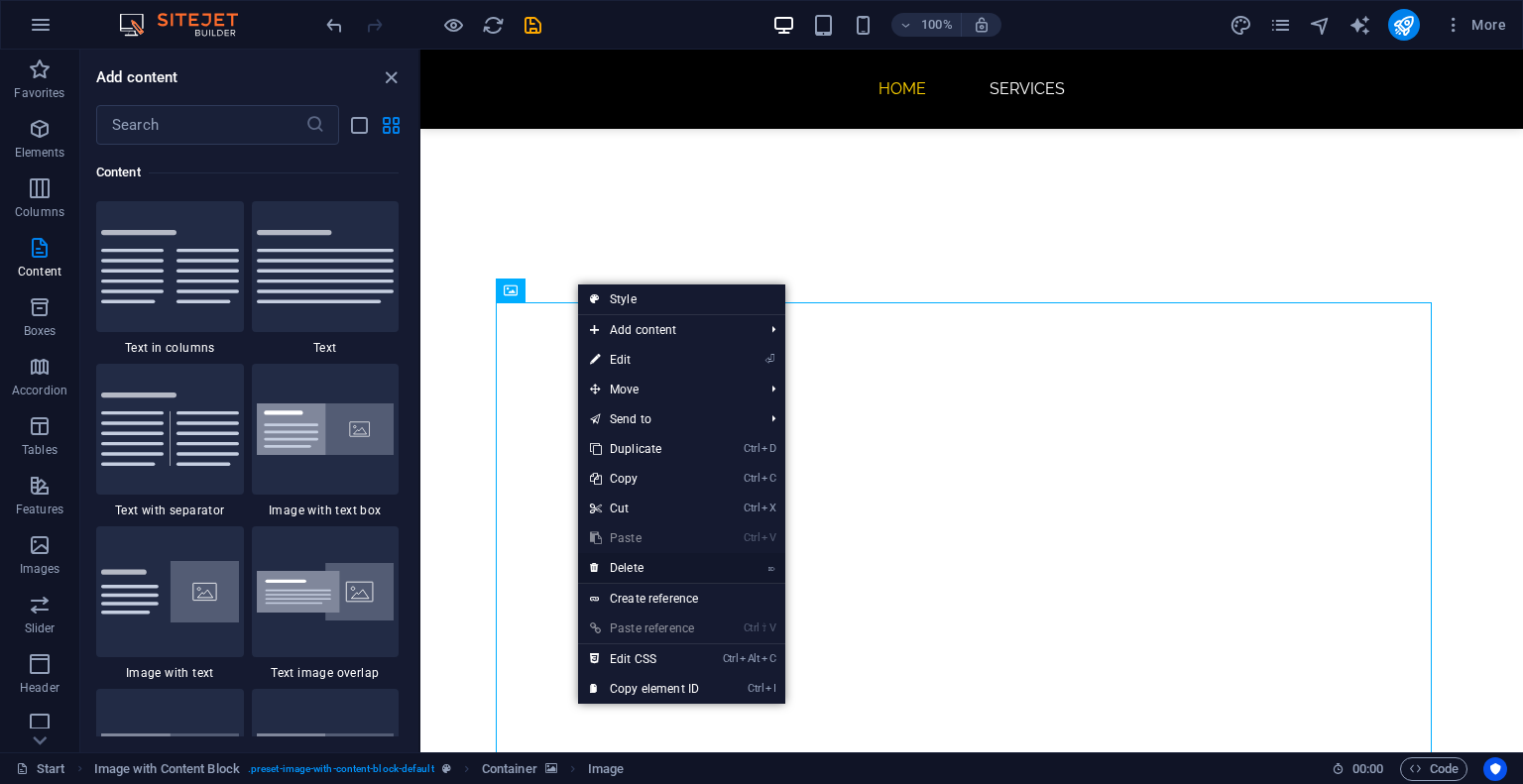 drag, startPoint x: 642, startPoint y: 569, endPoint x: 325, endPoint y: 506, distance: 323.1996 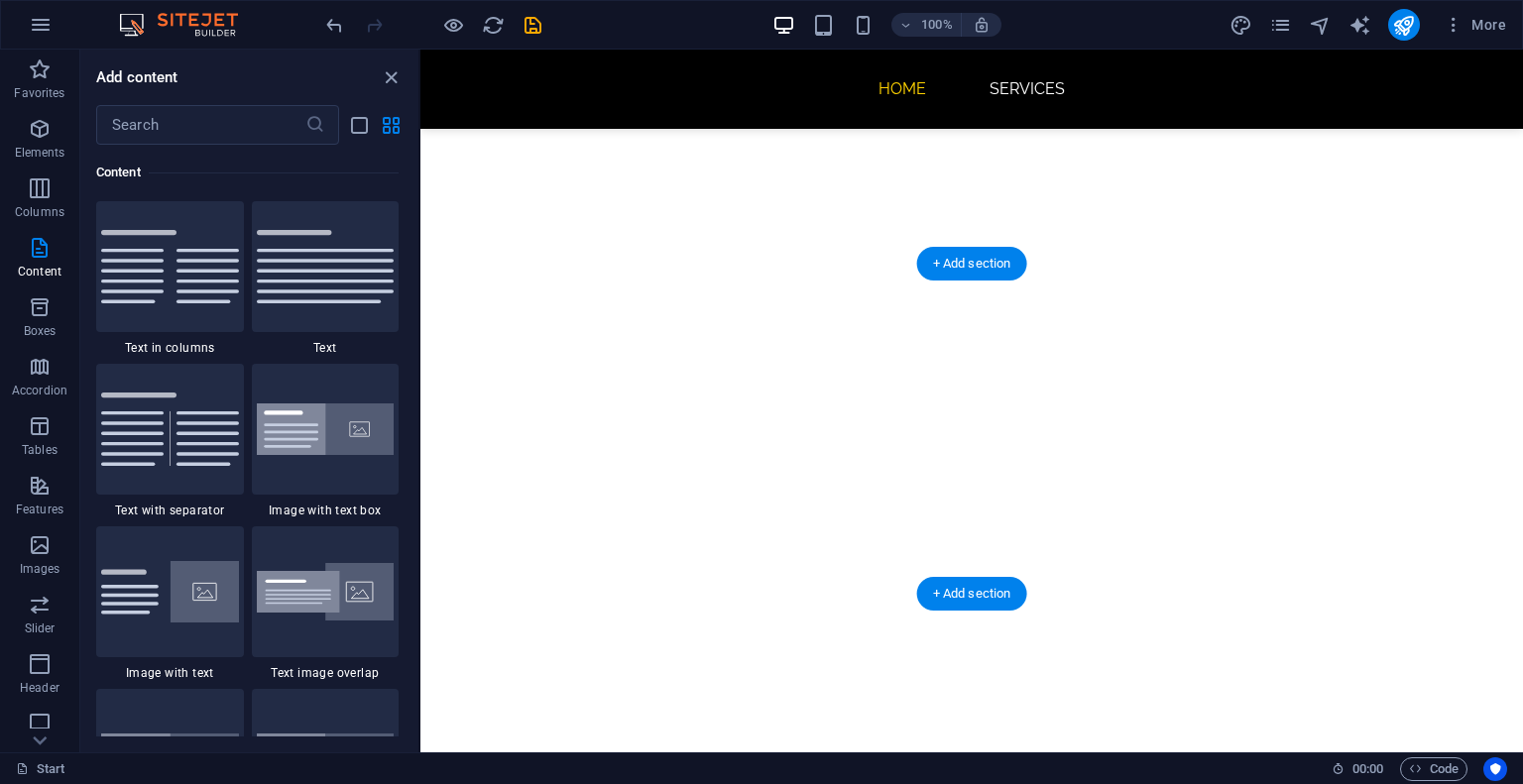scroll, scrollTop: 6728, scrollLeft: 0, axis: vertical 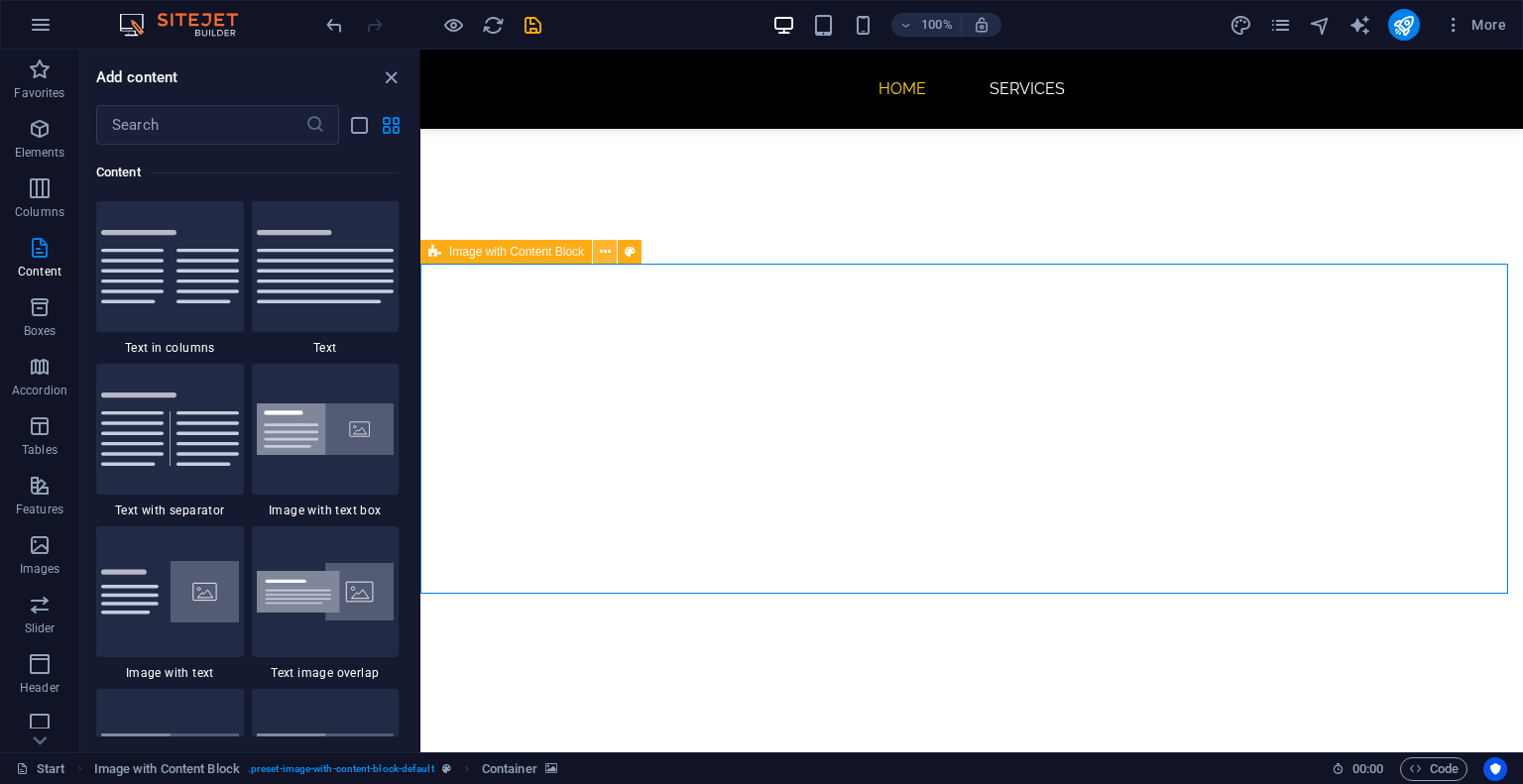 click at bounding box center (605, 252) 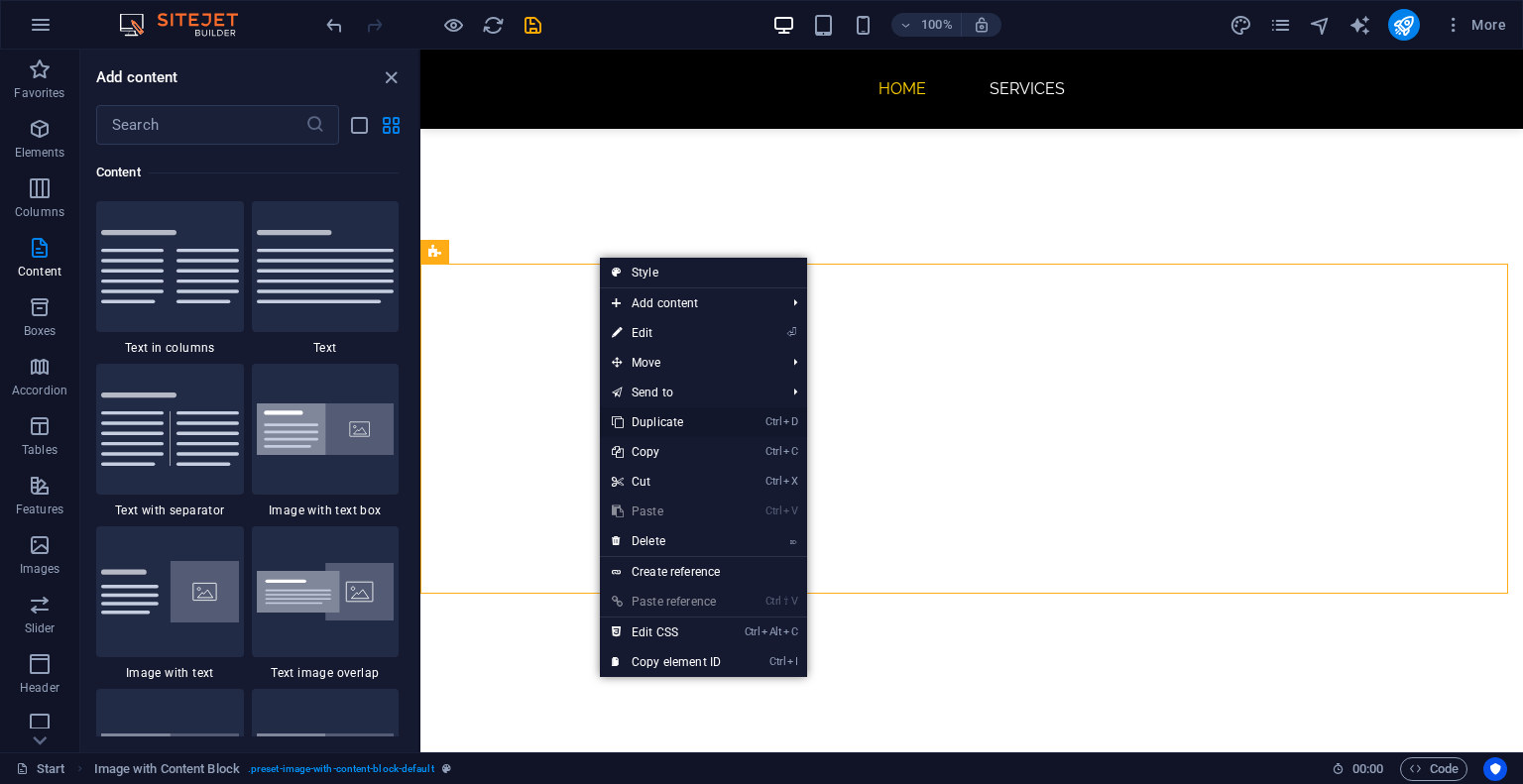 click on "Ctrl D  Duplicate" at bounding box center (666, 422) 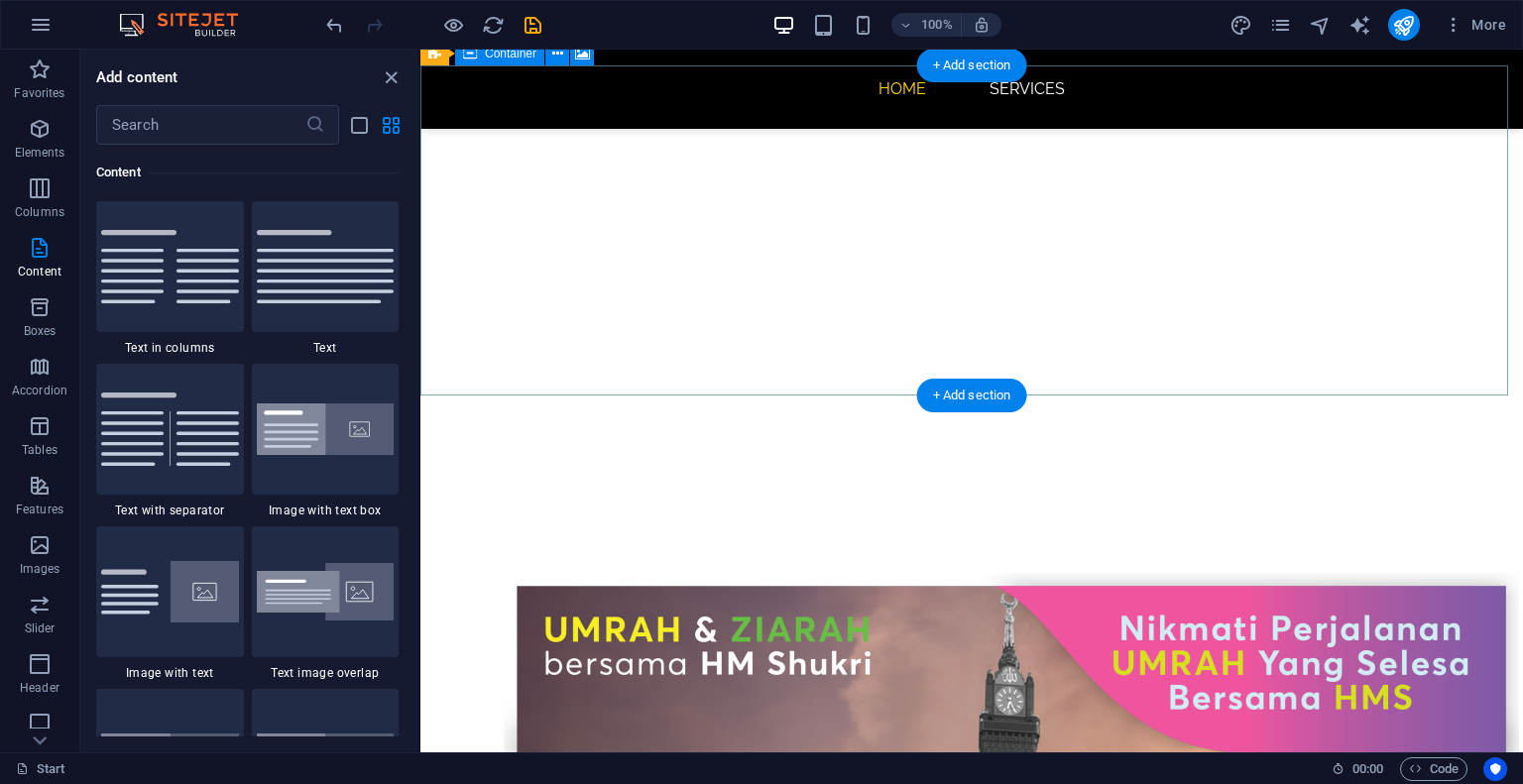 scroll, scrollTop: 6926, scrollLeft: 0, axis: vertical 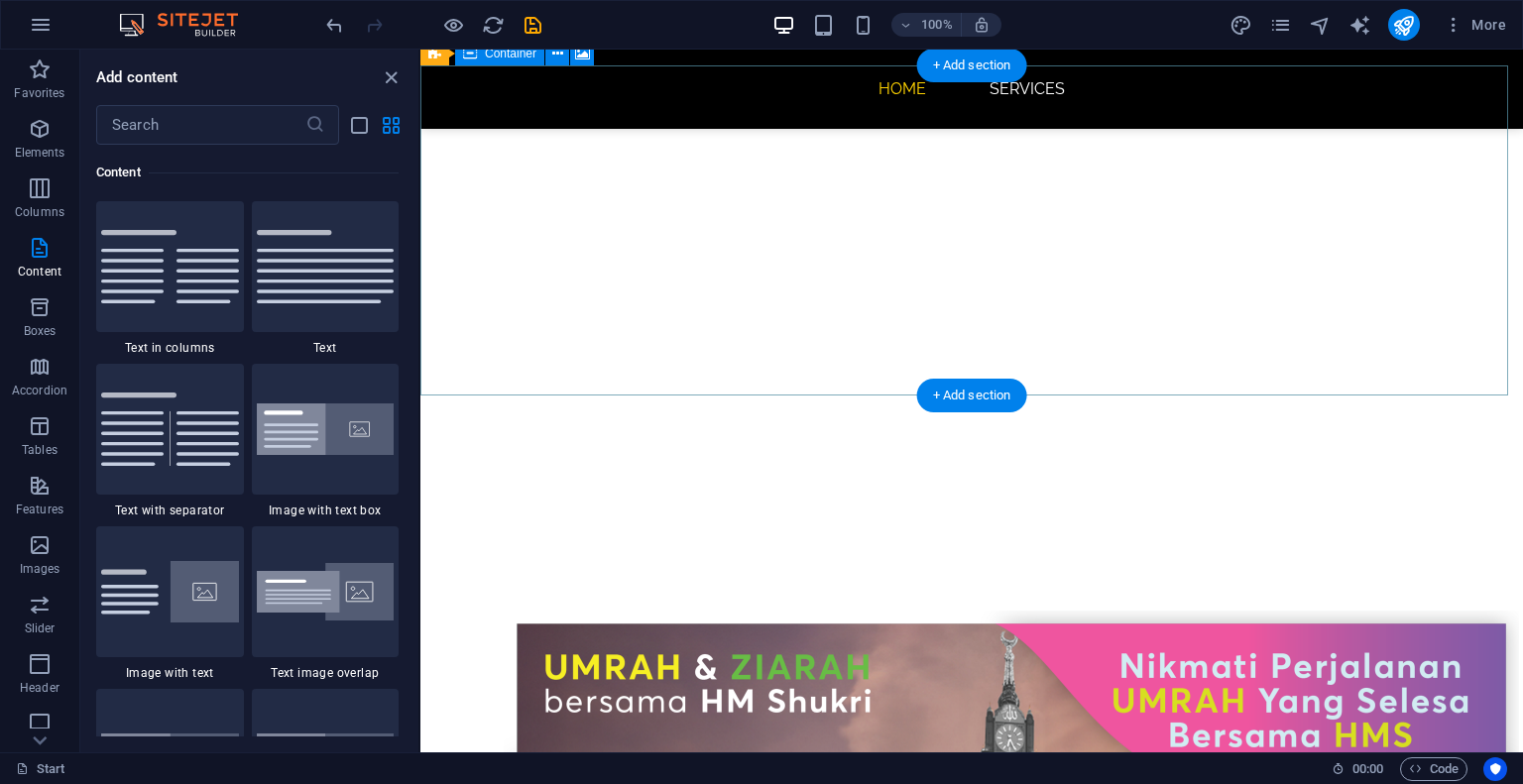 click on "Add elements" at bounding box center (913, 11816) 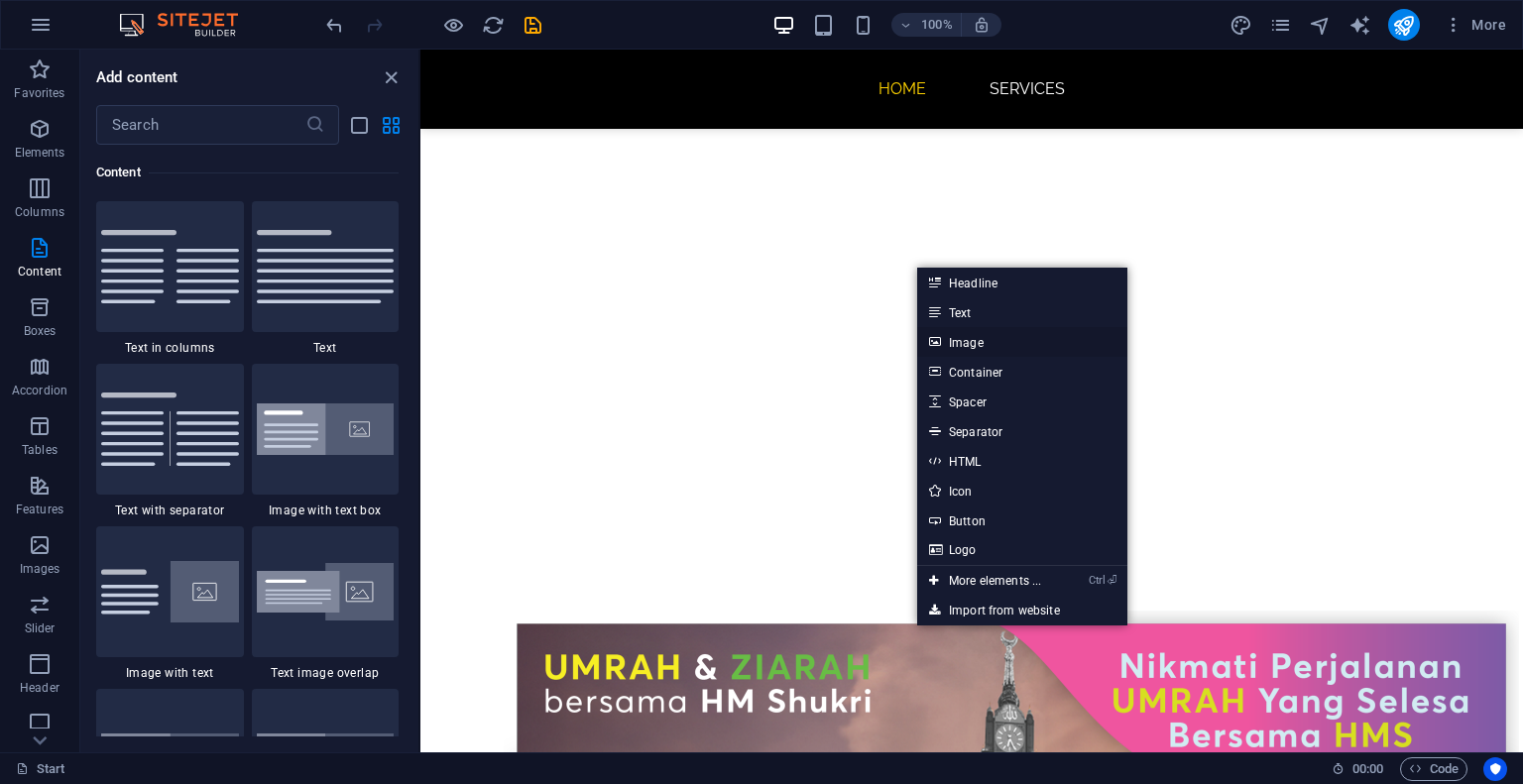 click on "Image" at bounding box center [1022, 342] 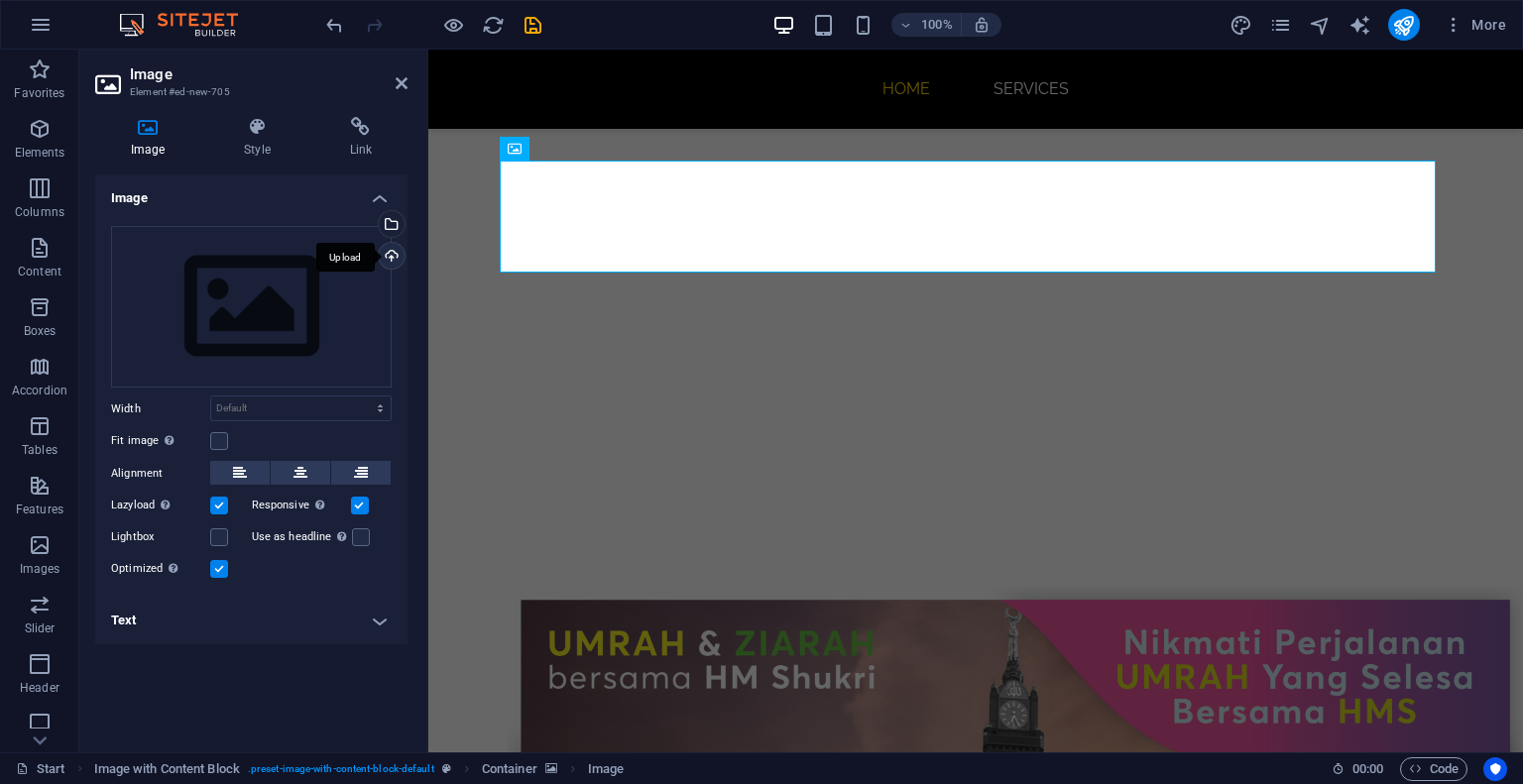 click on "Upload" at bounding box center (390, 258) 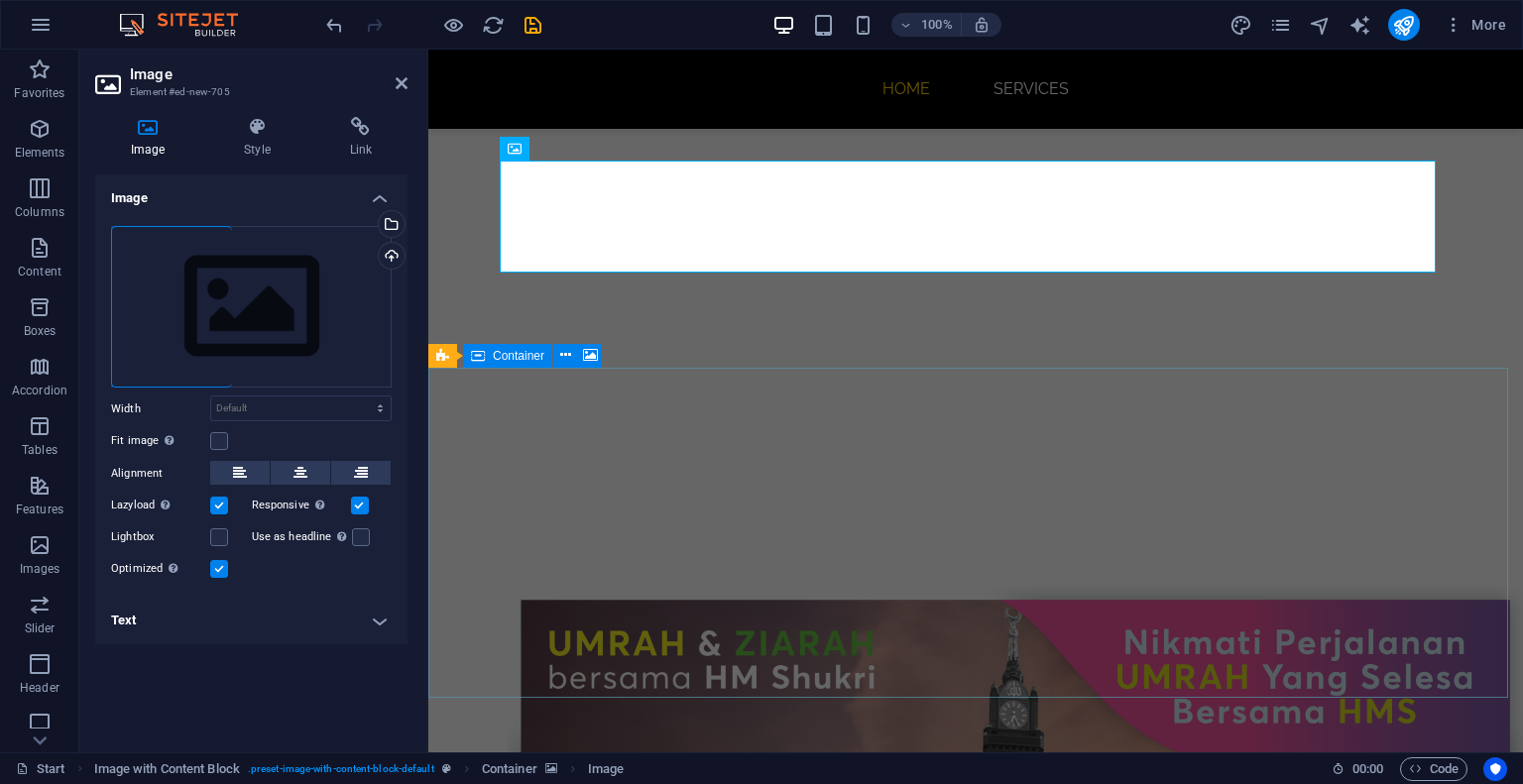 click on "Add elements" at bounding box center (917, 12503) 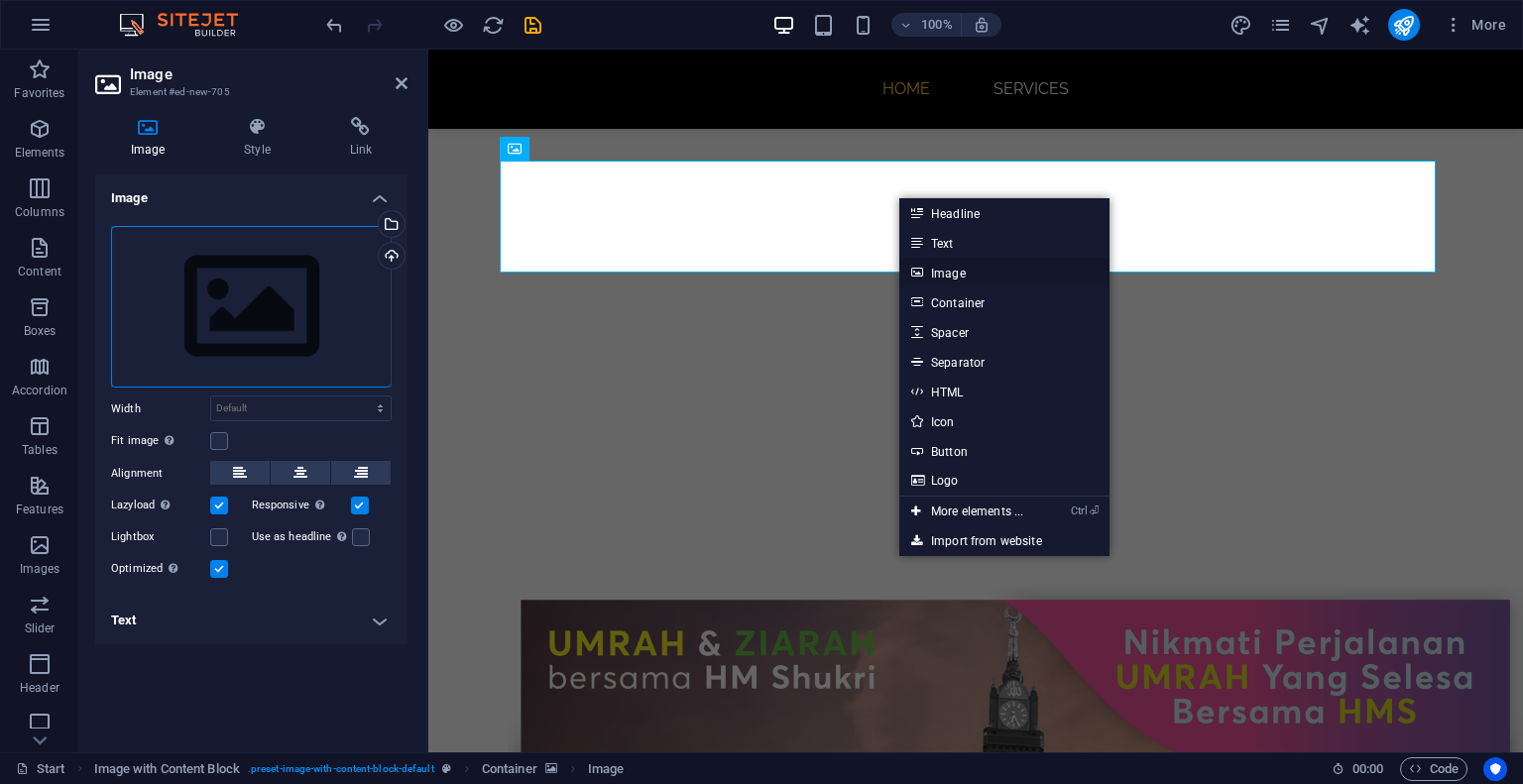 click on "Image" at bounding box center [1004, 273] 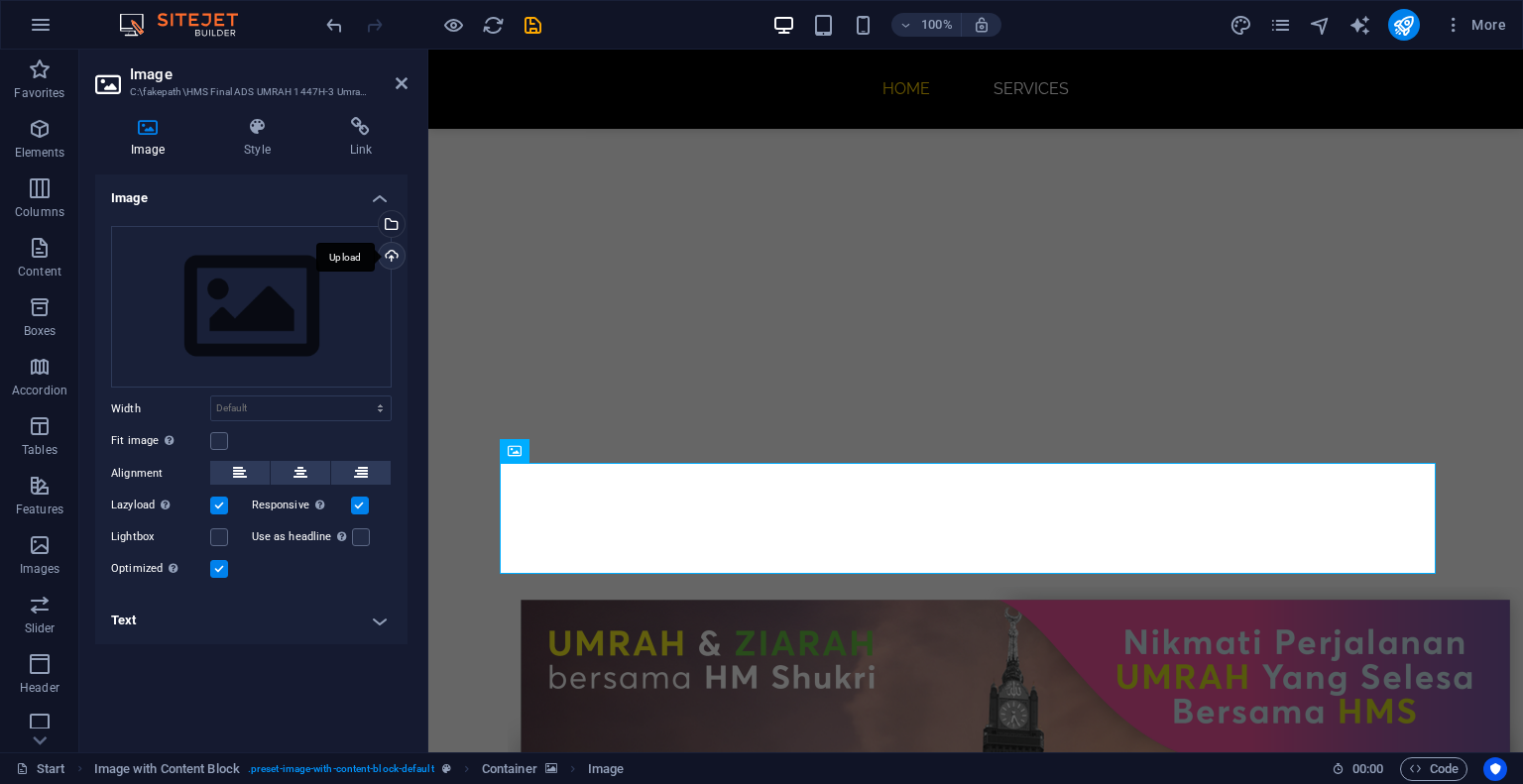 click on "Upload" at bounding box center [390, 258] 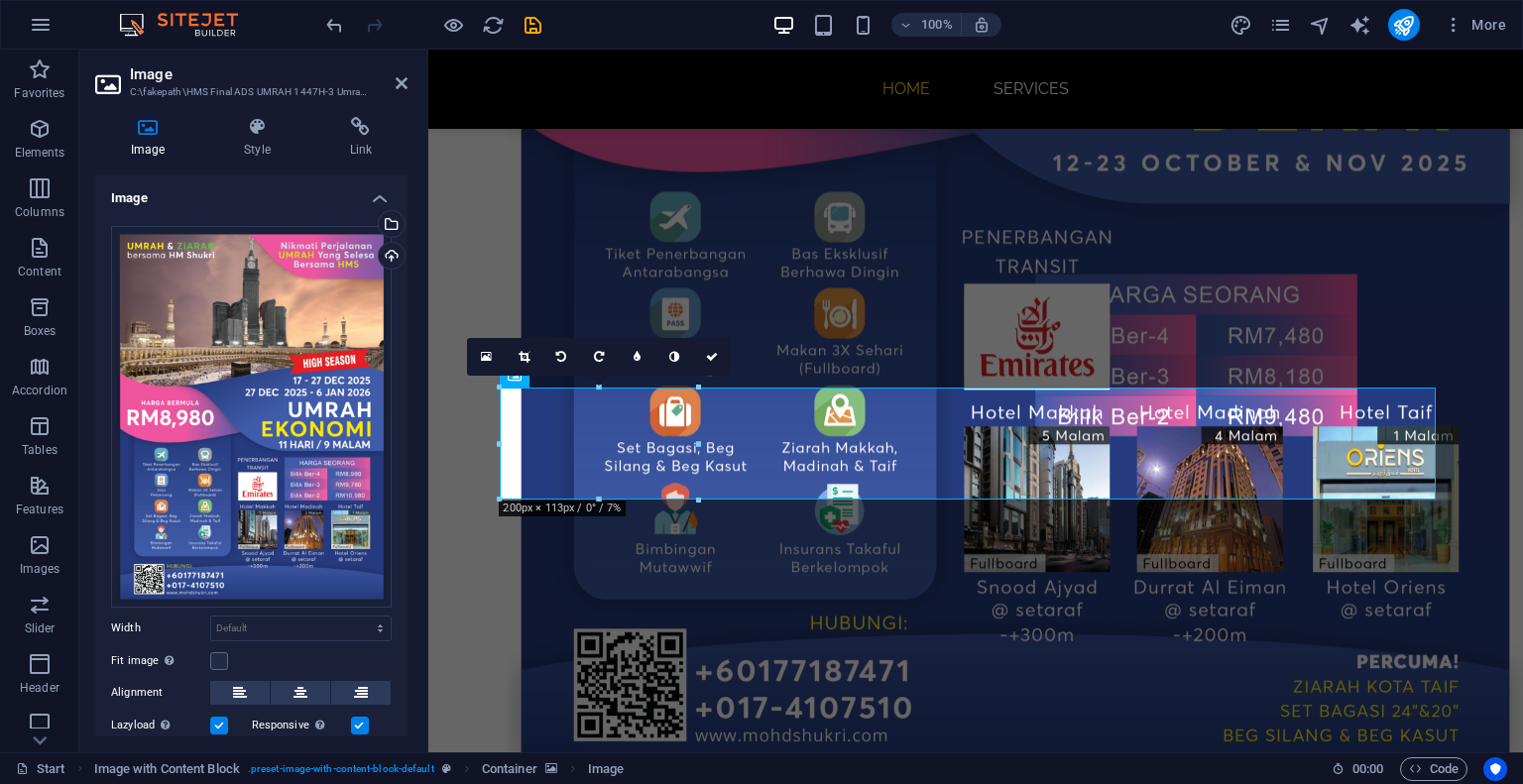 scroll, scrollTop: 8176, scrollLeft: 0, axis: vertical 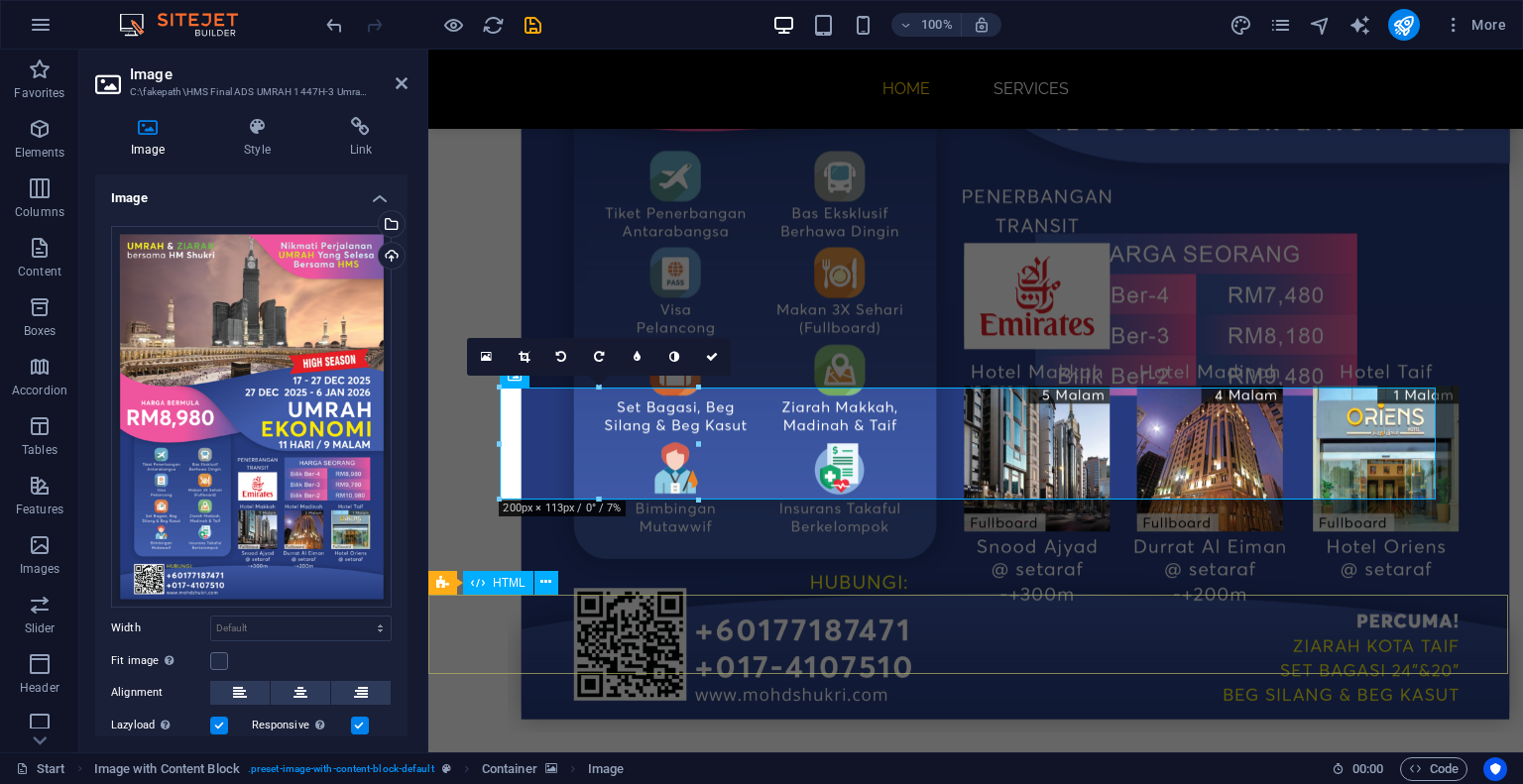 click at bounding box center [976, 15009] 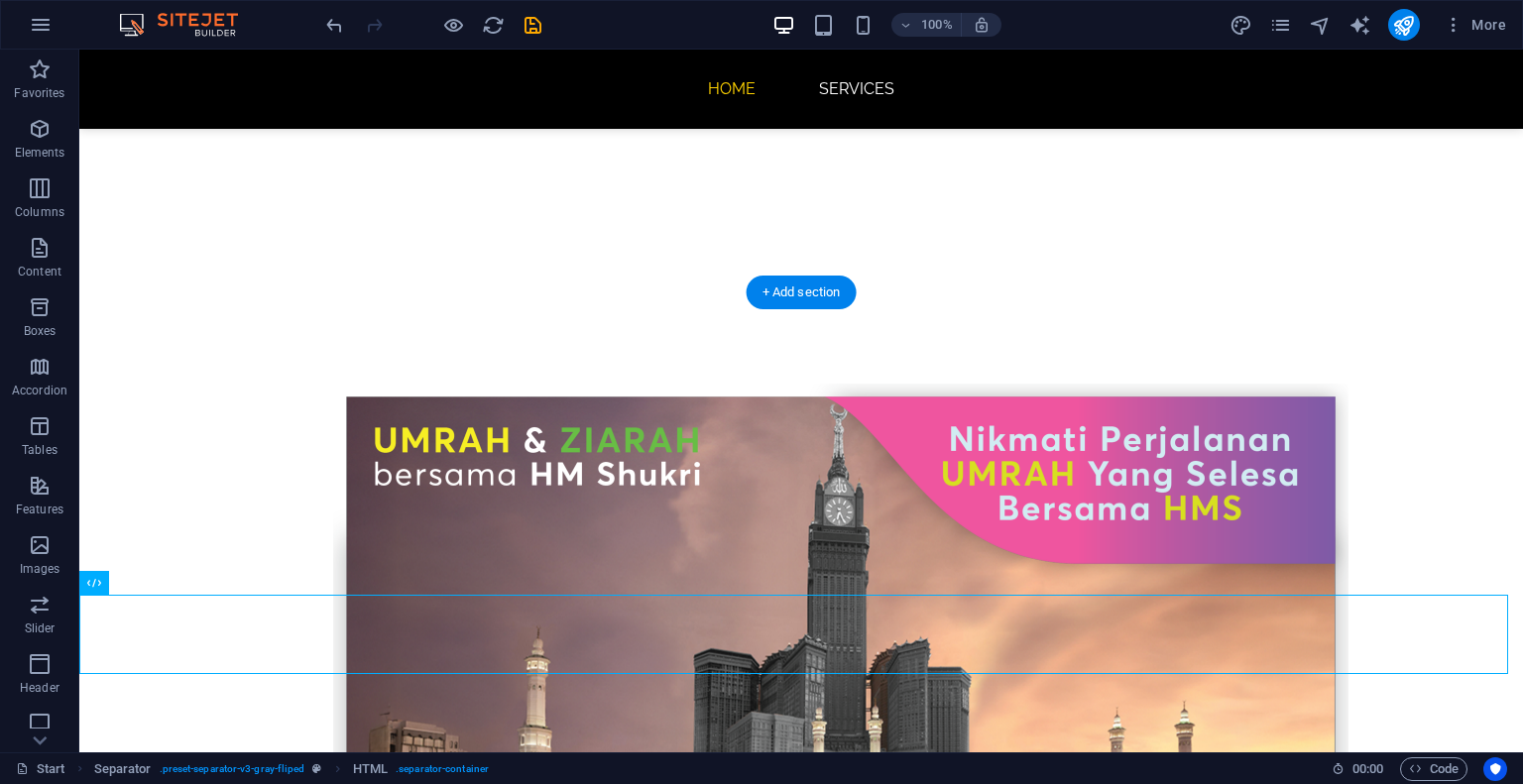 click at bounding box center [801, 11803] 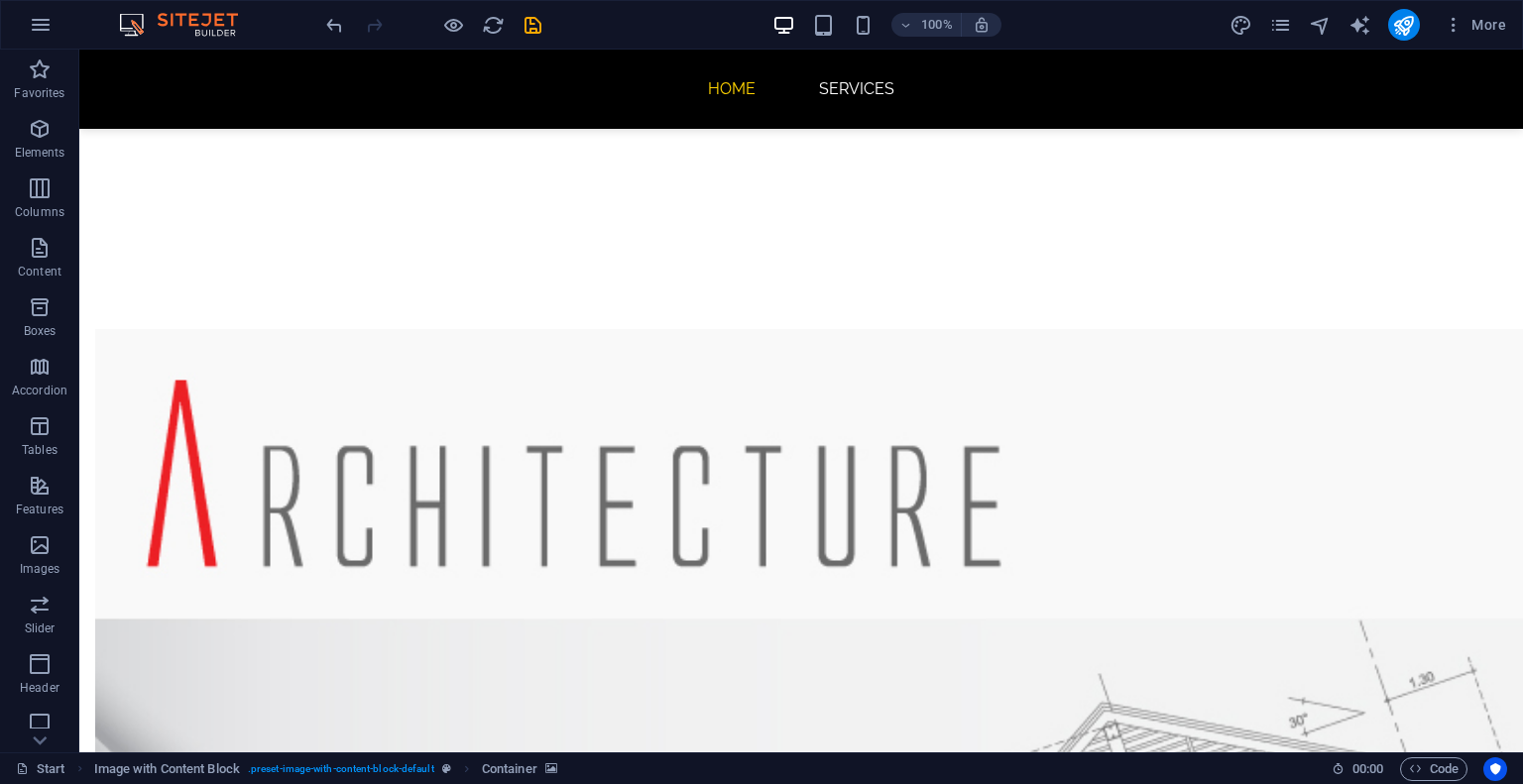 scroll, scrollTop: 1139, scrollLeft: 0, axis: vertical 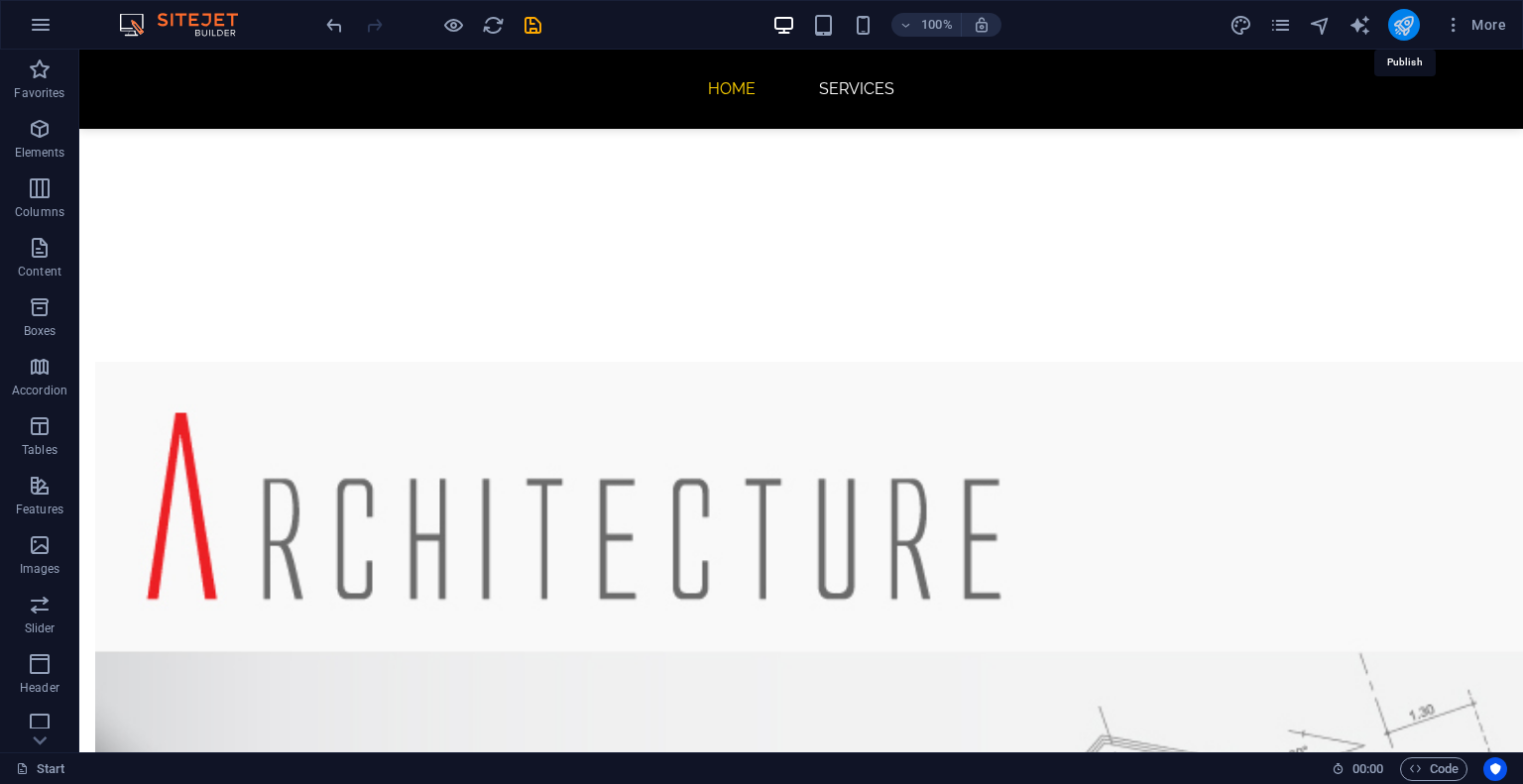click at bounding box center [1403, 25] 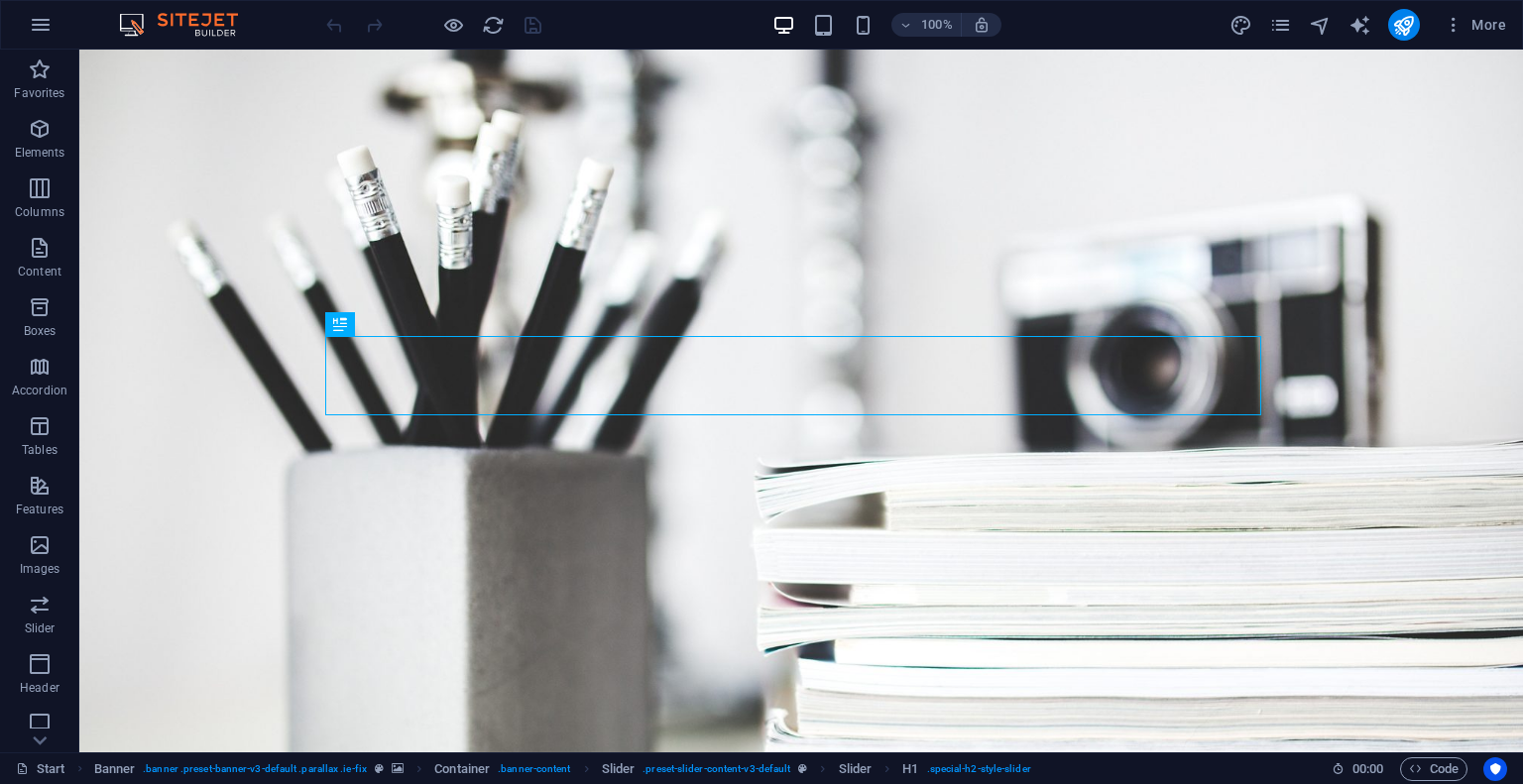 scroll, scrollTop: 0, scrollLeft: 0, axis: both 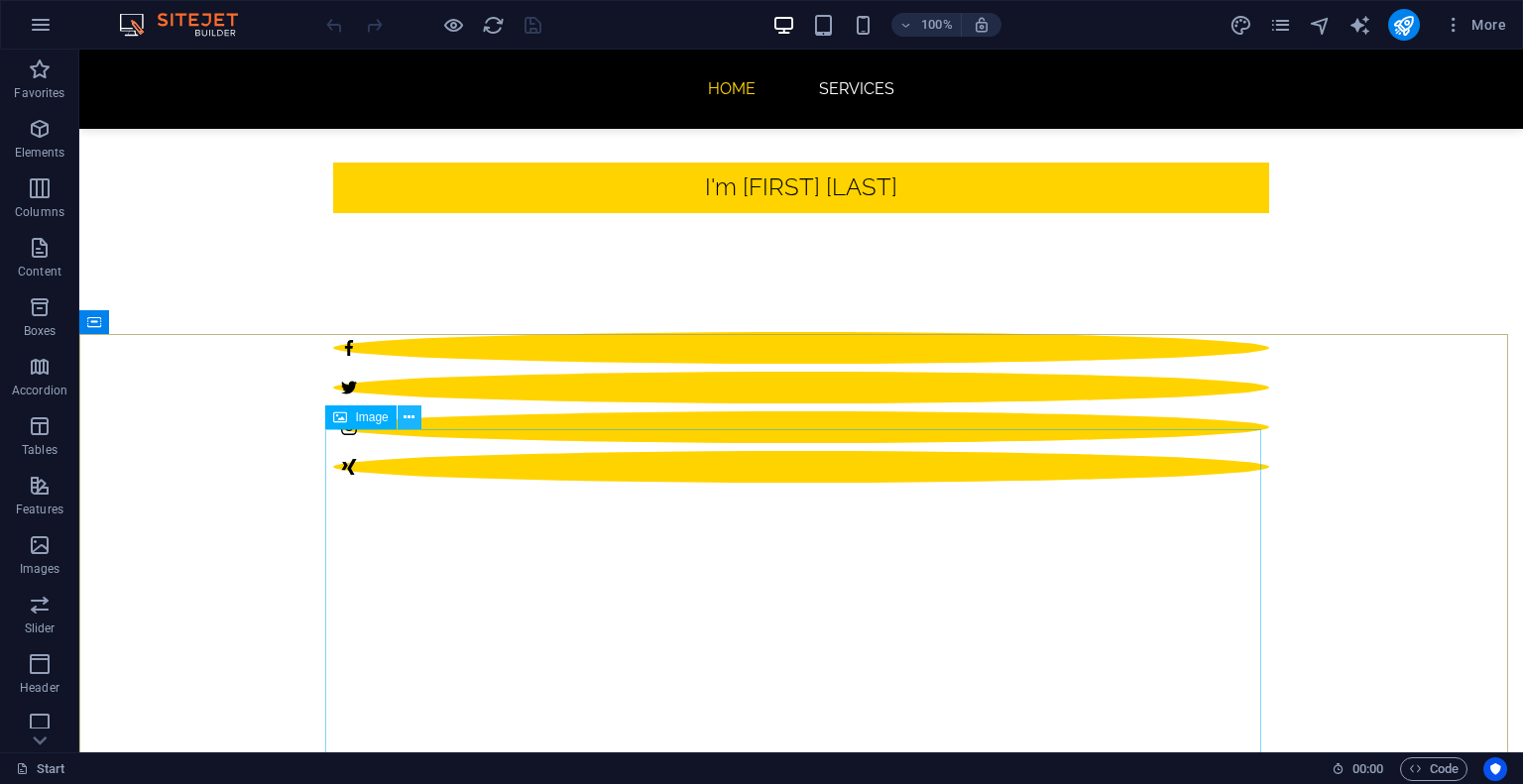 click at bounding box center [410, 417] 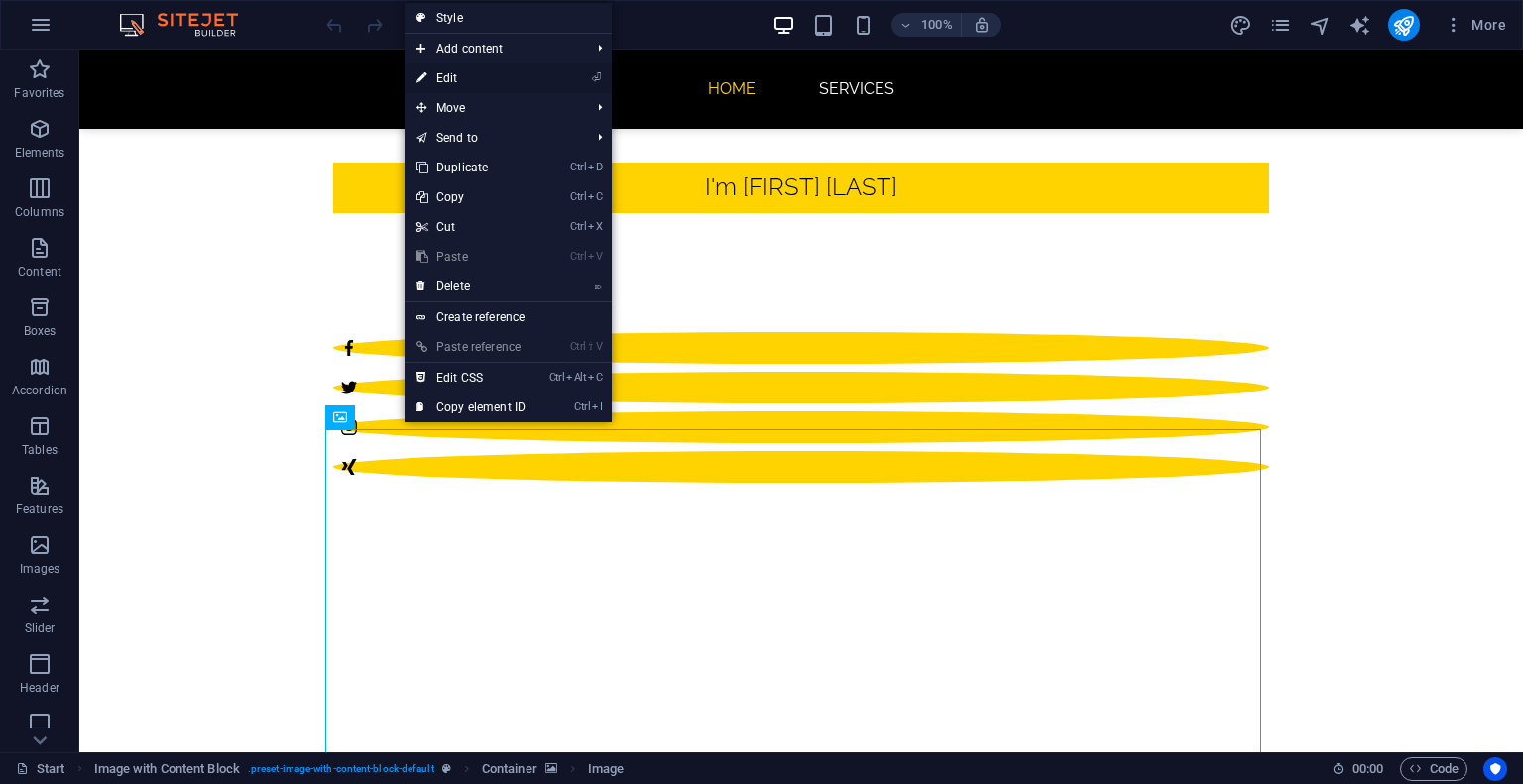 click on "⏎  Edit" at bounding box center (471, 78) 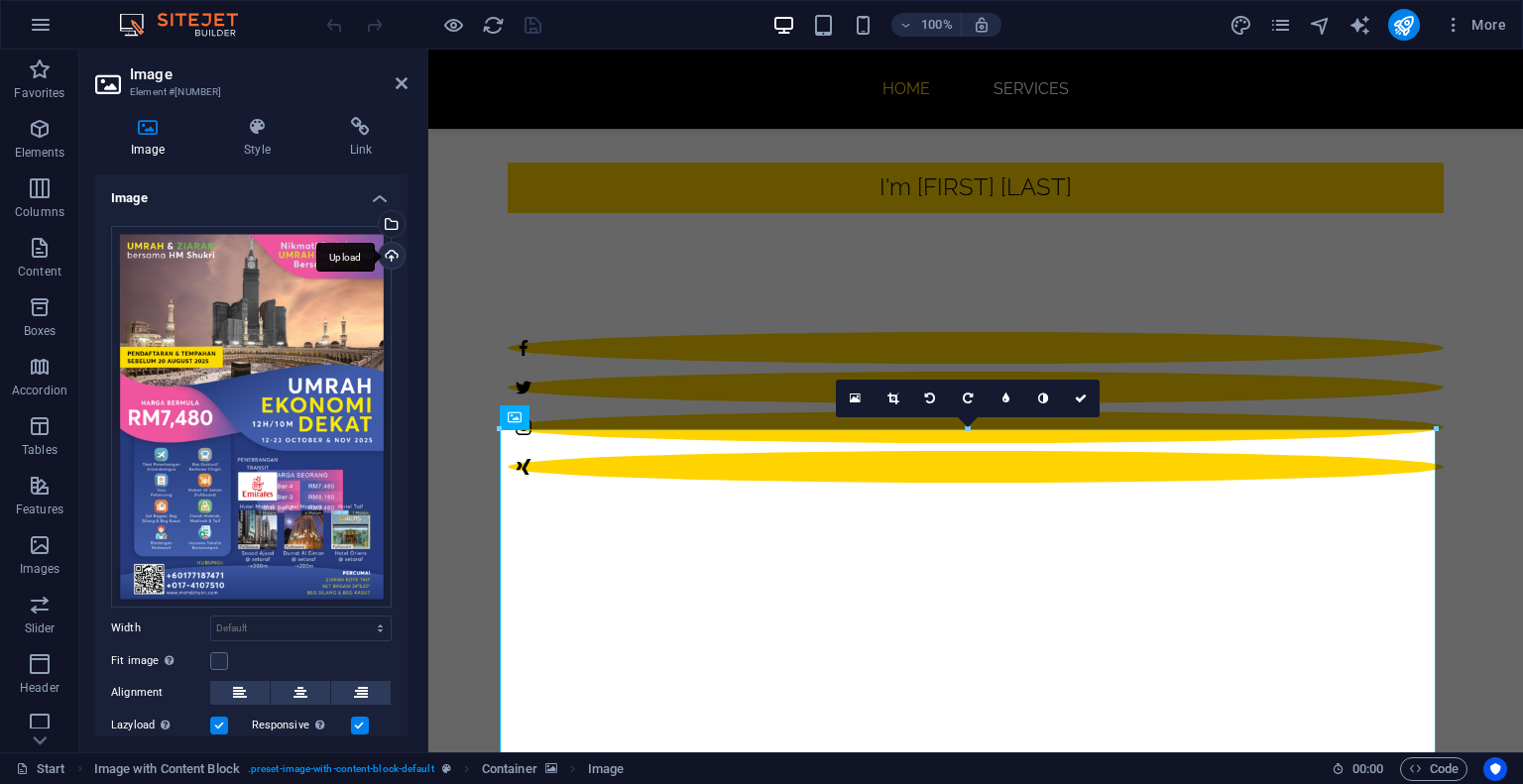 click on "Upload" at bounding box center [390, 258] 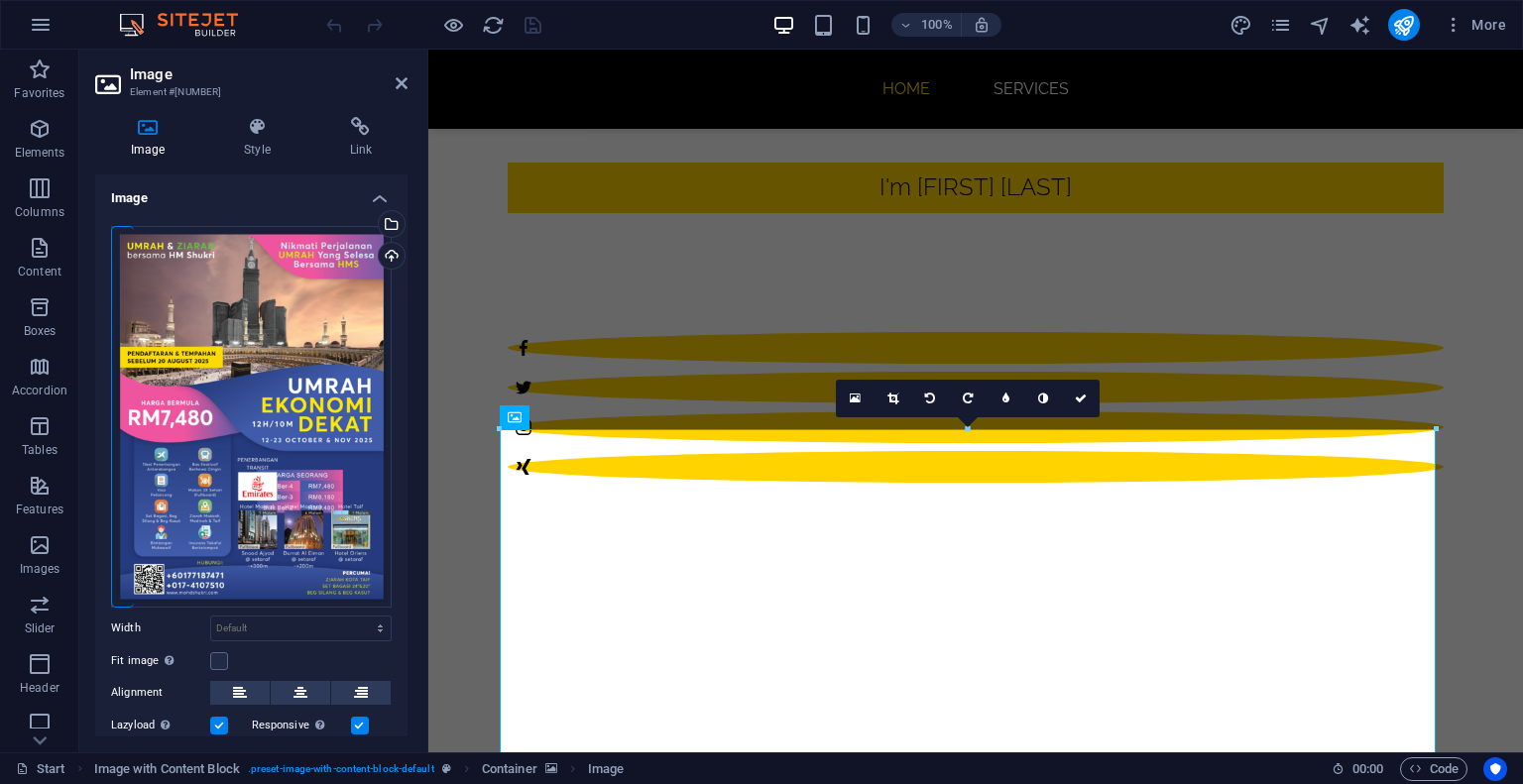 scroll, scrollTop: 1364, scrollLeft: 0, axis: vertical 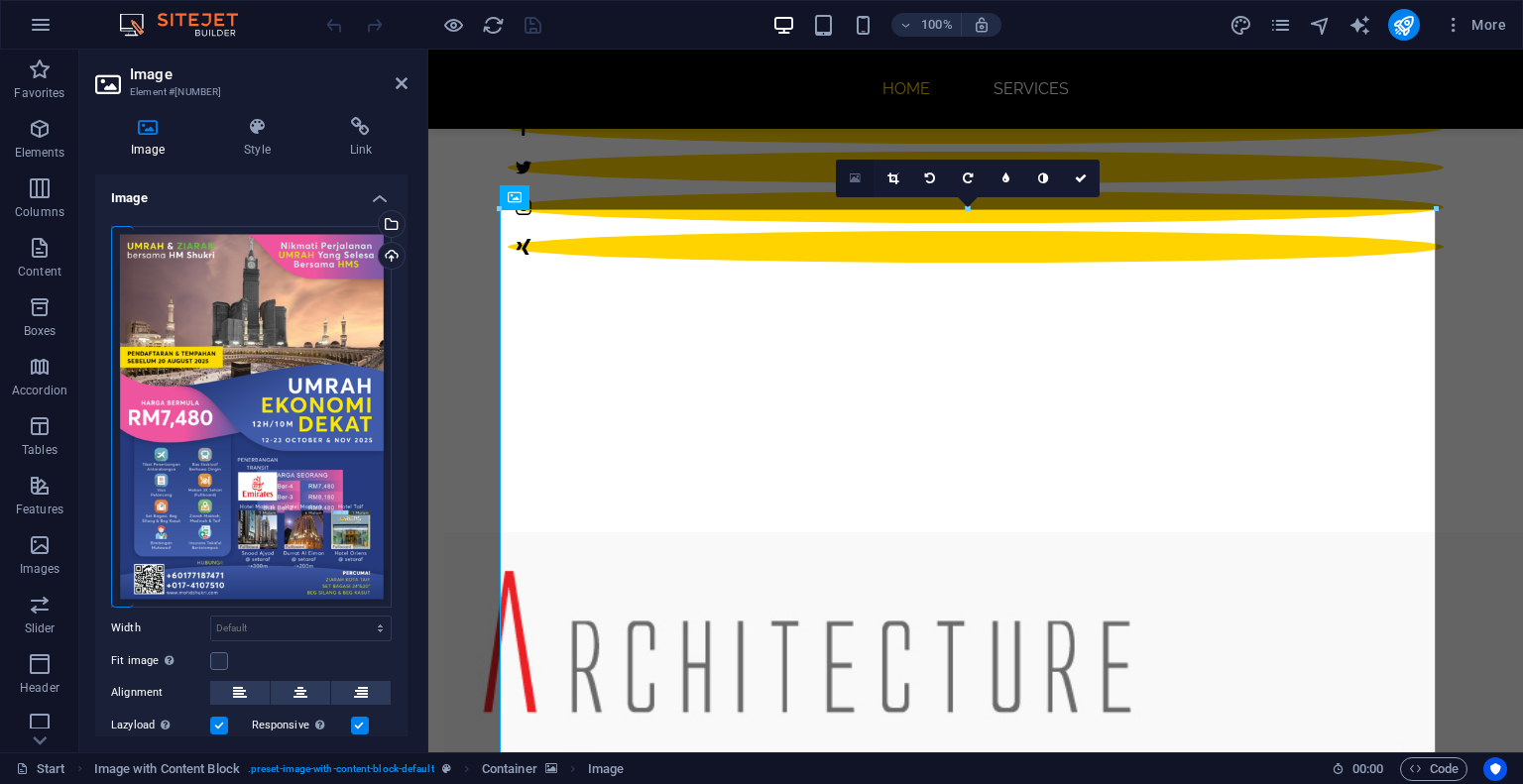 click at bounding box center [855, 178] 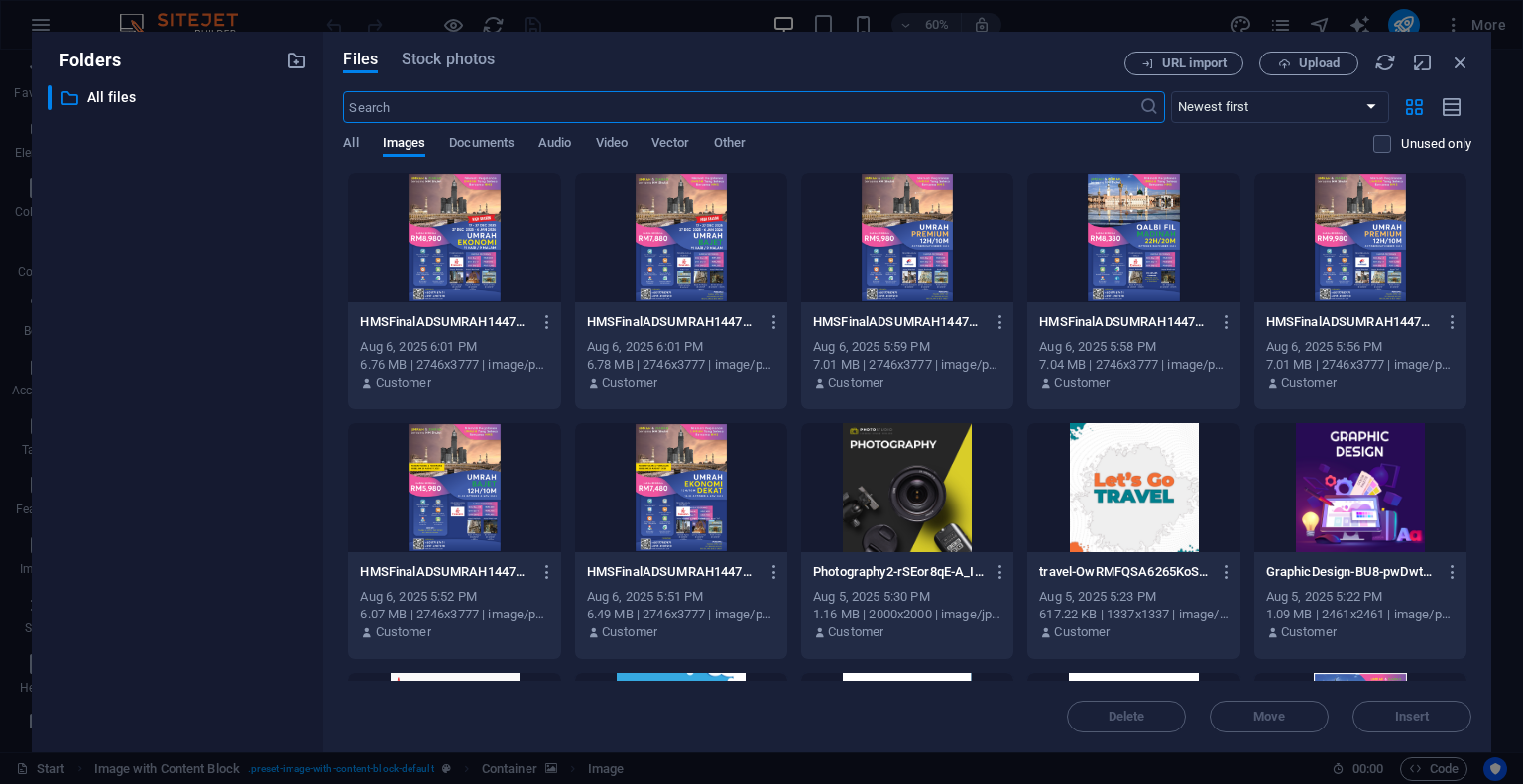 scroll, scrollTop: 1391, scrollLeft: 0, axis: vertical 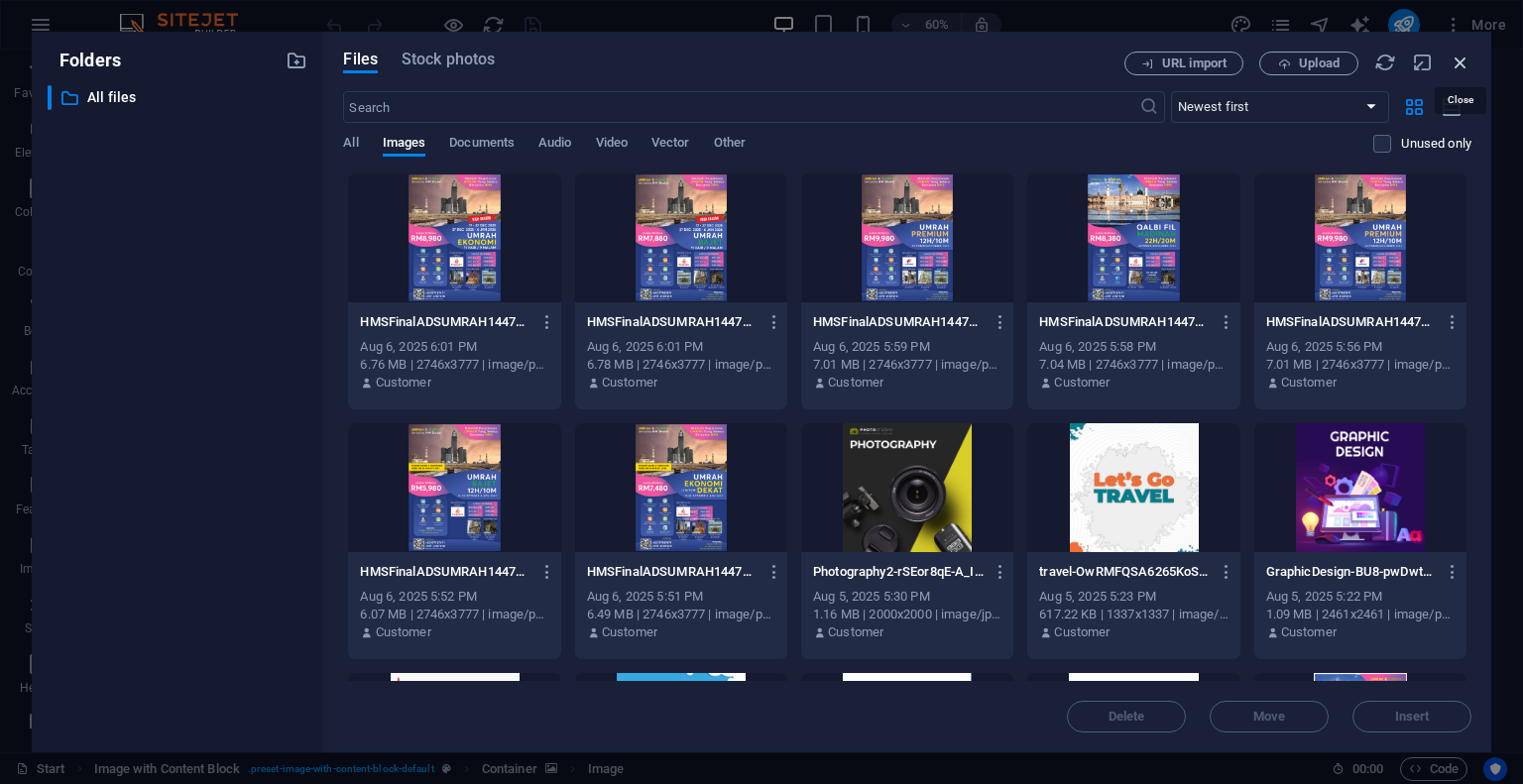 click at bounding box center [1461, 62] 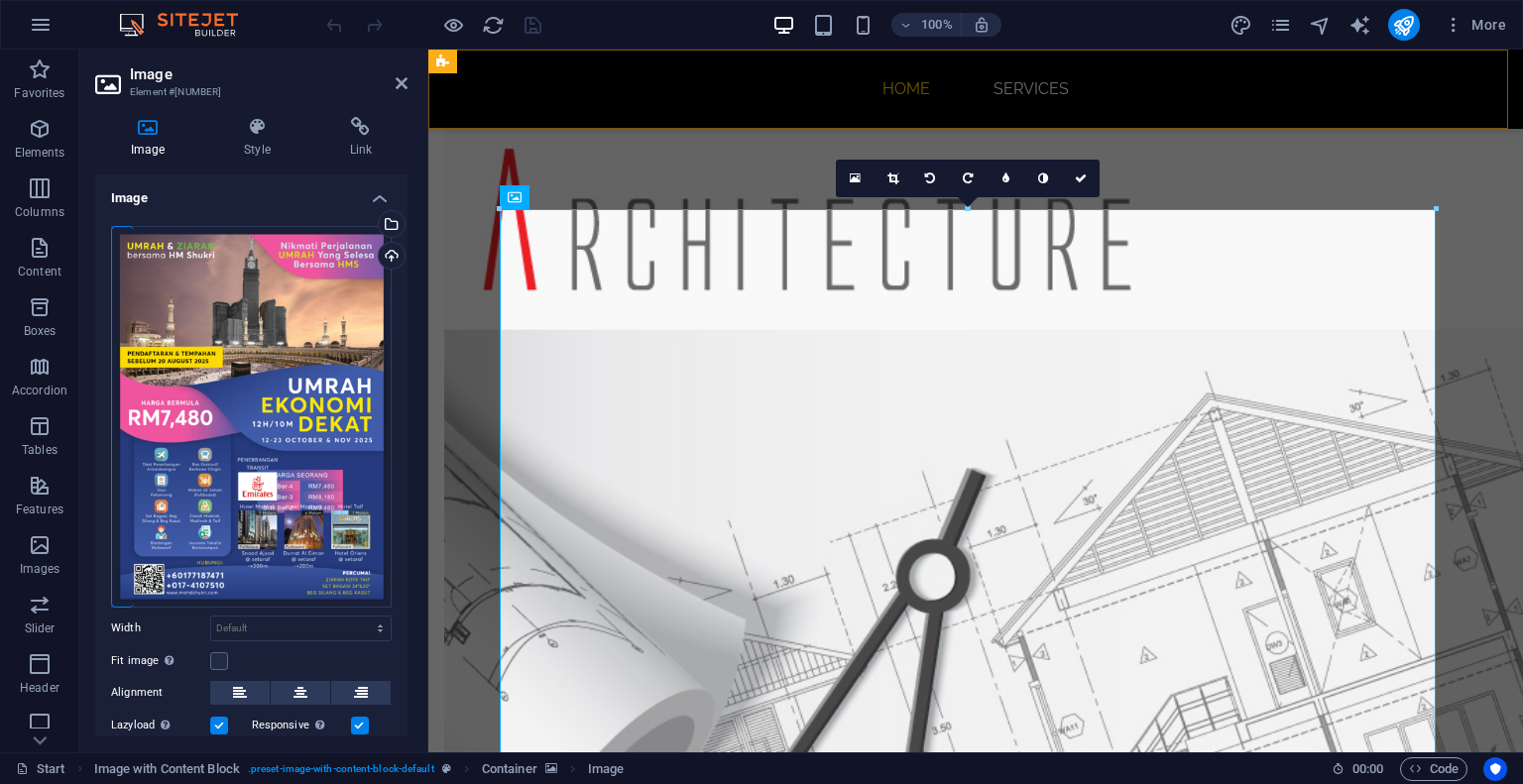 scroll, scrollTop: 968, scrollLeft: 0, axis: vertical 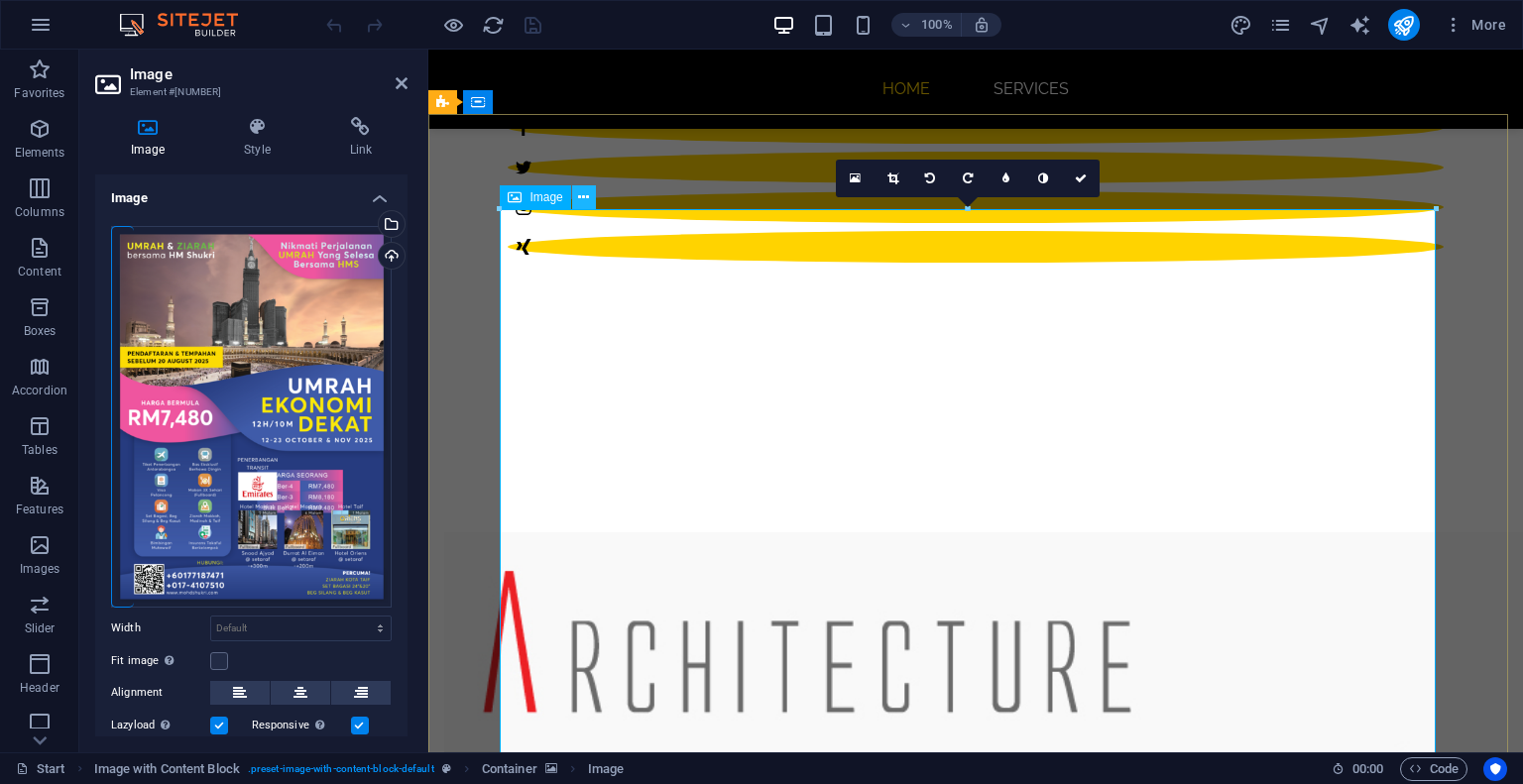 click at bounding box center [584, 197] 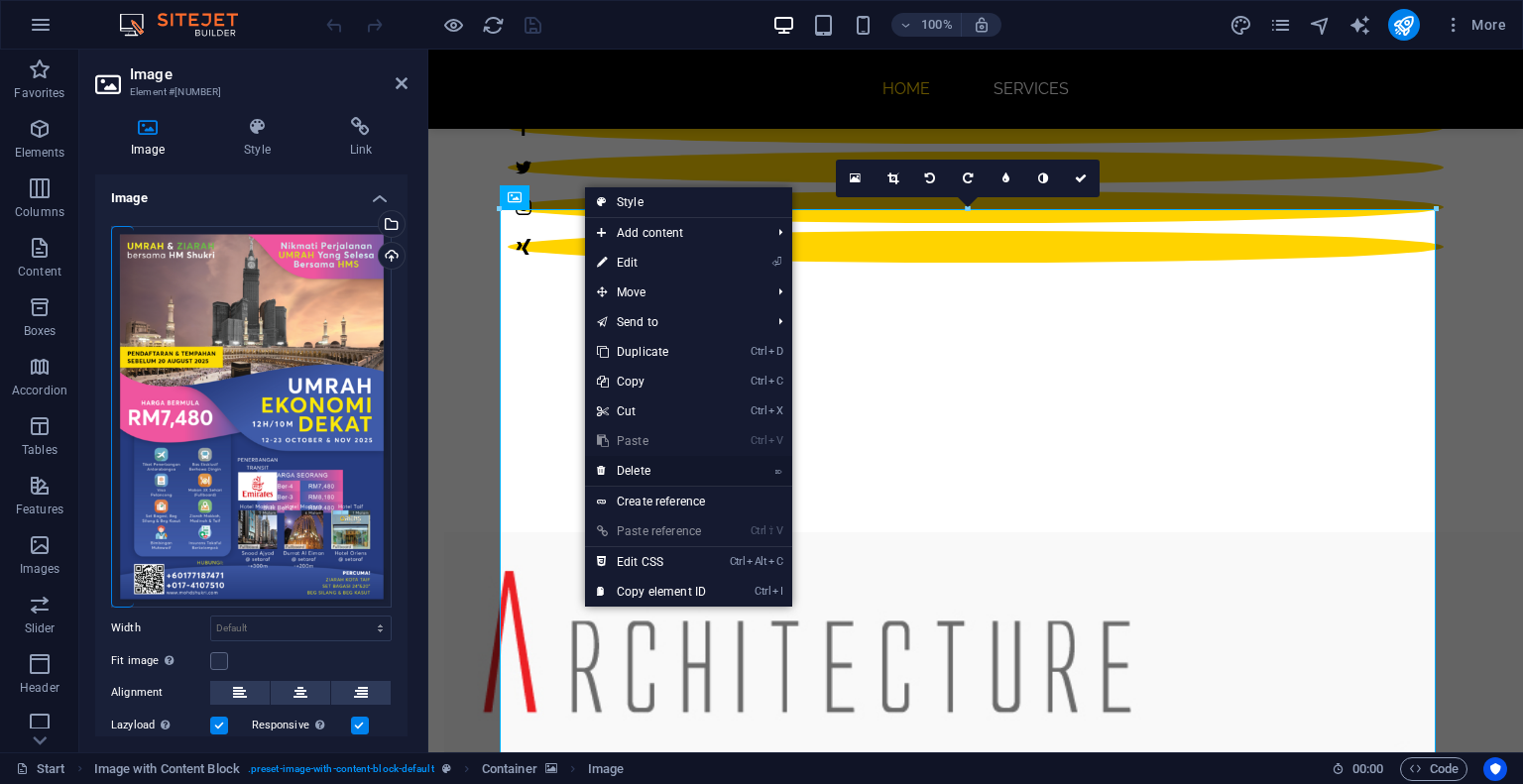 click on "⌦  Delete" at bounding box center [651, 471] 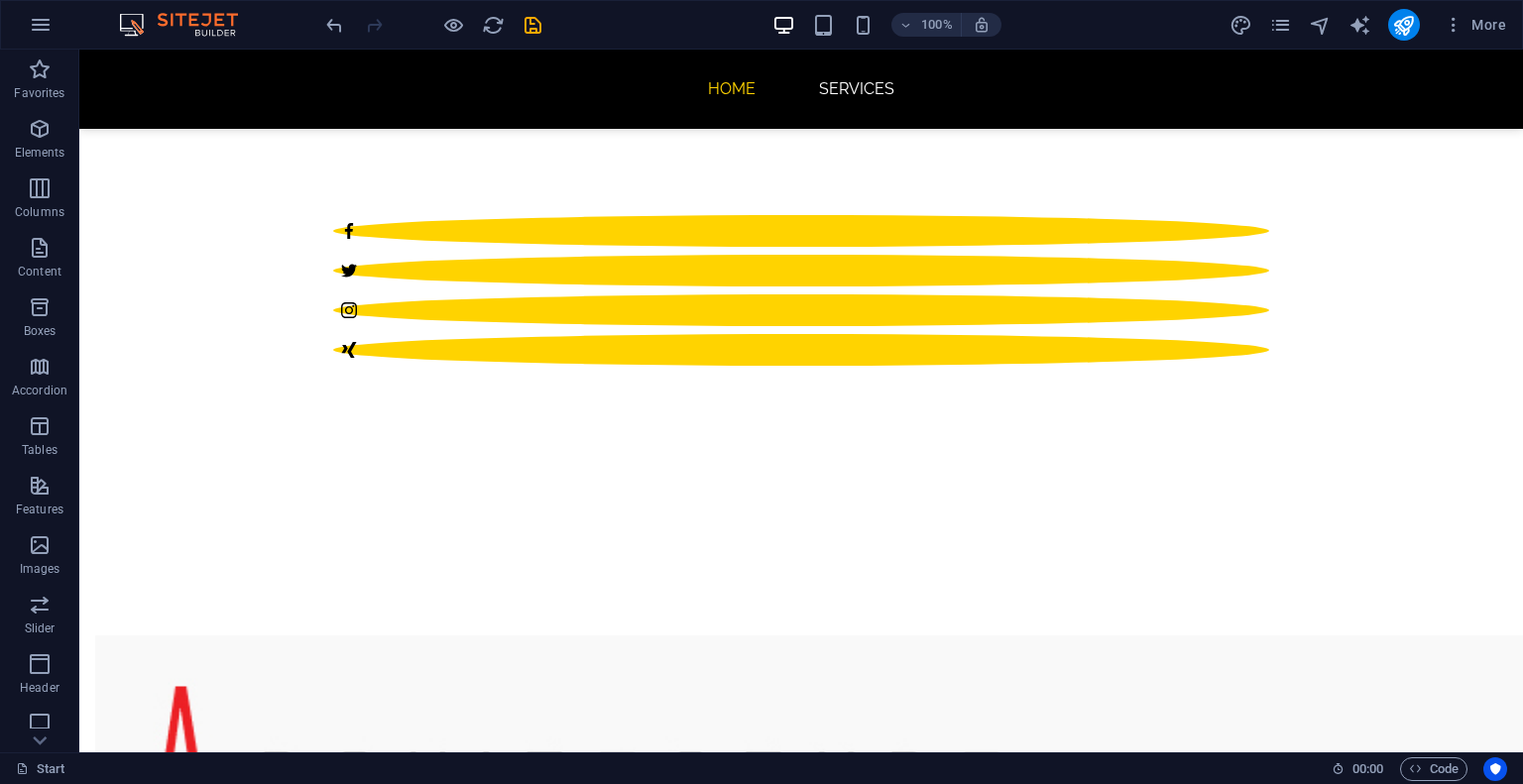 scroll, scrollTop: 897, scrollLeft: 0, axis: vertical 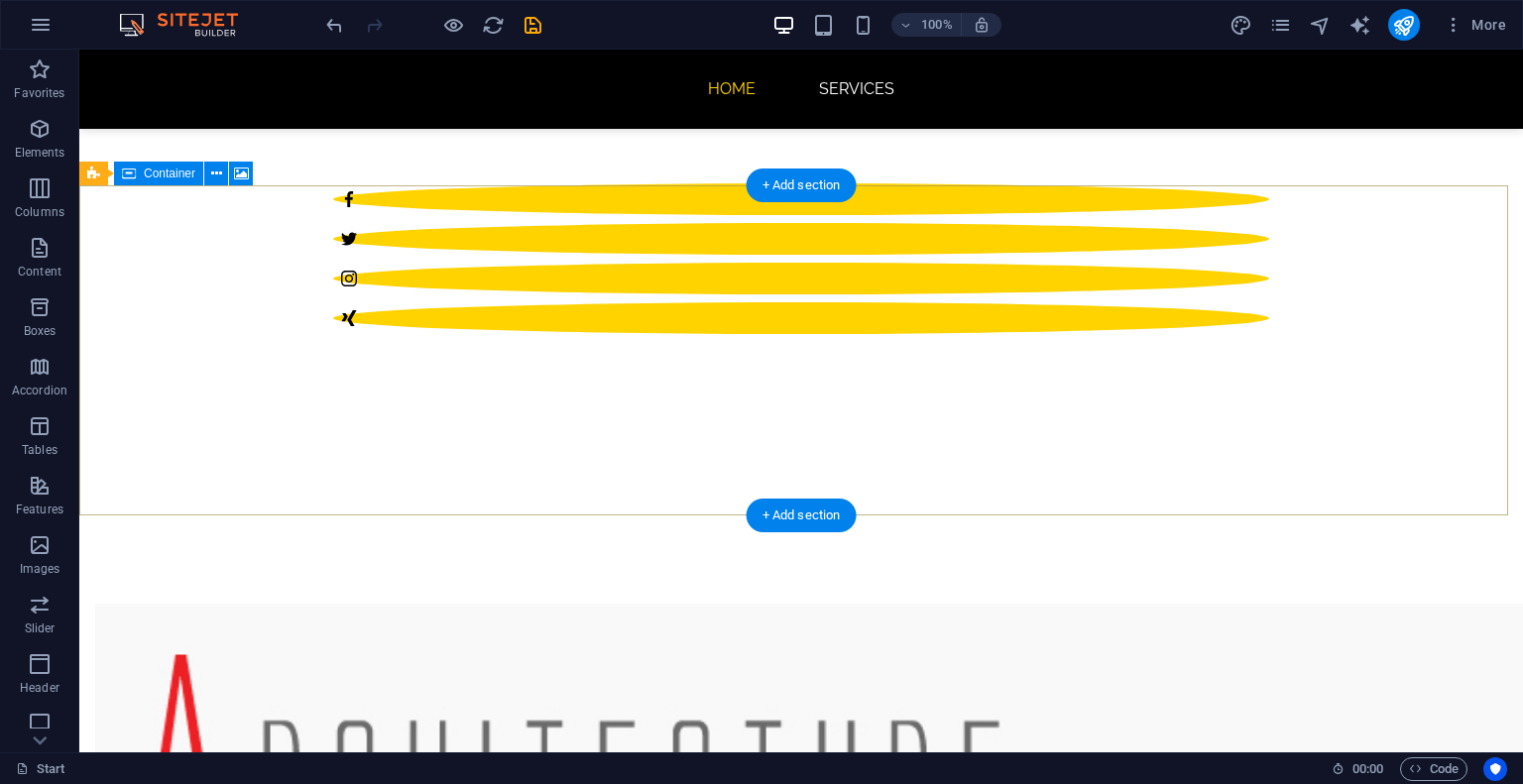 click on "Add elements" at bounding box center (743, 6616) 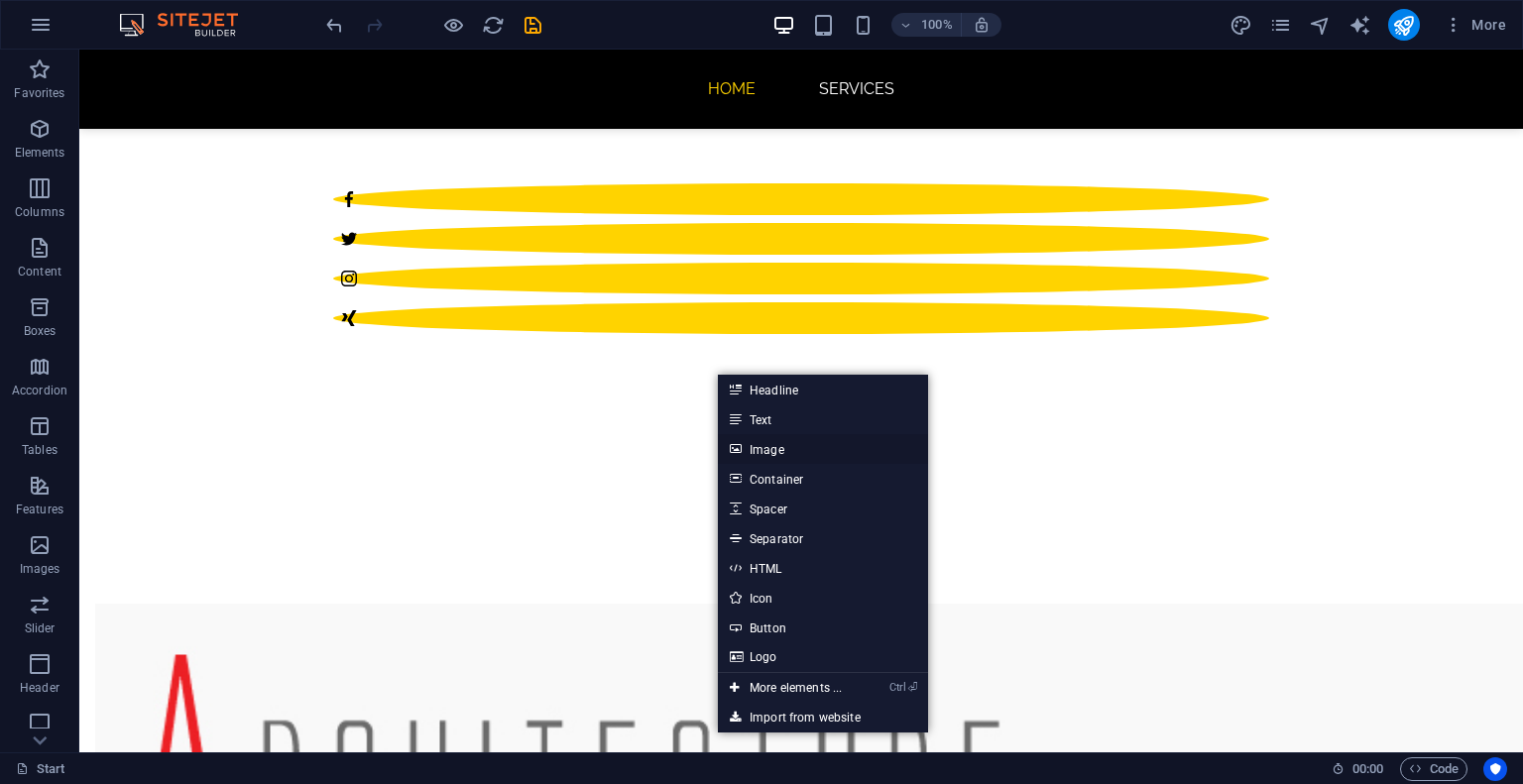 click on "Image" at bounding box center (823, 449) 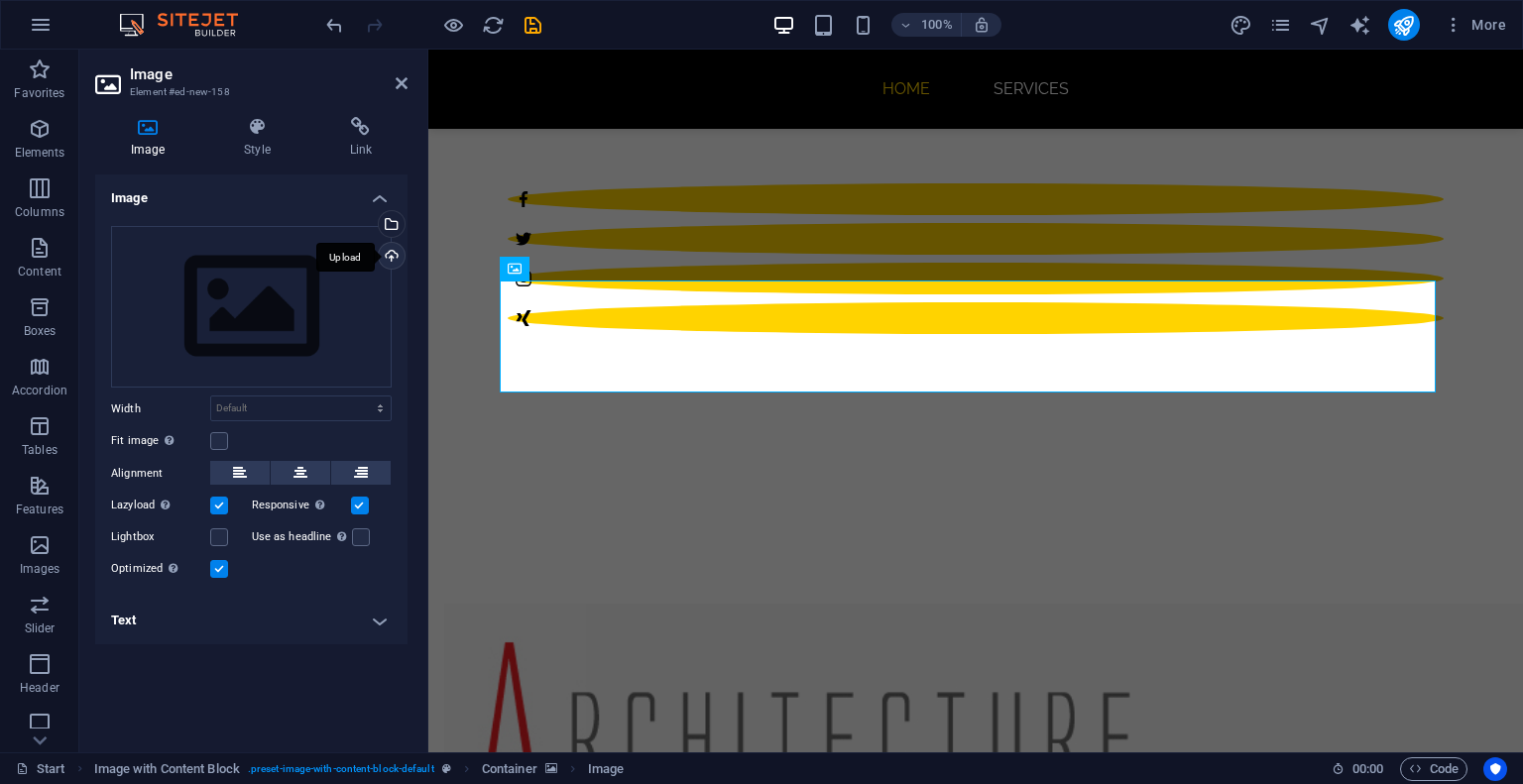 click on "Upload" at bounding box center [390, 258] 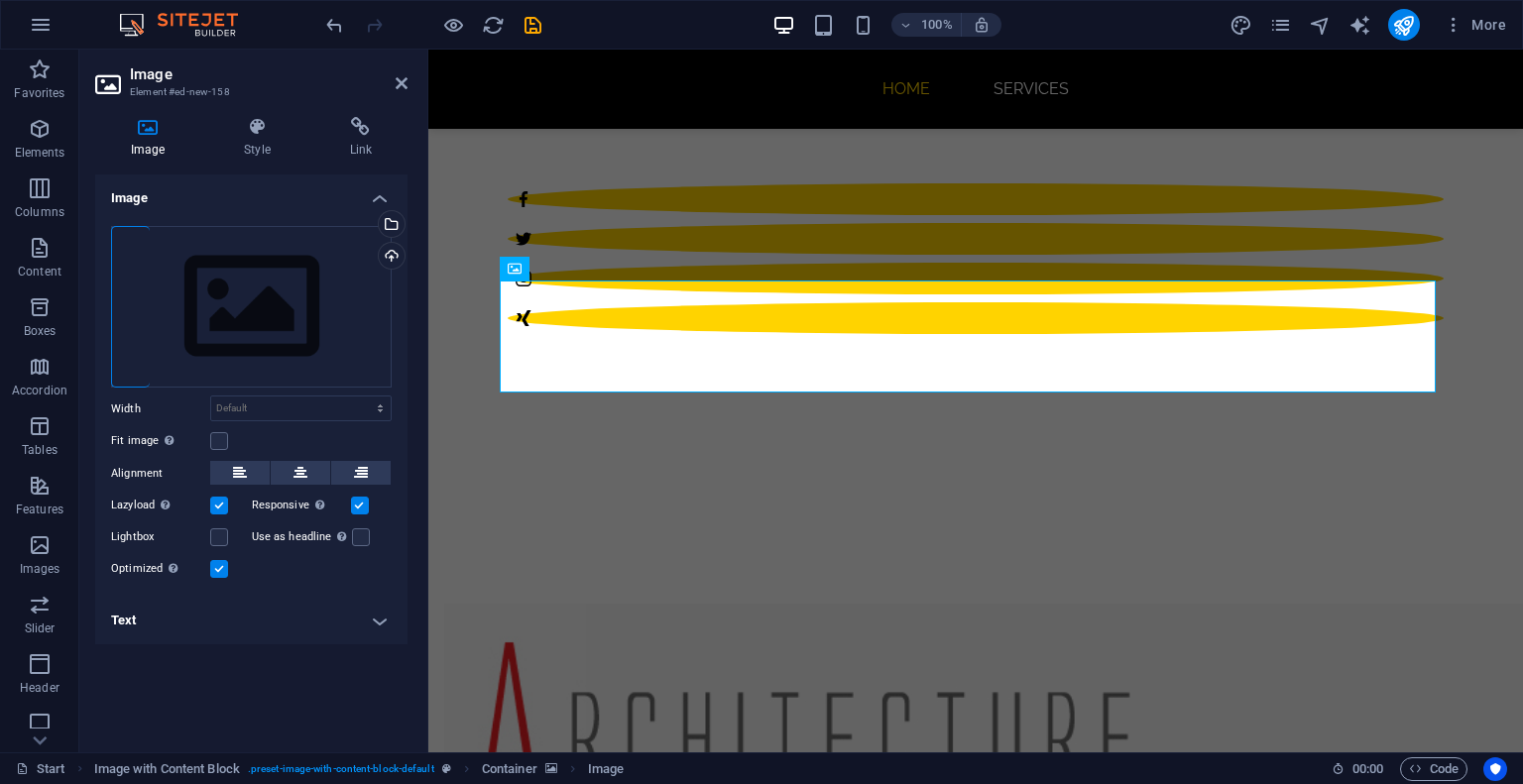 click at bounding box center [976, 5193] 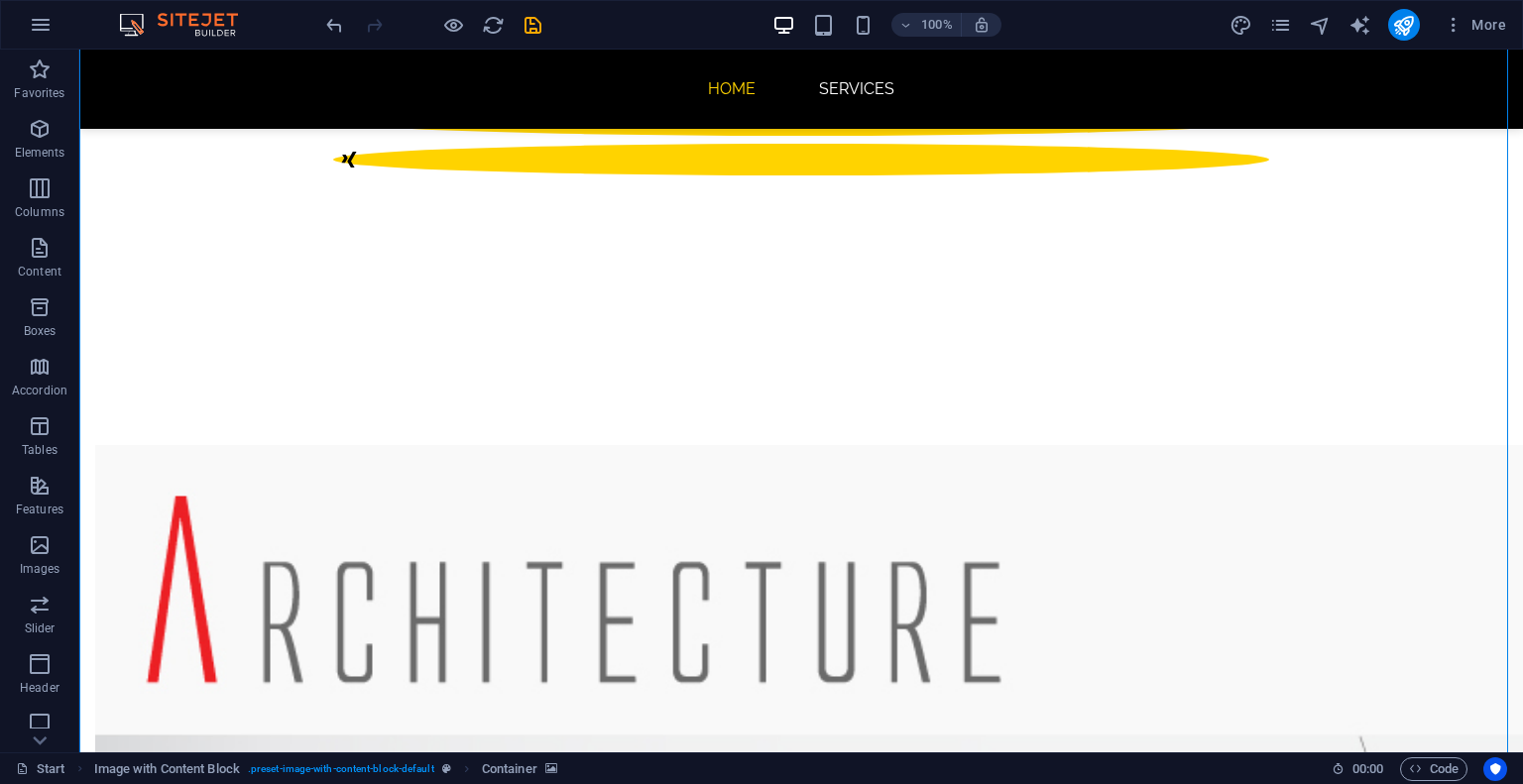 scroll, scrollTop: 1512, scrollLeft: 0, axis: vertical 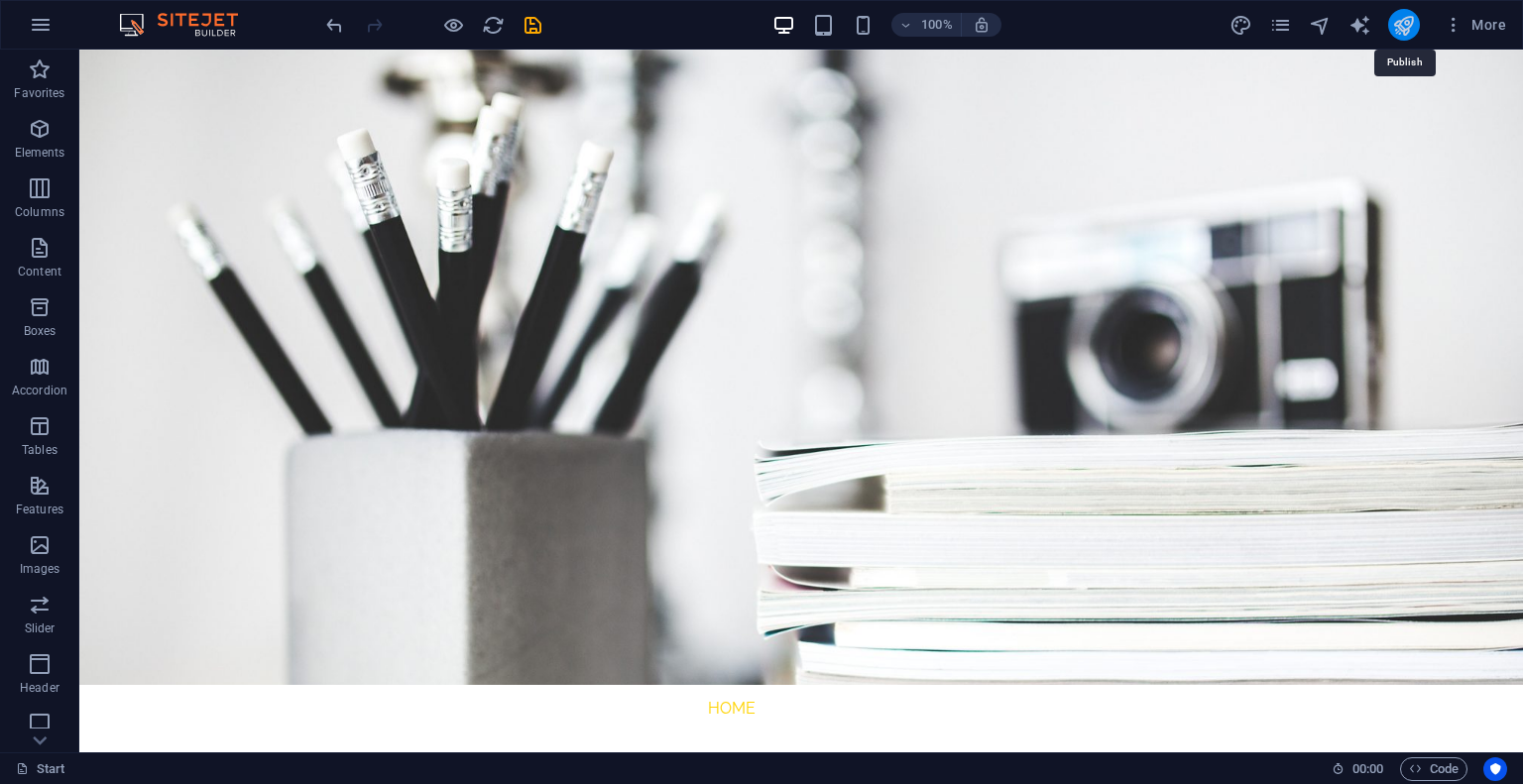 click at bounding box center (1403, 25) 